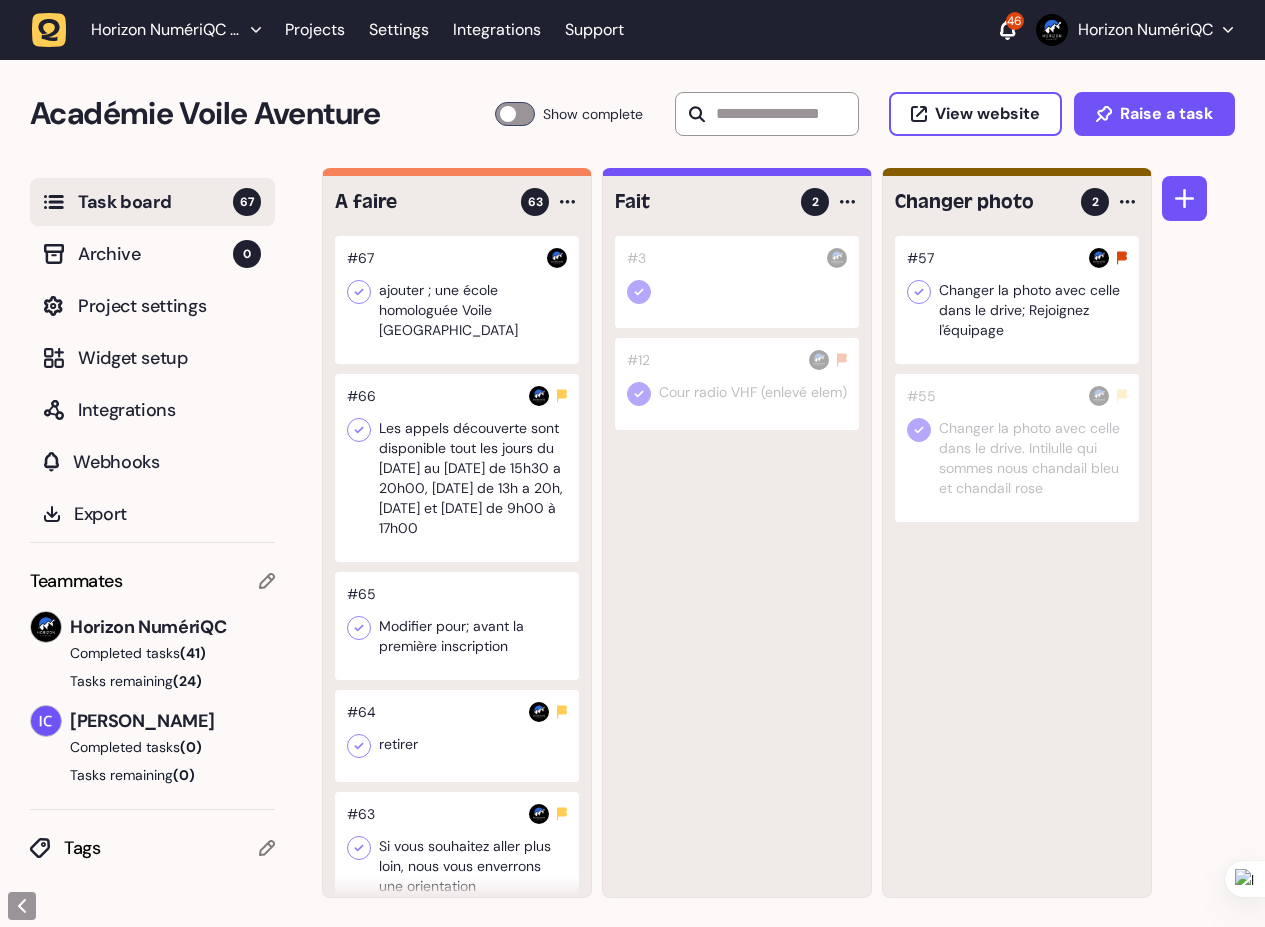 scroll, scrollTop: 0, scrollLeft: 0, axis: both 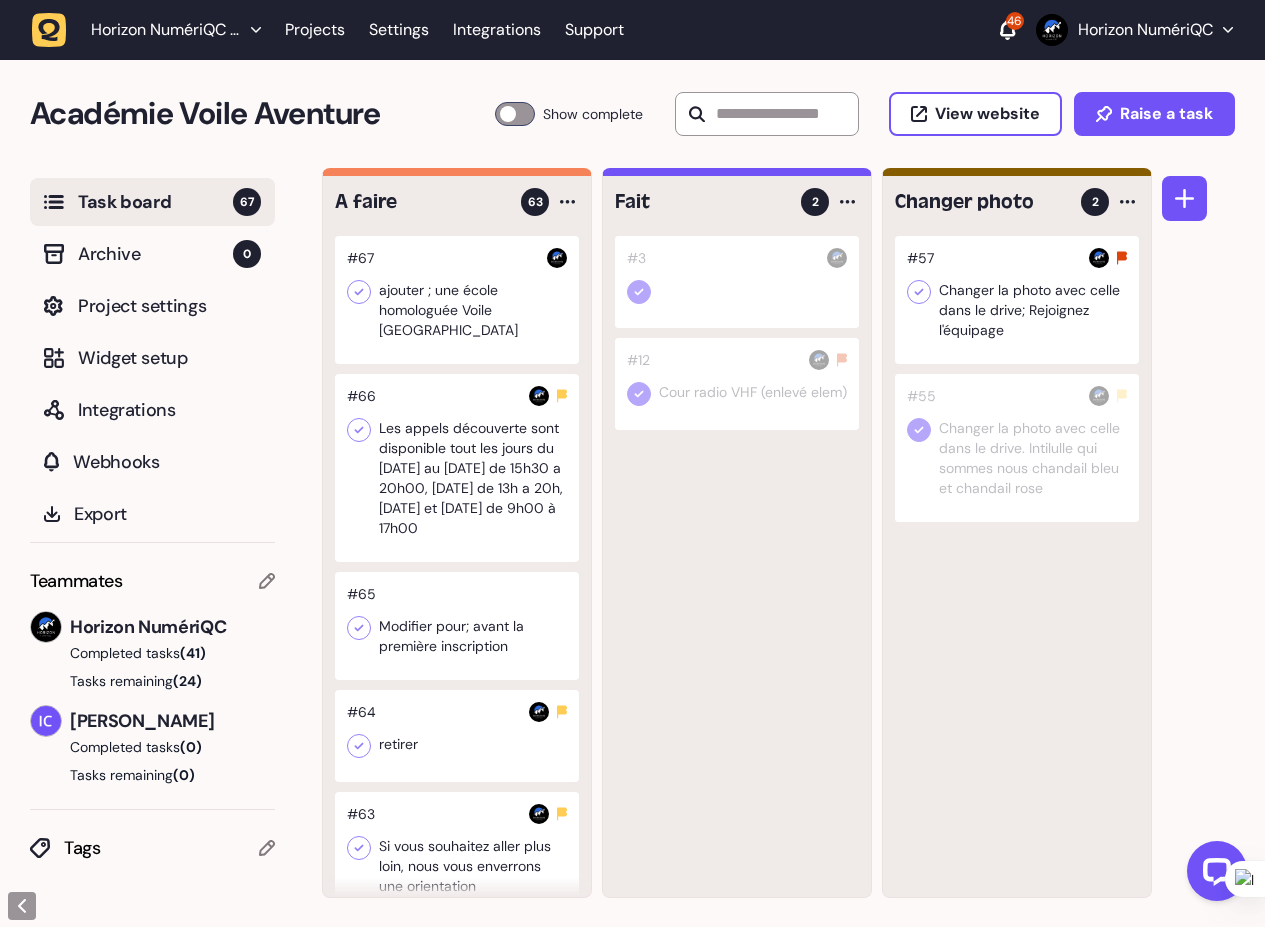 click 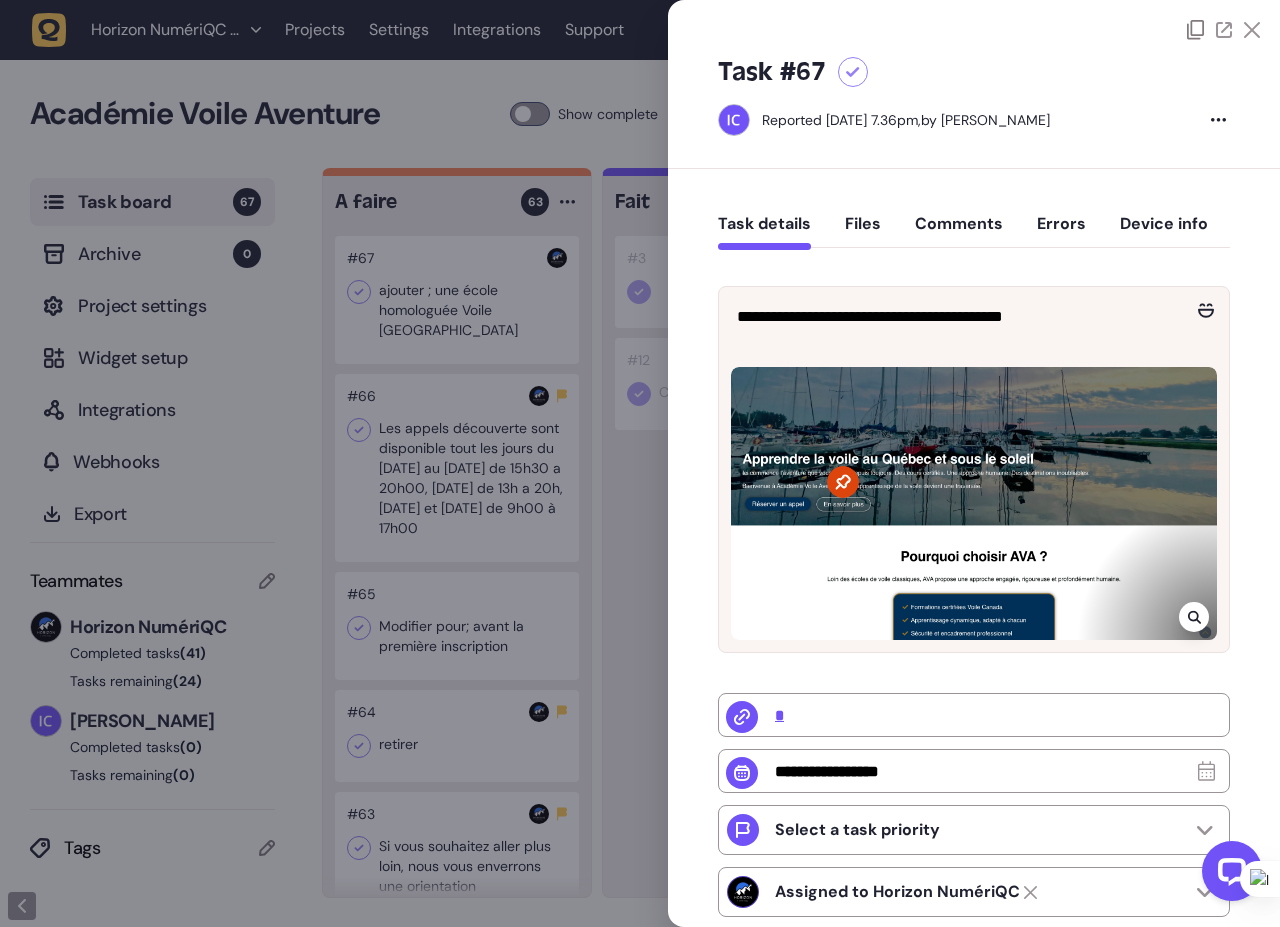 click 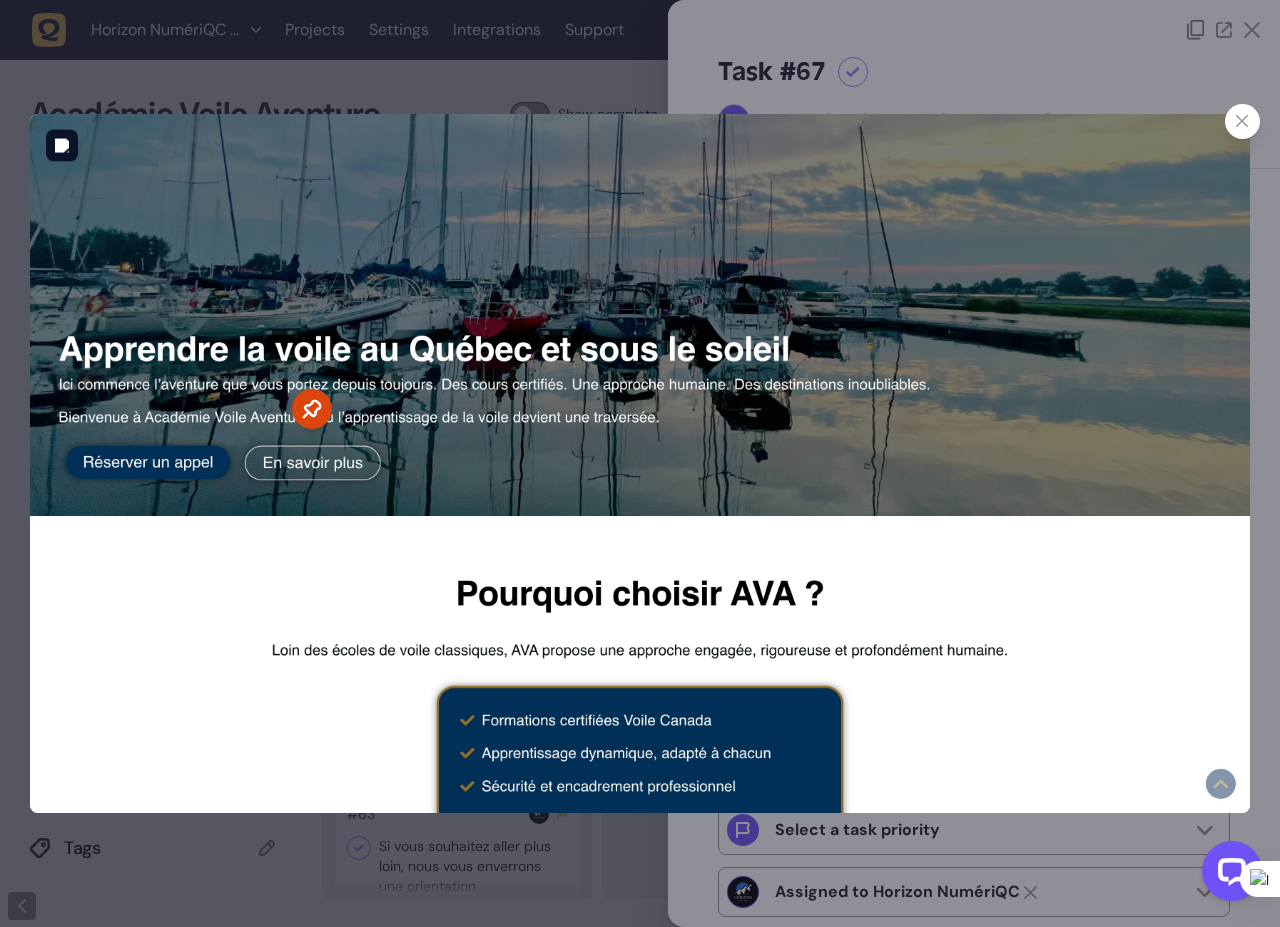 drag, startPoint x: 389, startPoint y: 498, endPoint x: 240, endPoint y: 494, distance: 149.05368 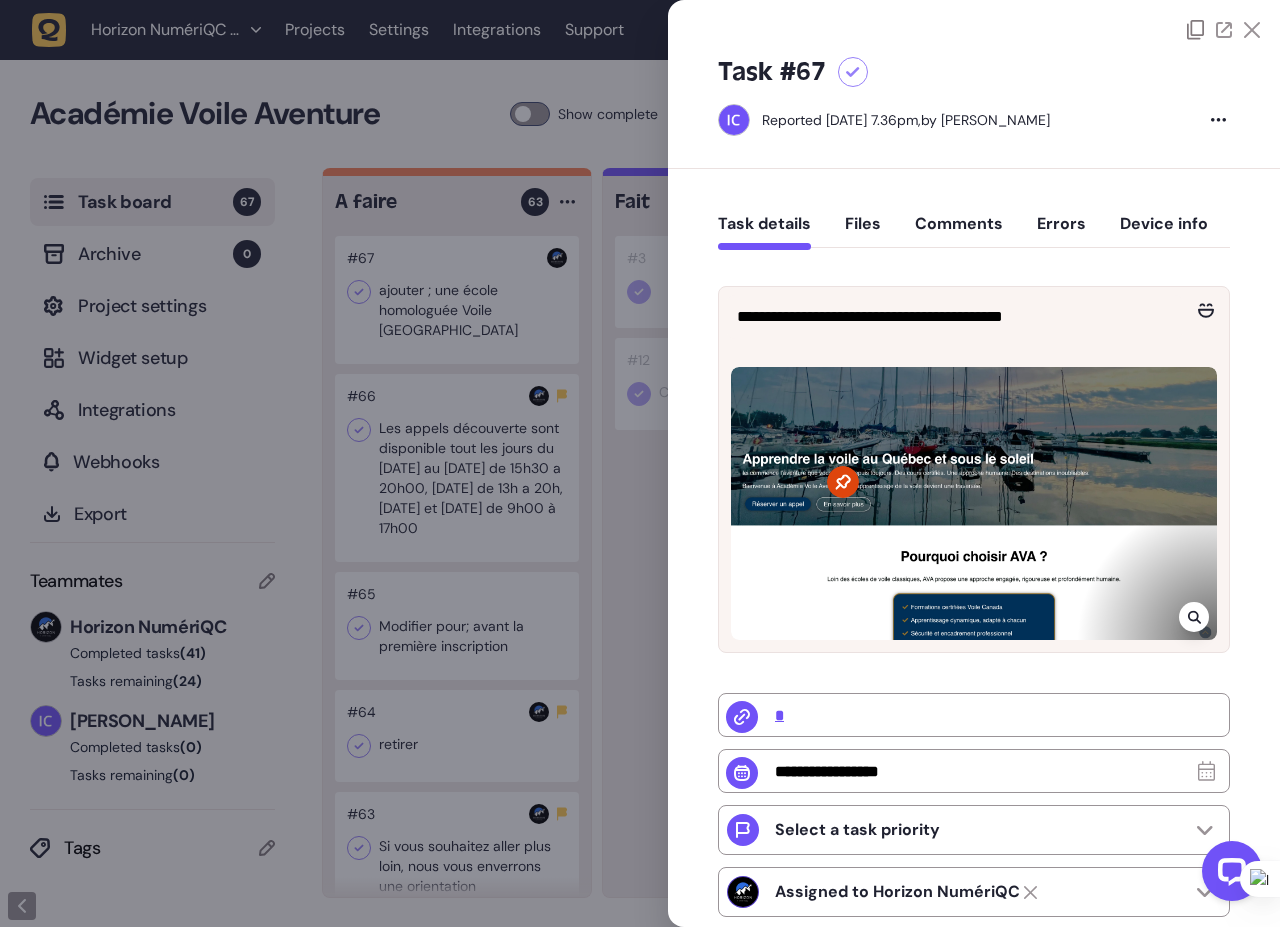 click 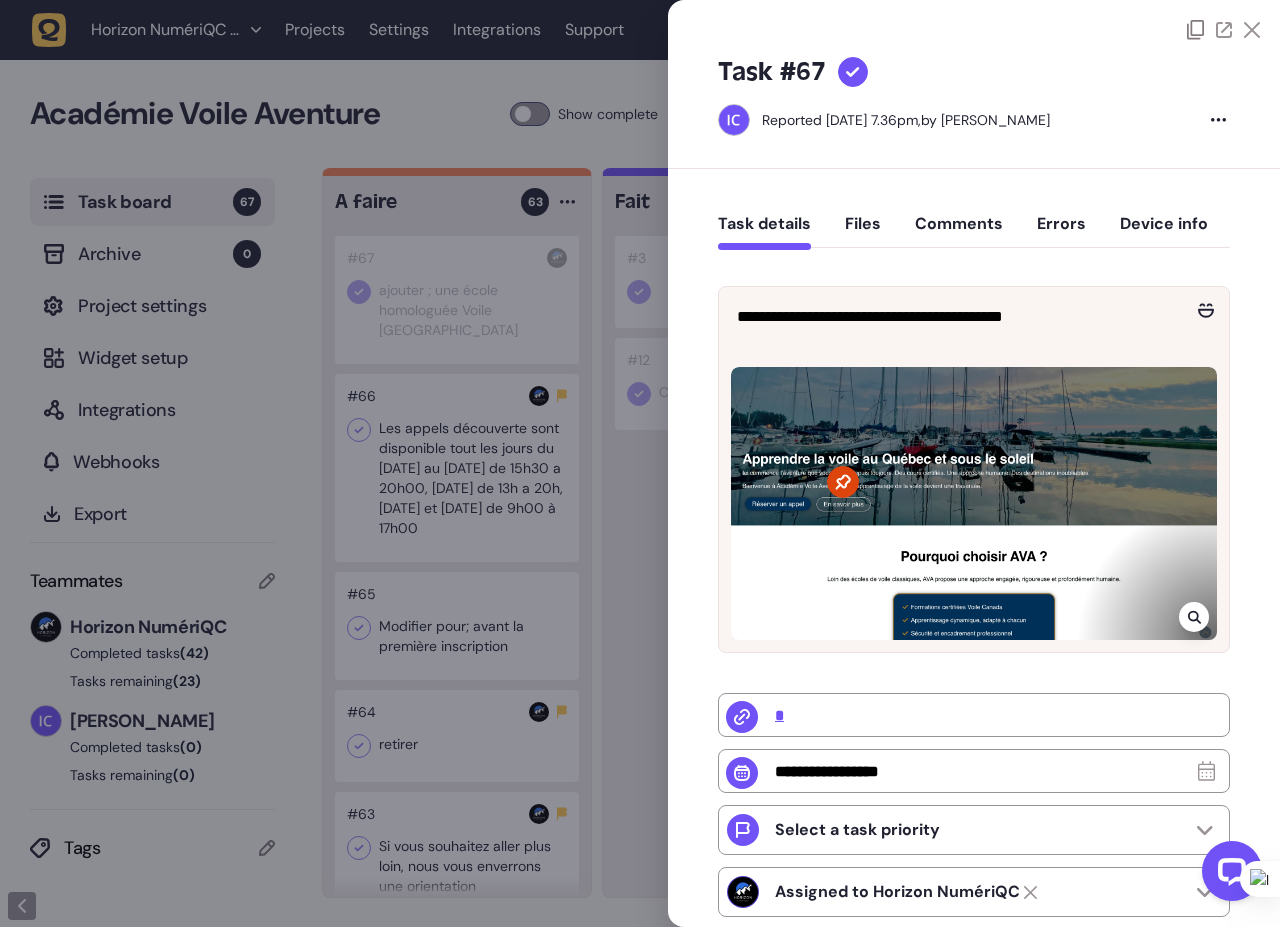 click 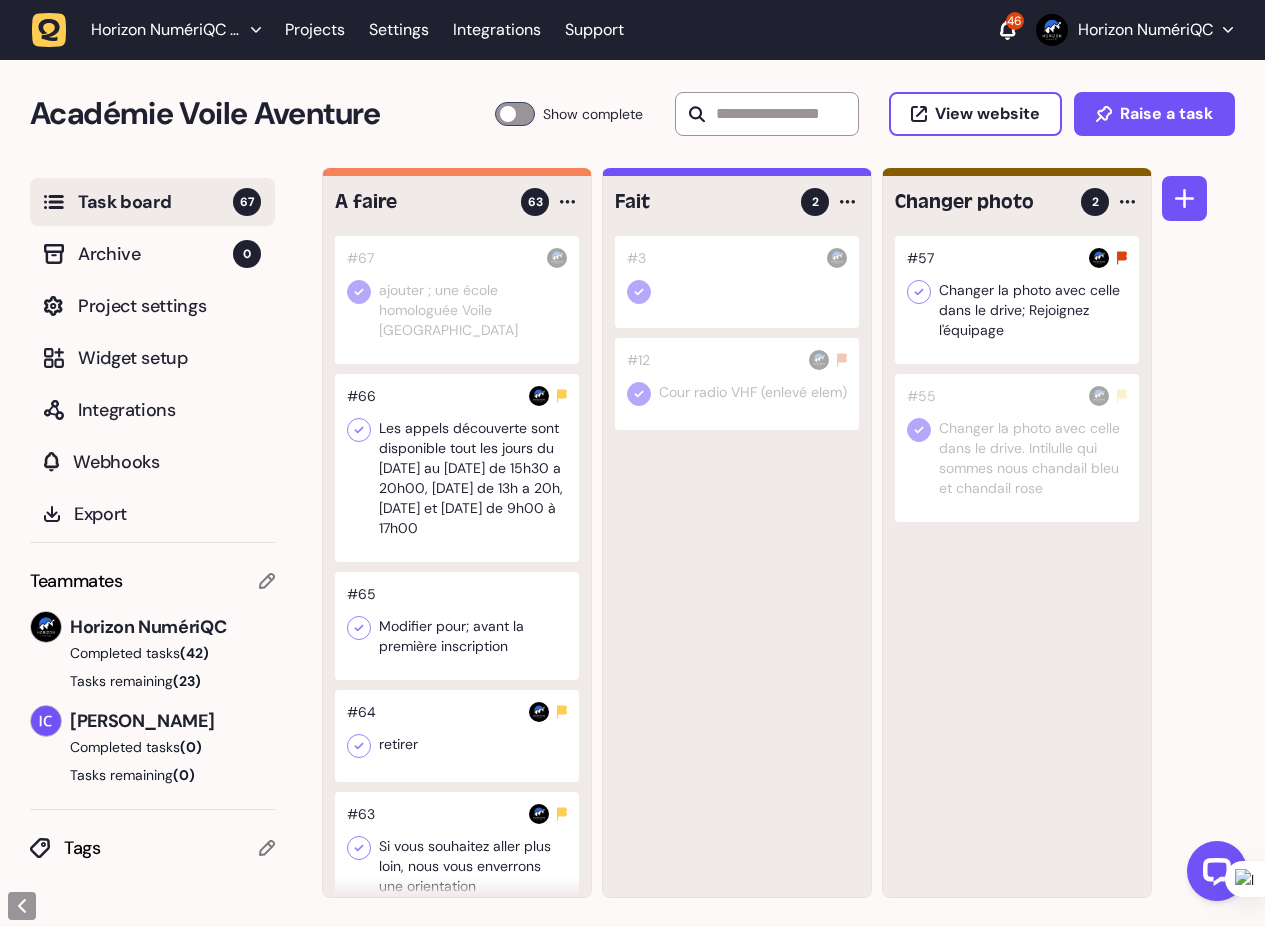 click 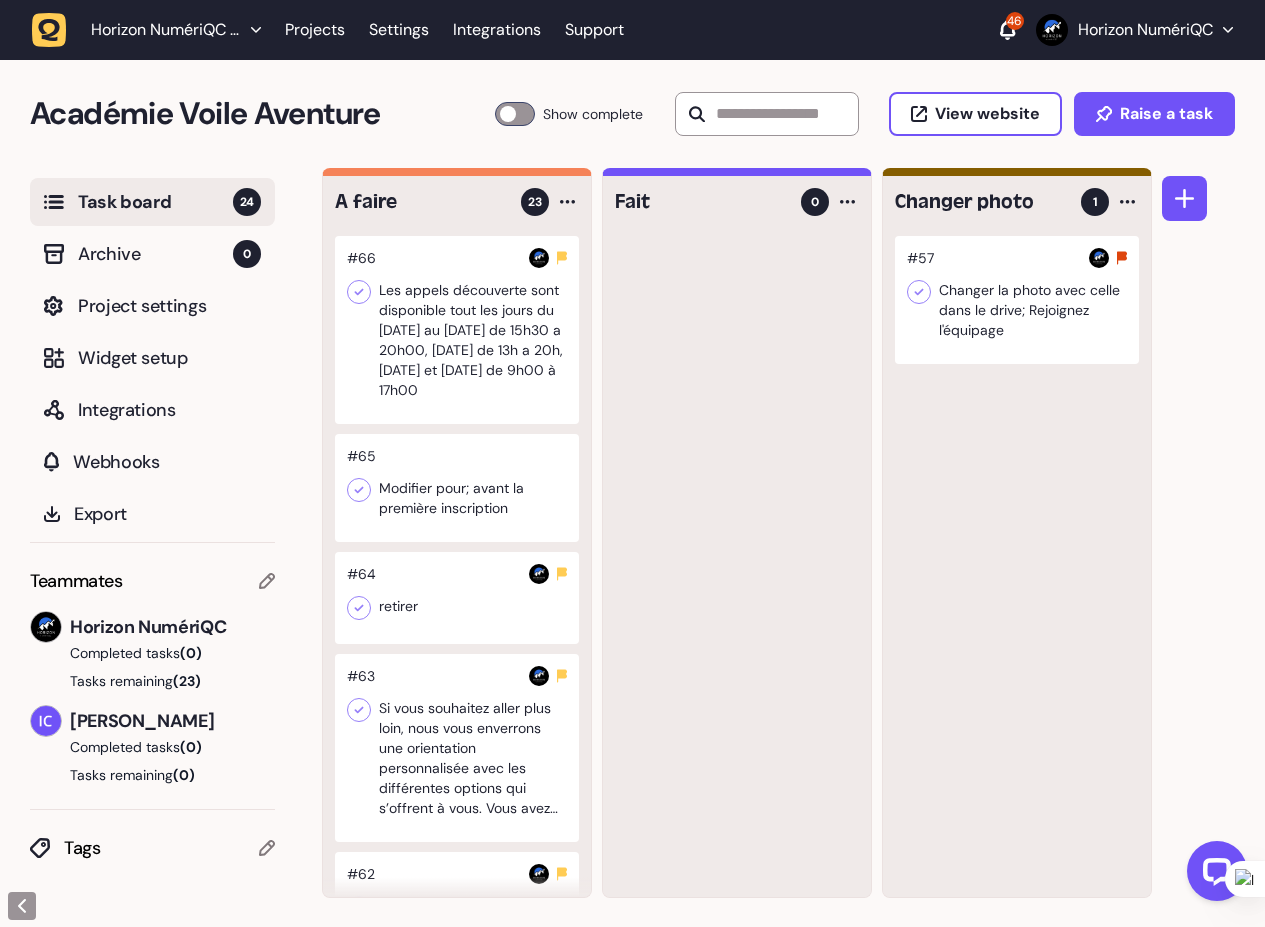 click 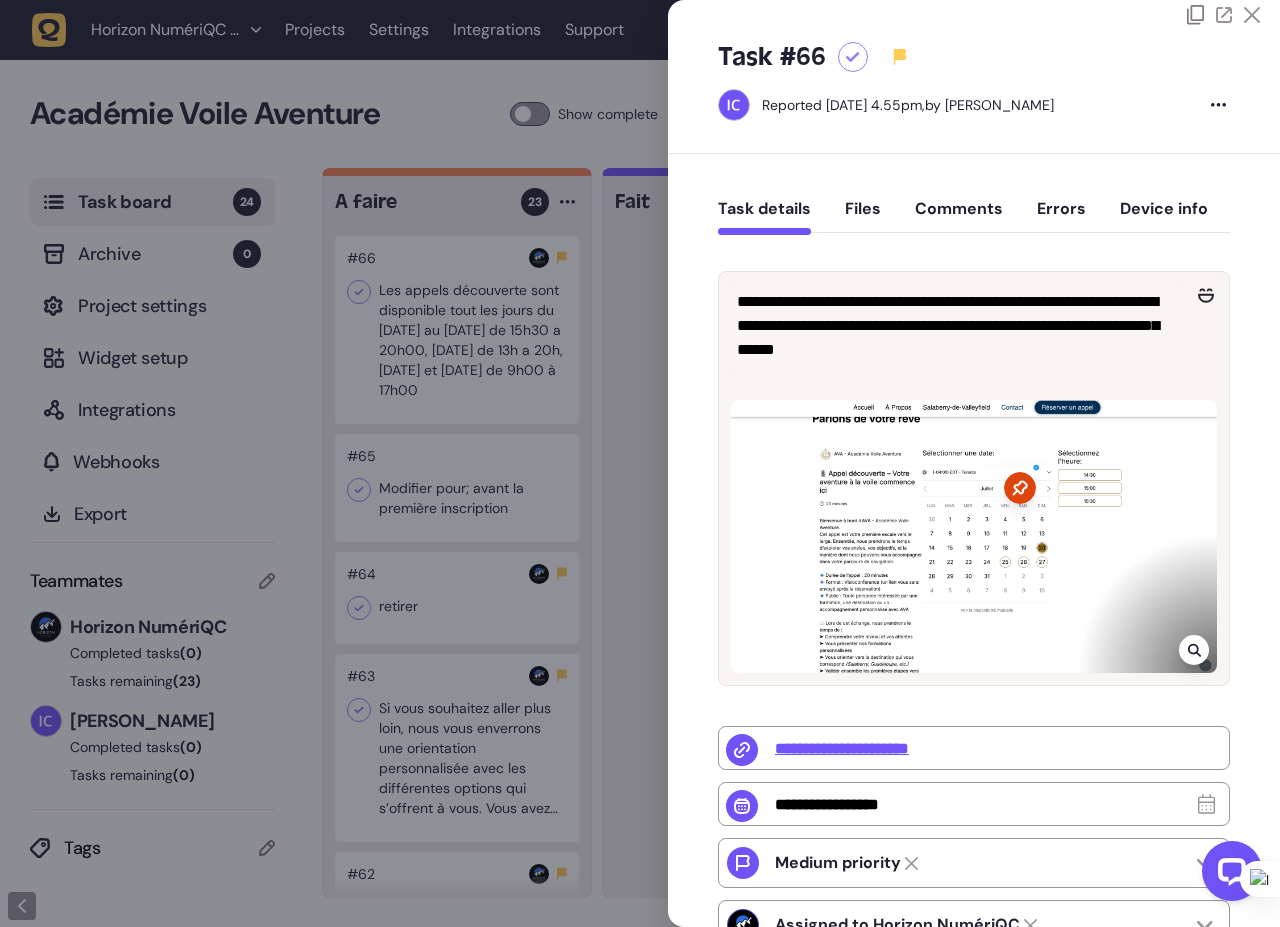 scroll, scrollTop: 0, scrollLeft: 0, axis: both 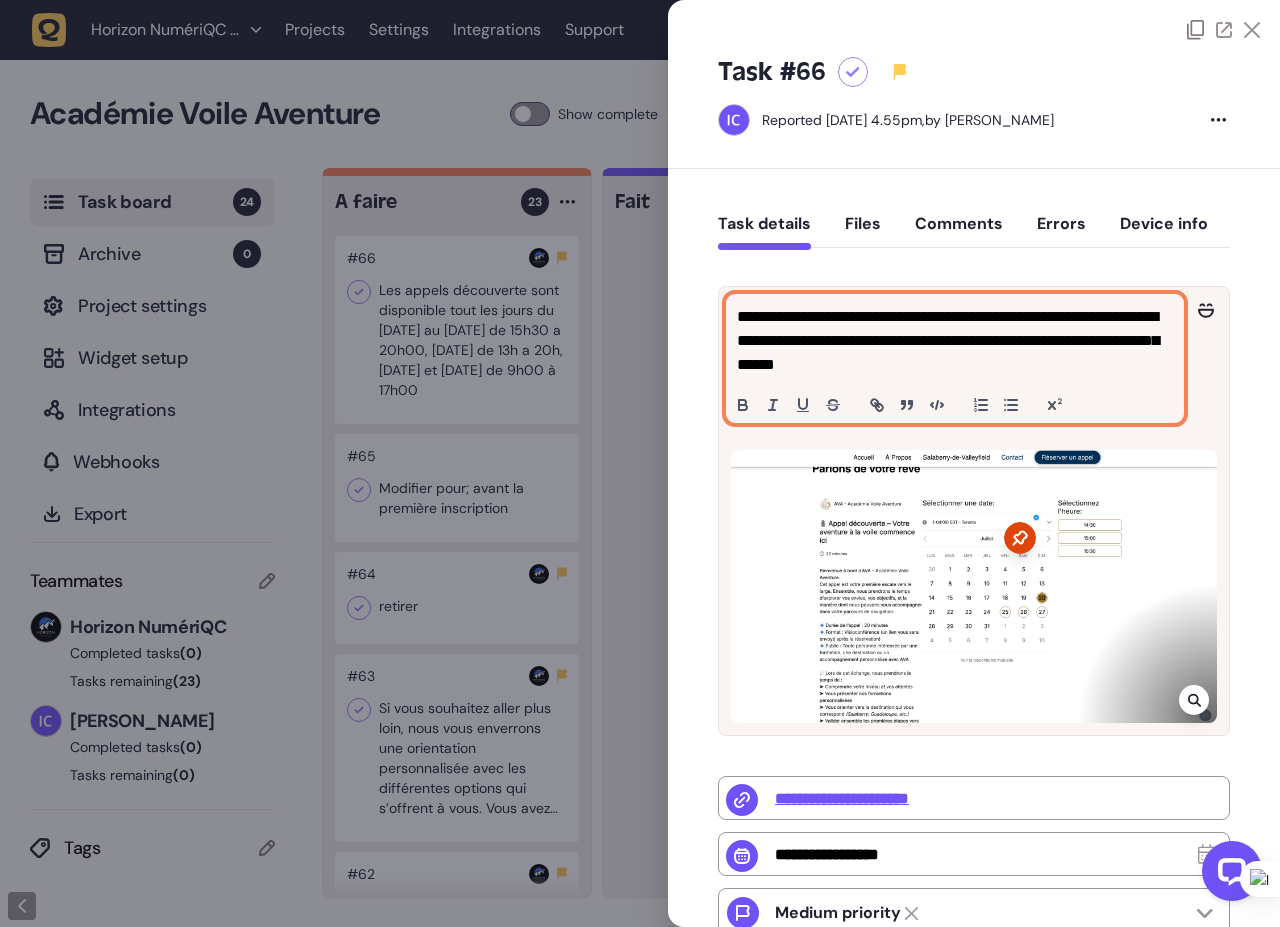 click on "**********" 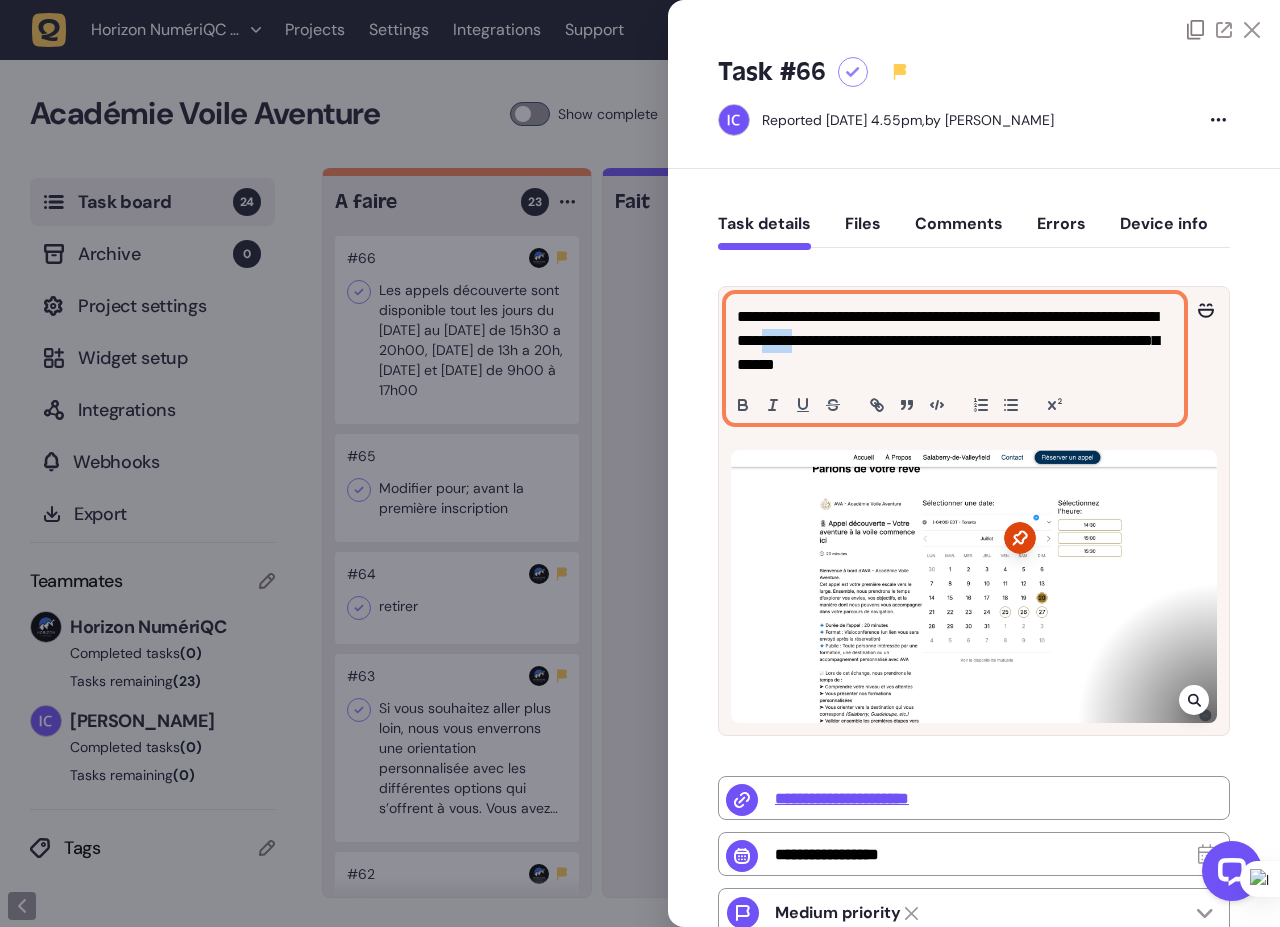 click on "**********" 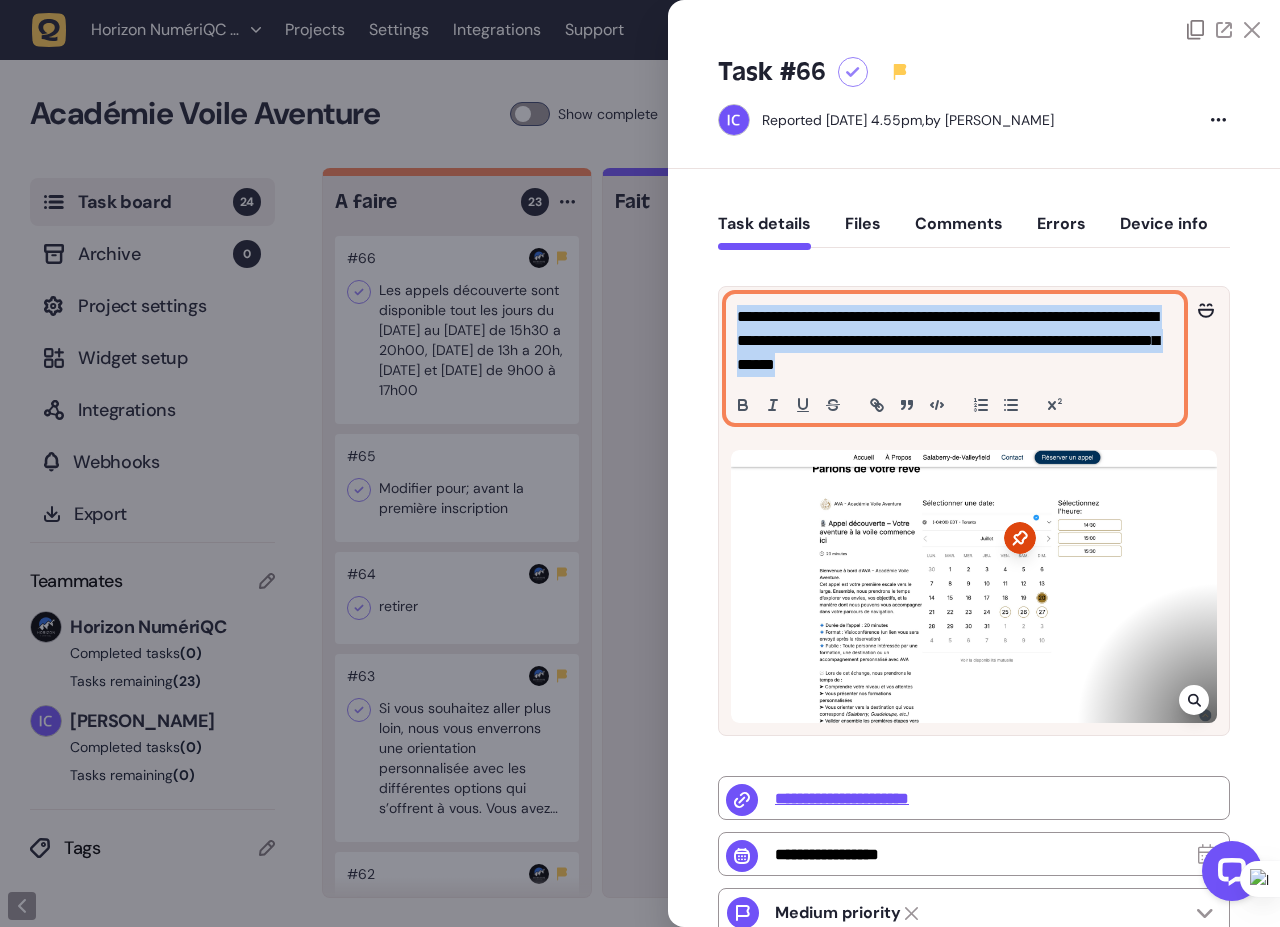 click on "**********" 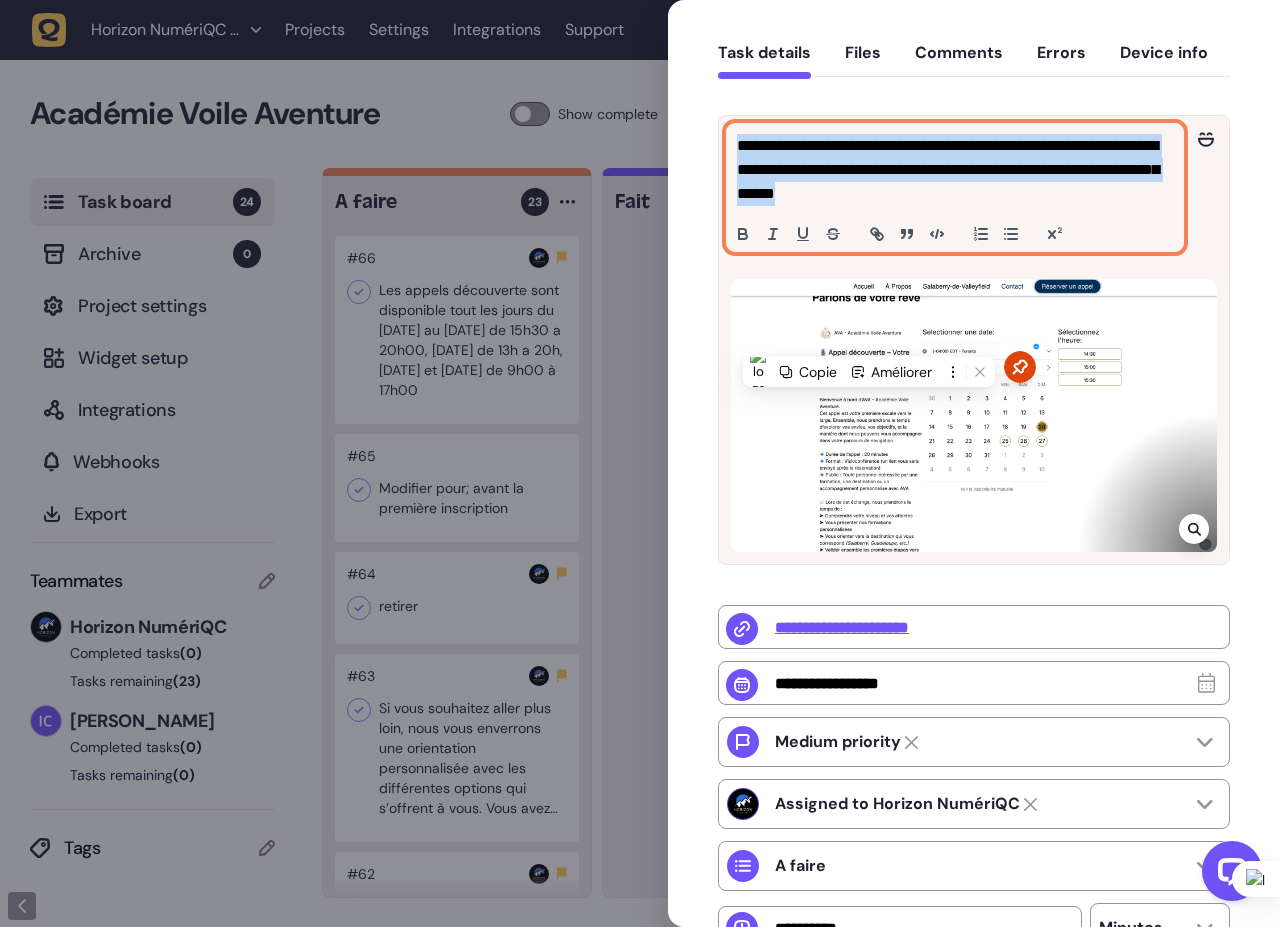 scroll, scrollTop: 180, scrollLeft: 0, axis: vertical 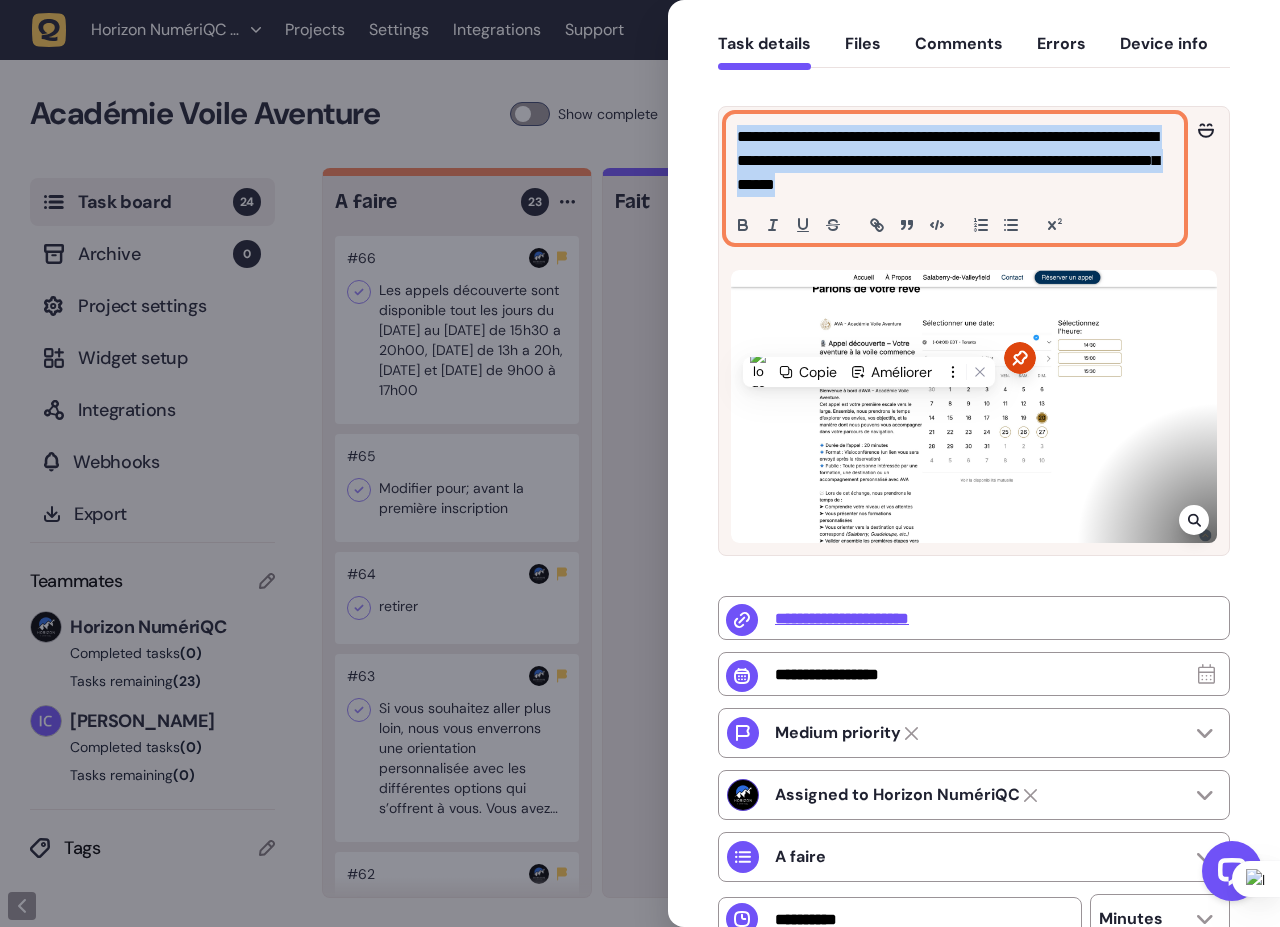 copy on "**********" 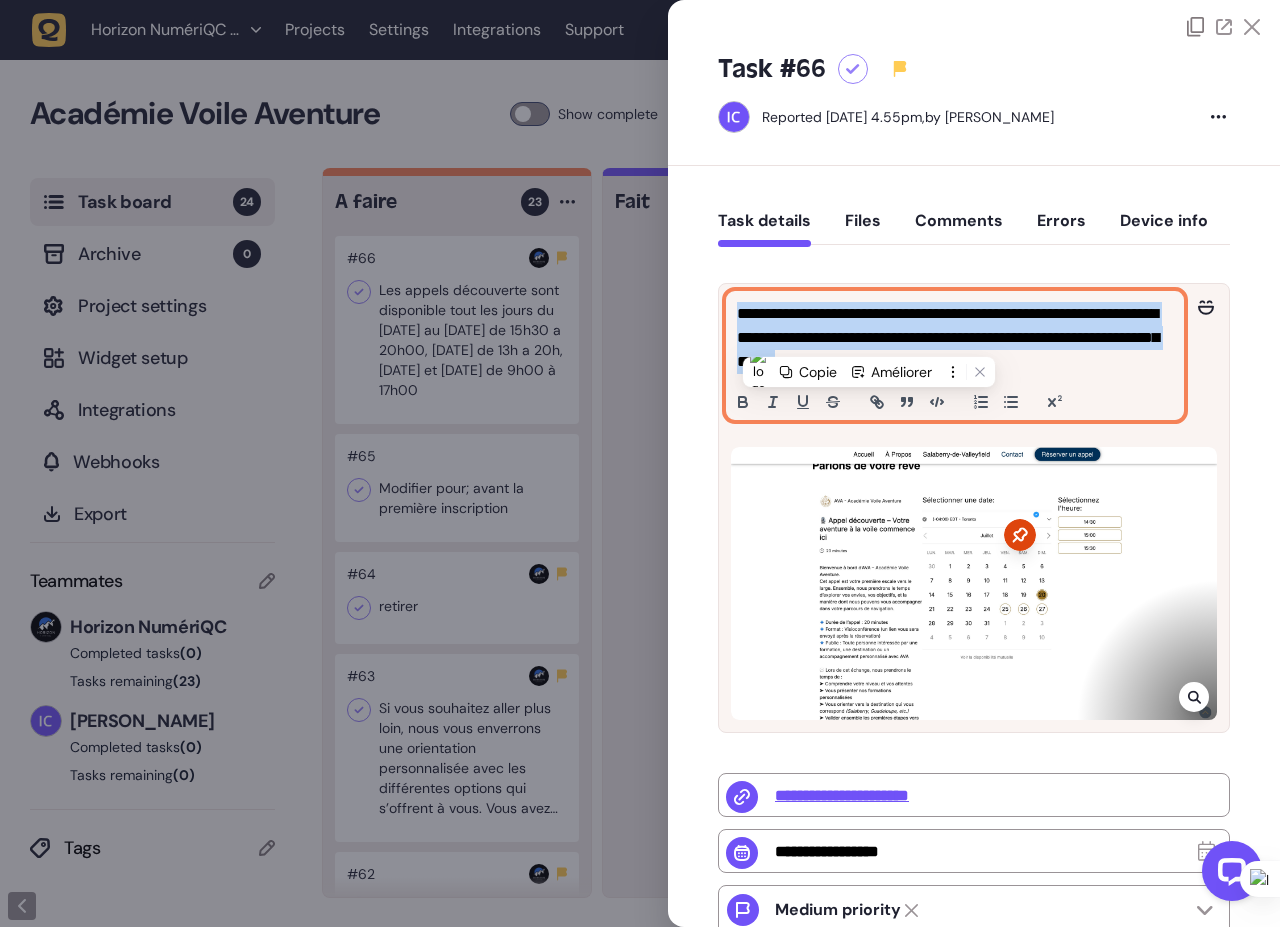 scroll, scrollTop: 0, scrollLeft: 0, axis: both 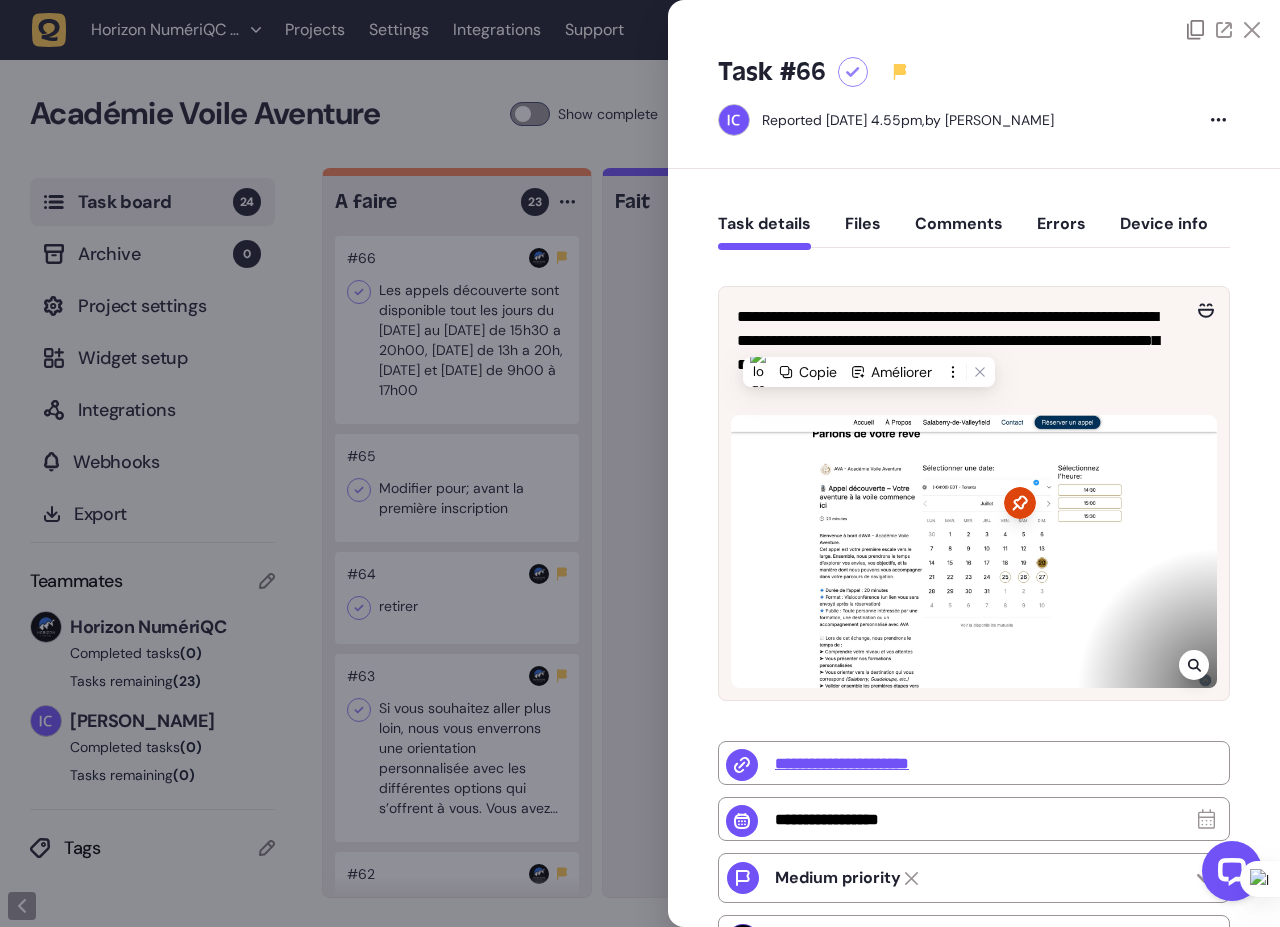 click 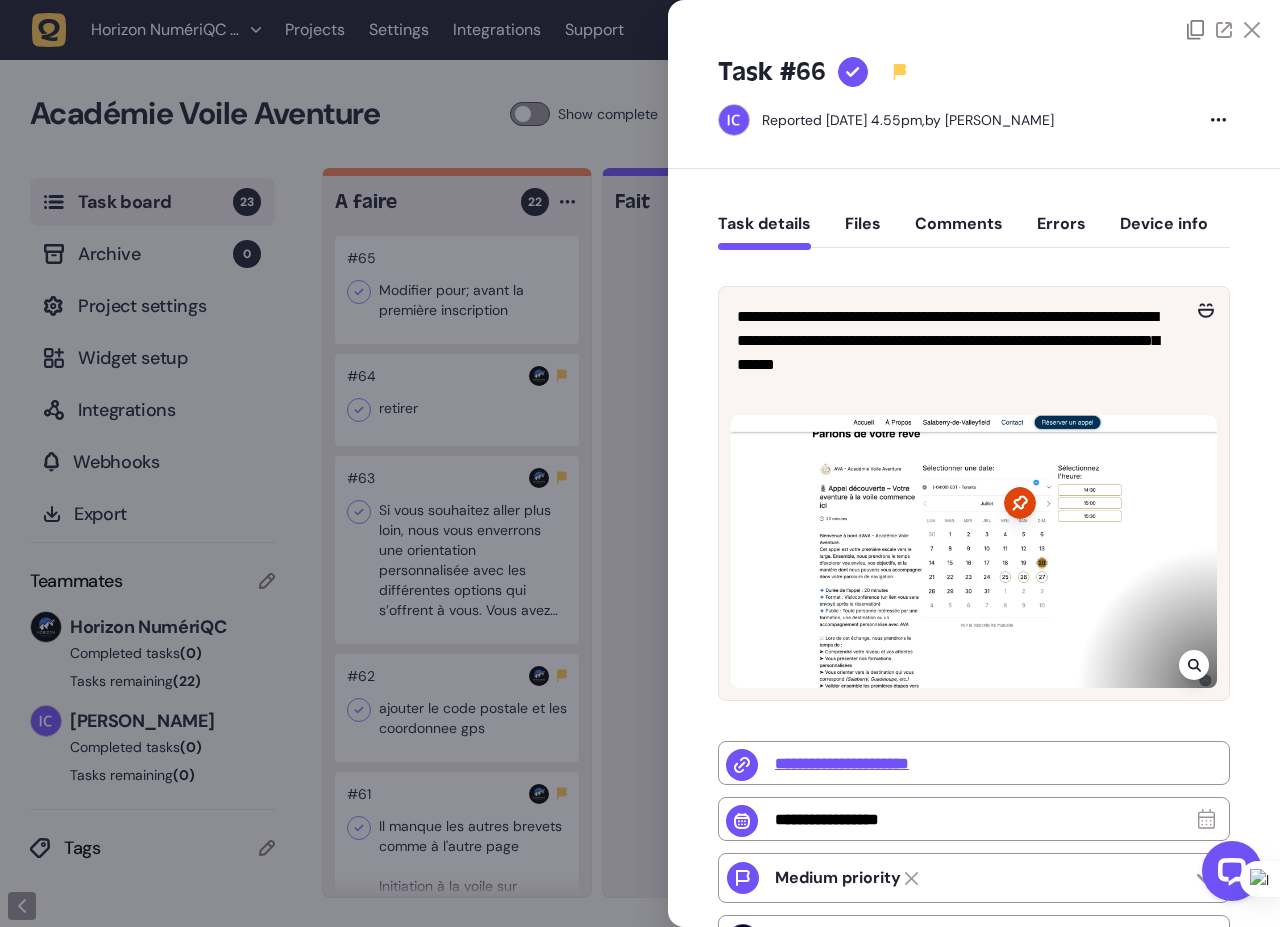 click 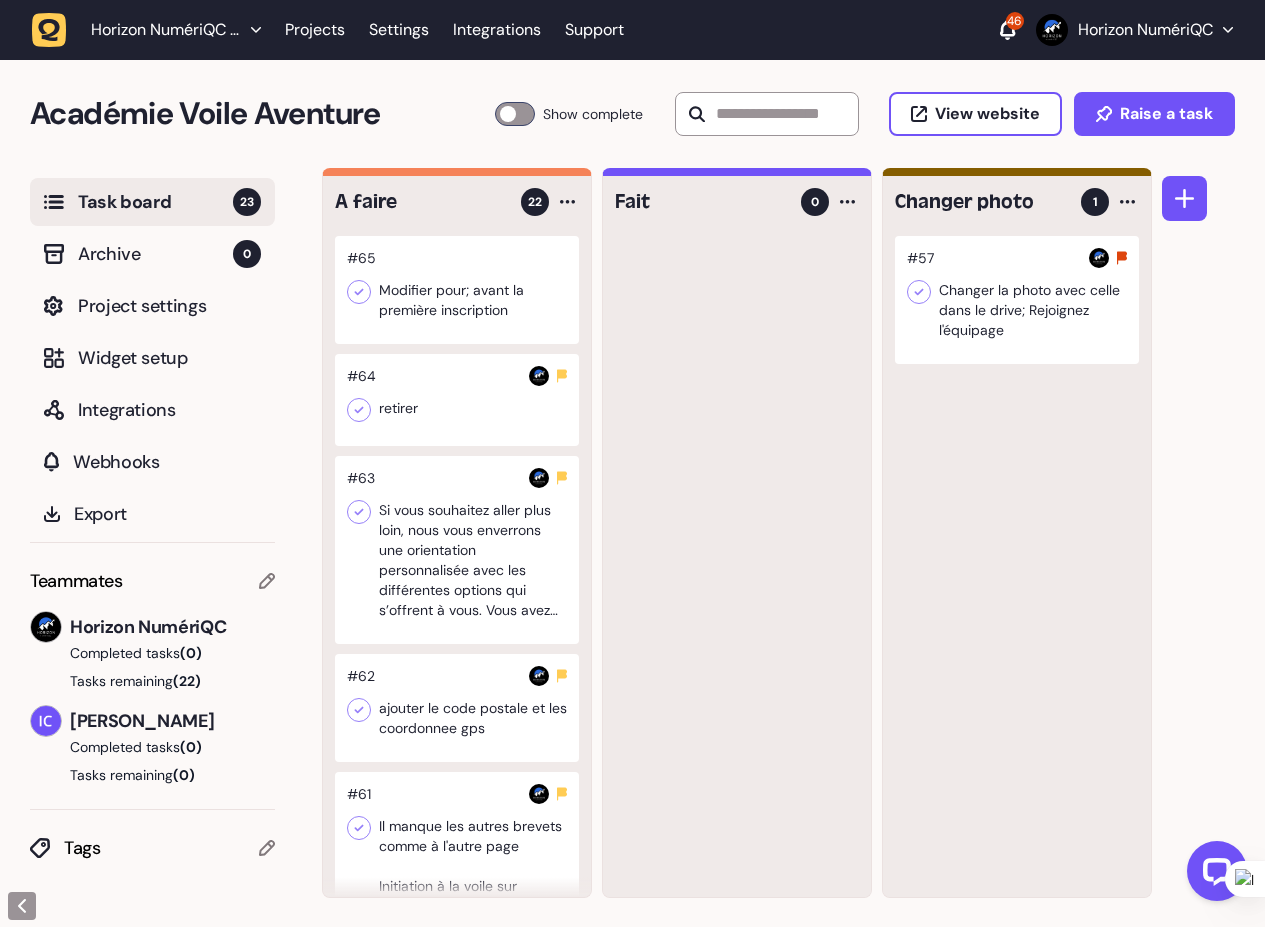 click 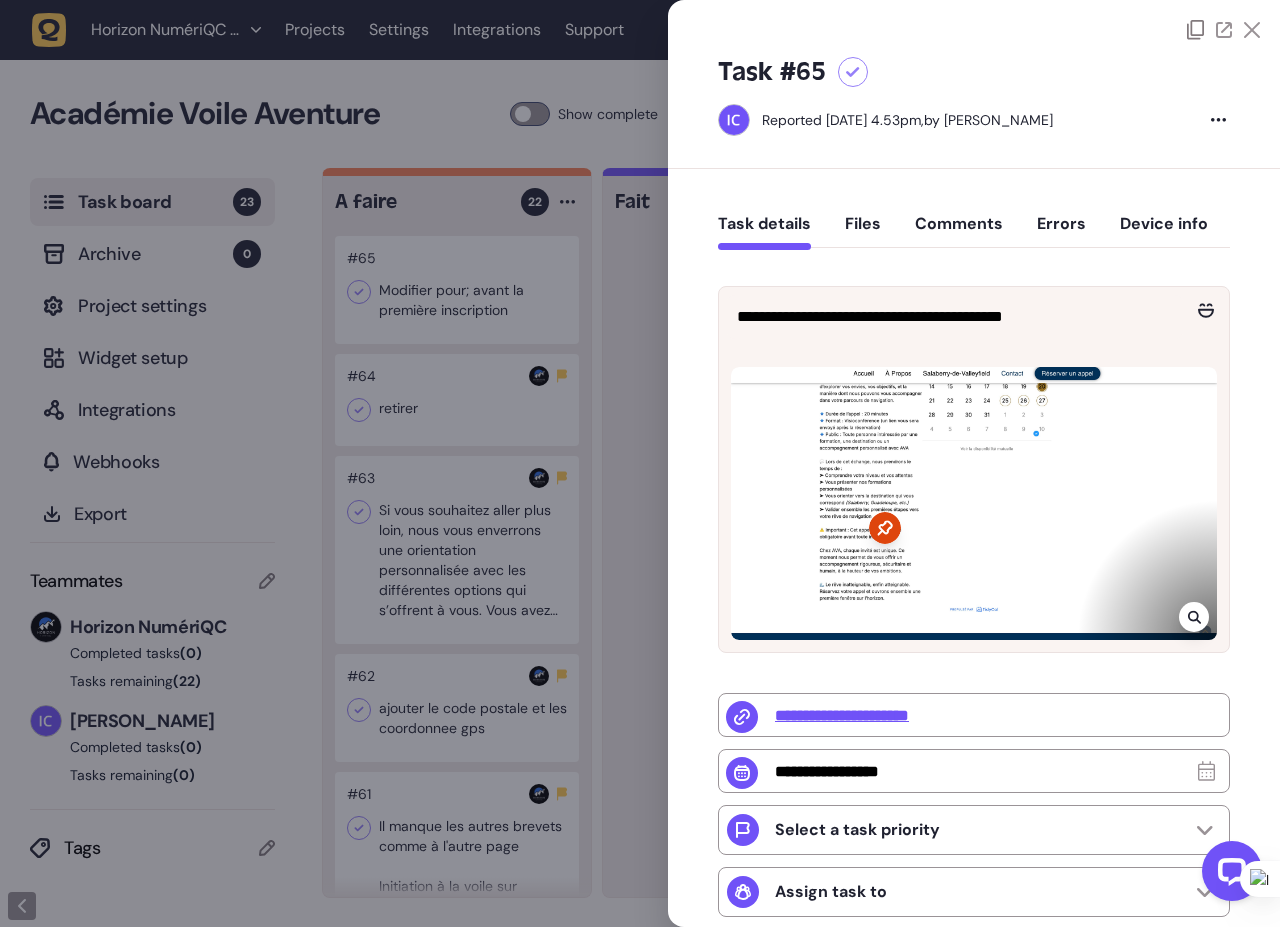 click 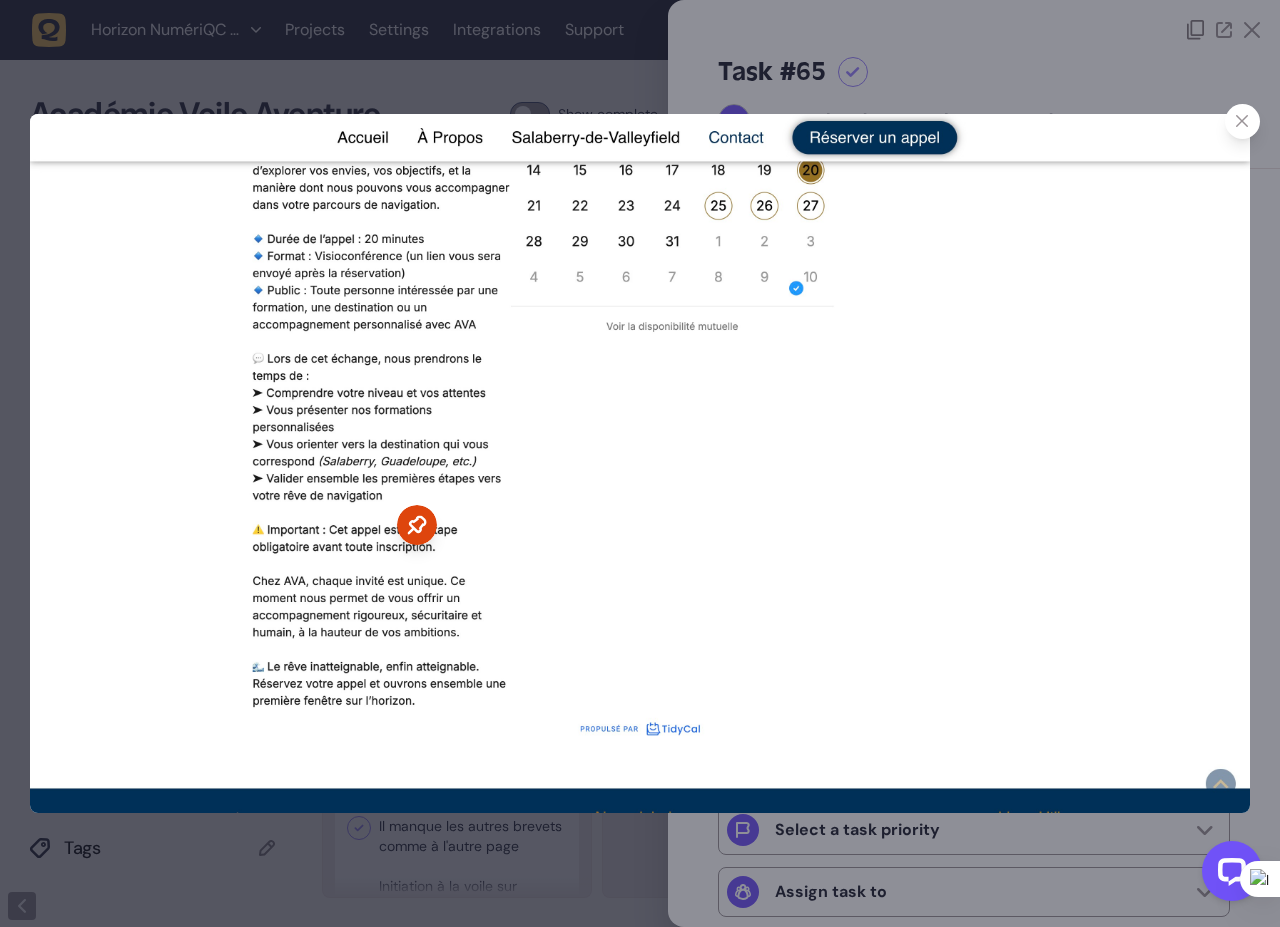 click 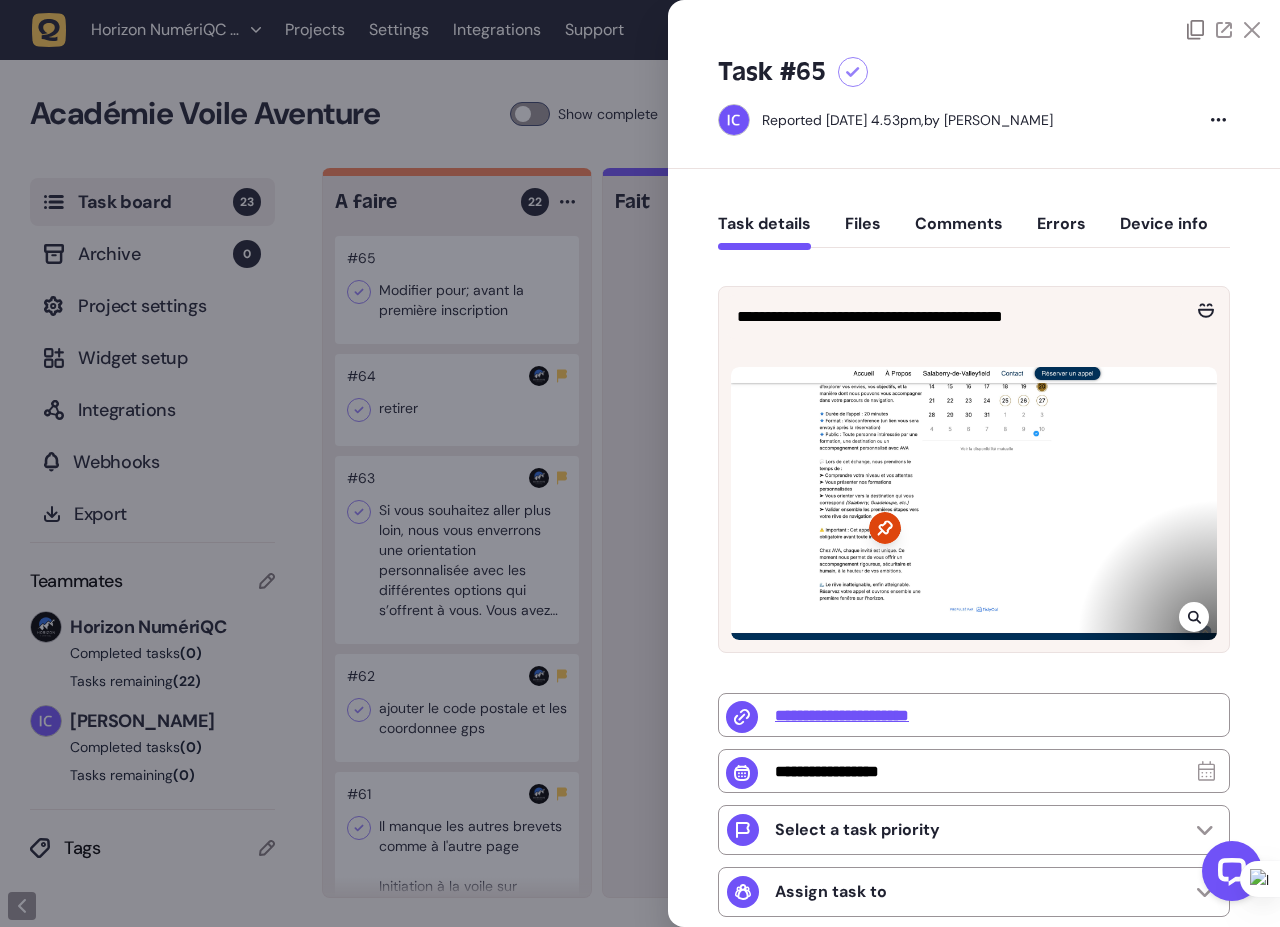 click 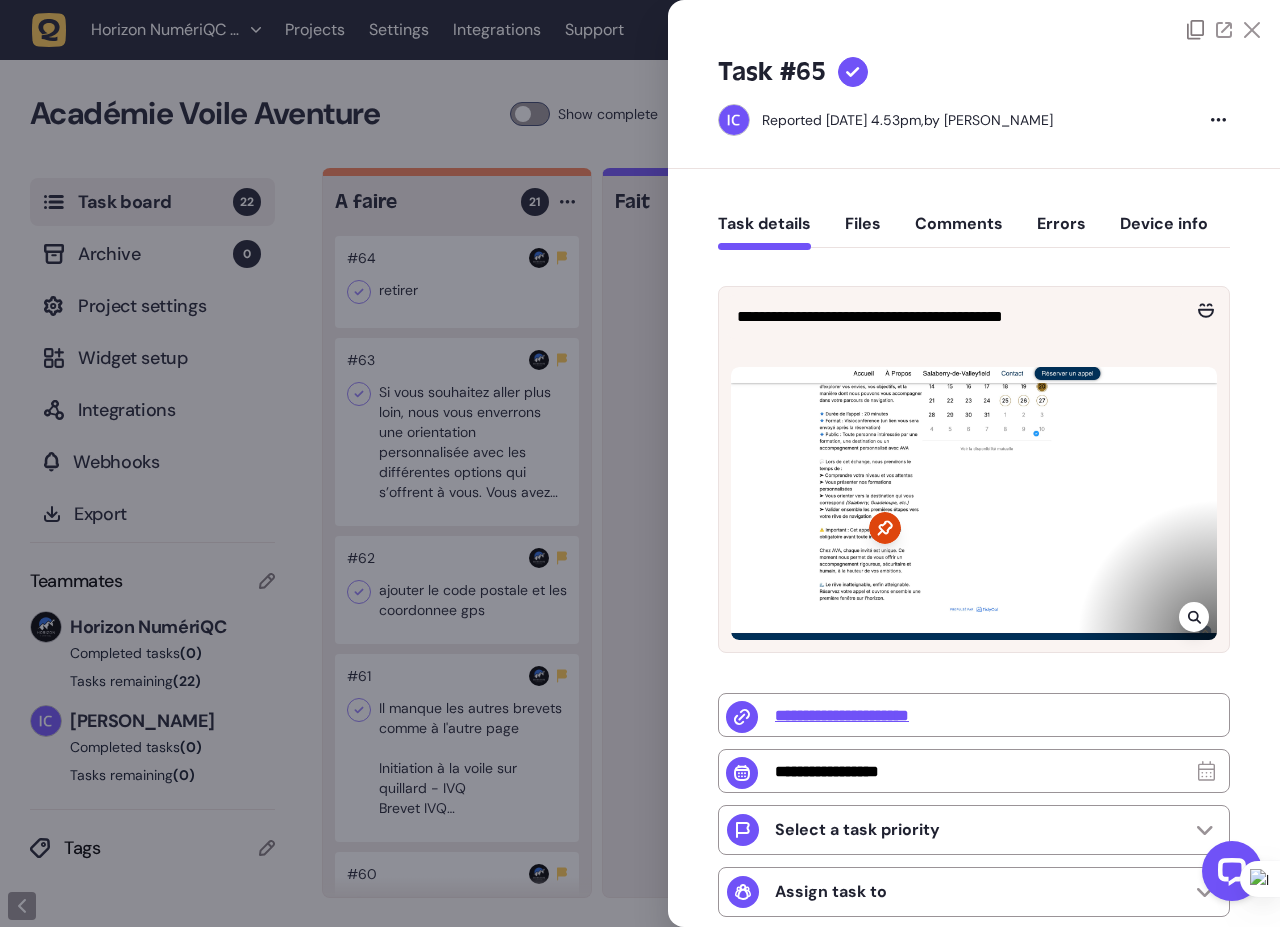click 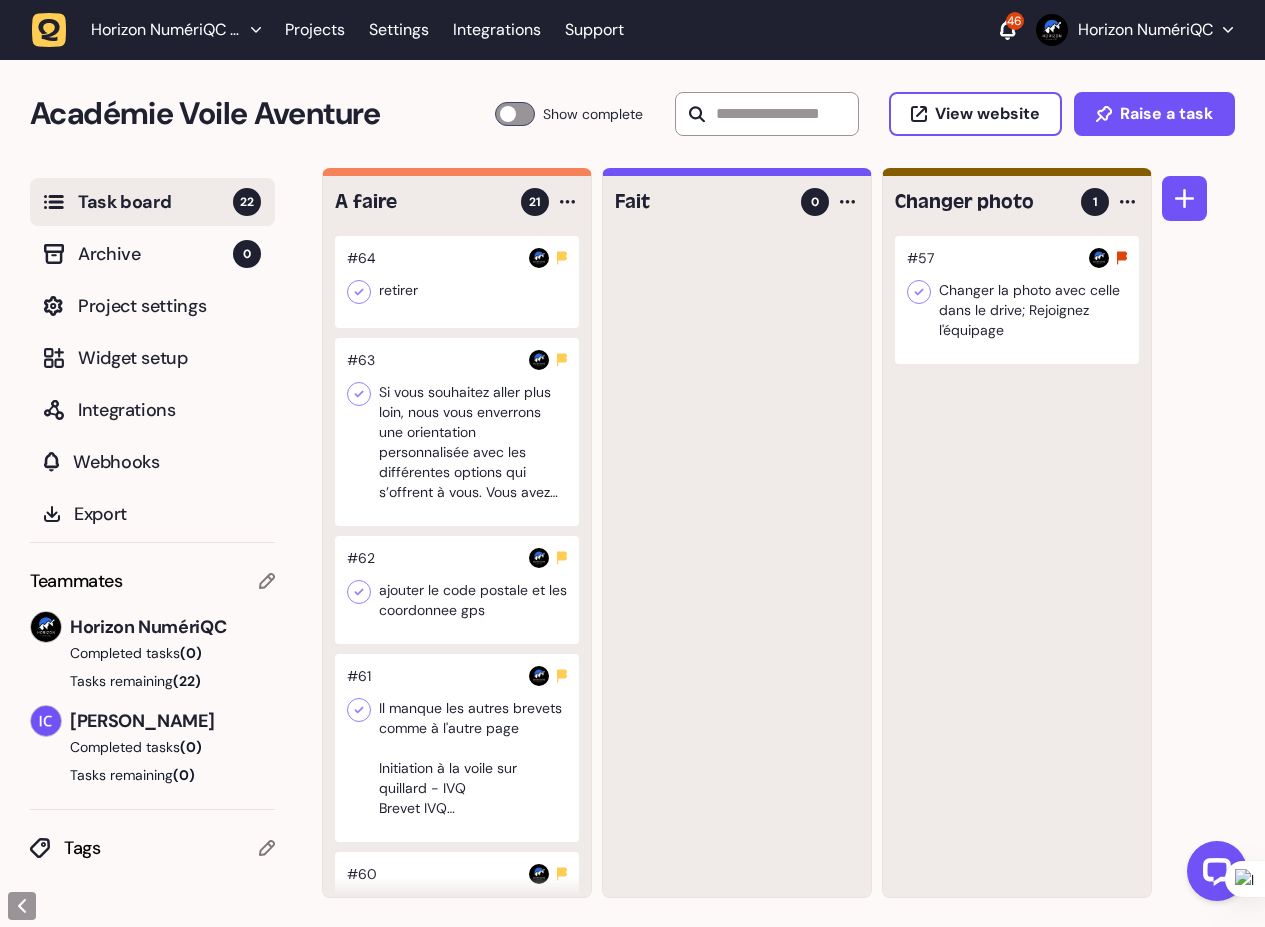 click 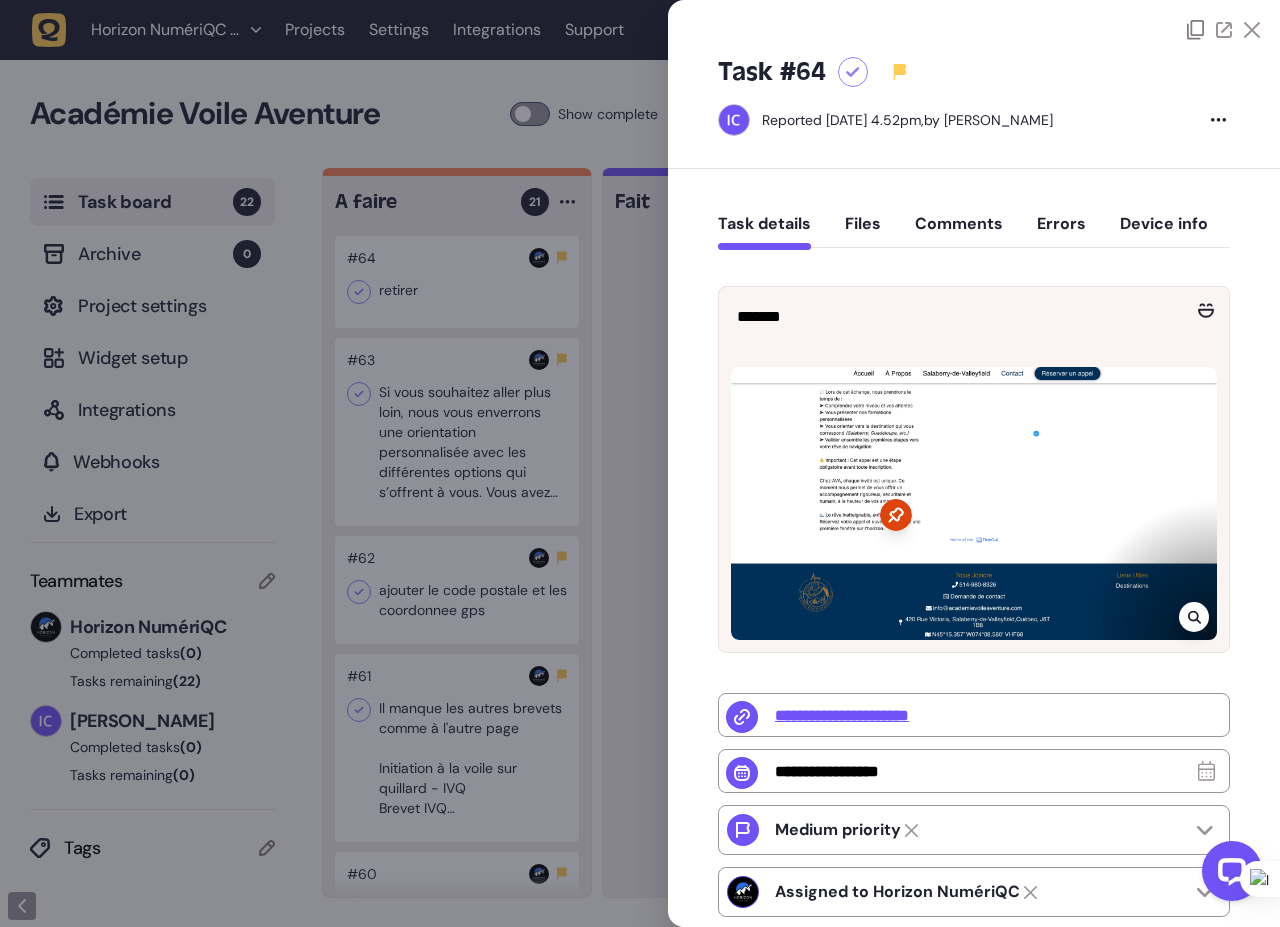 click 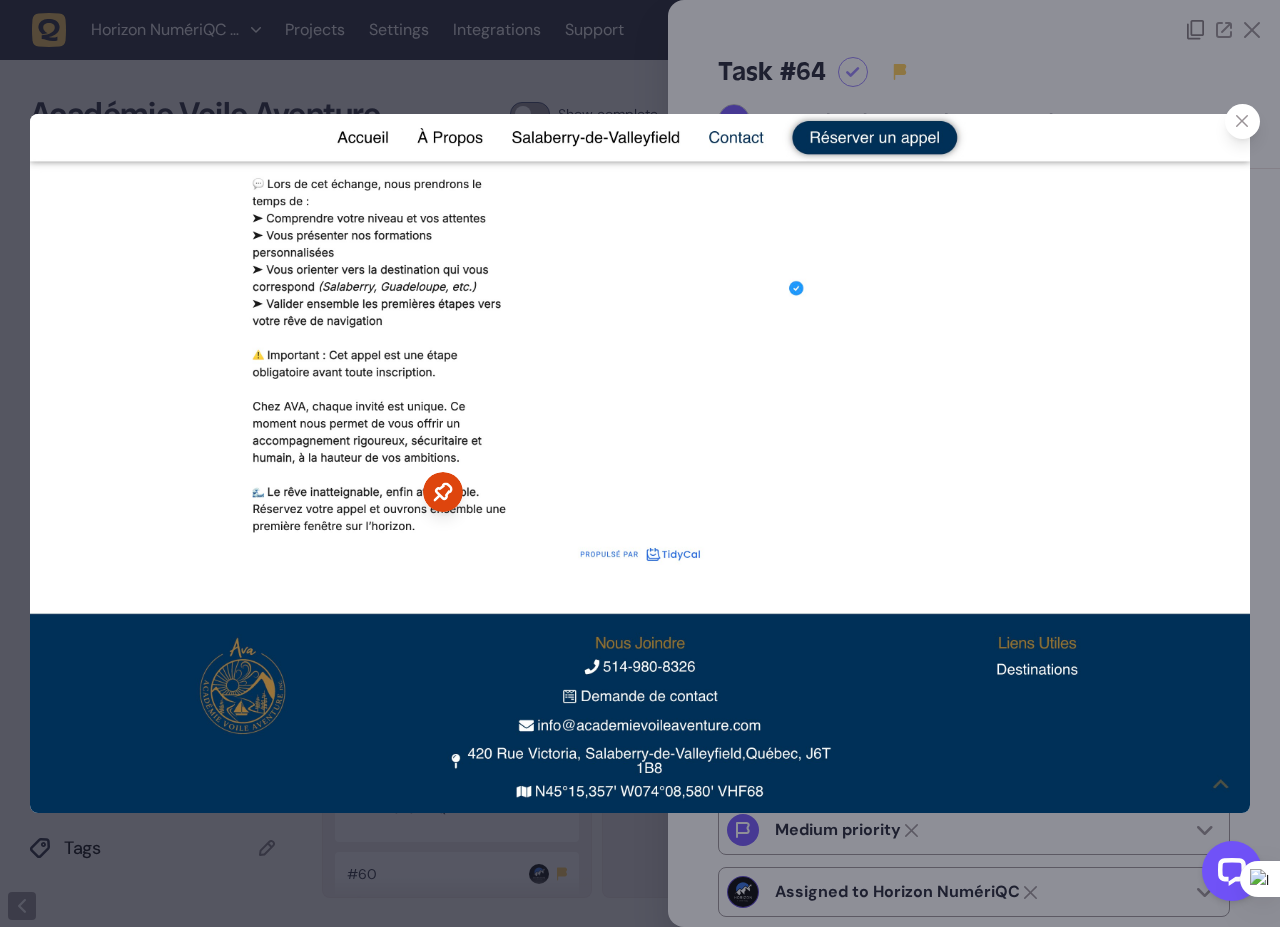 click 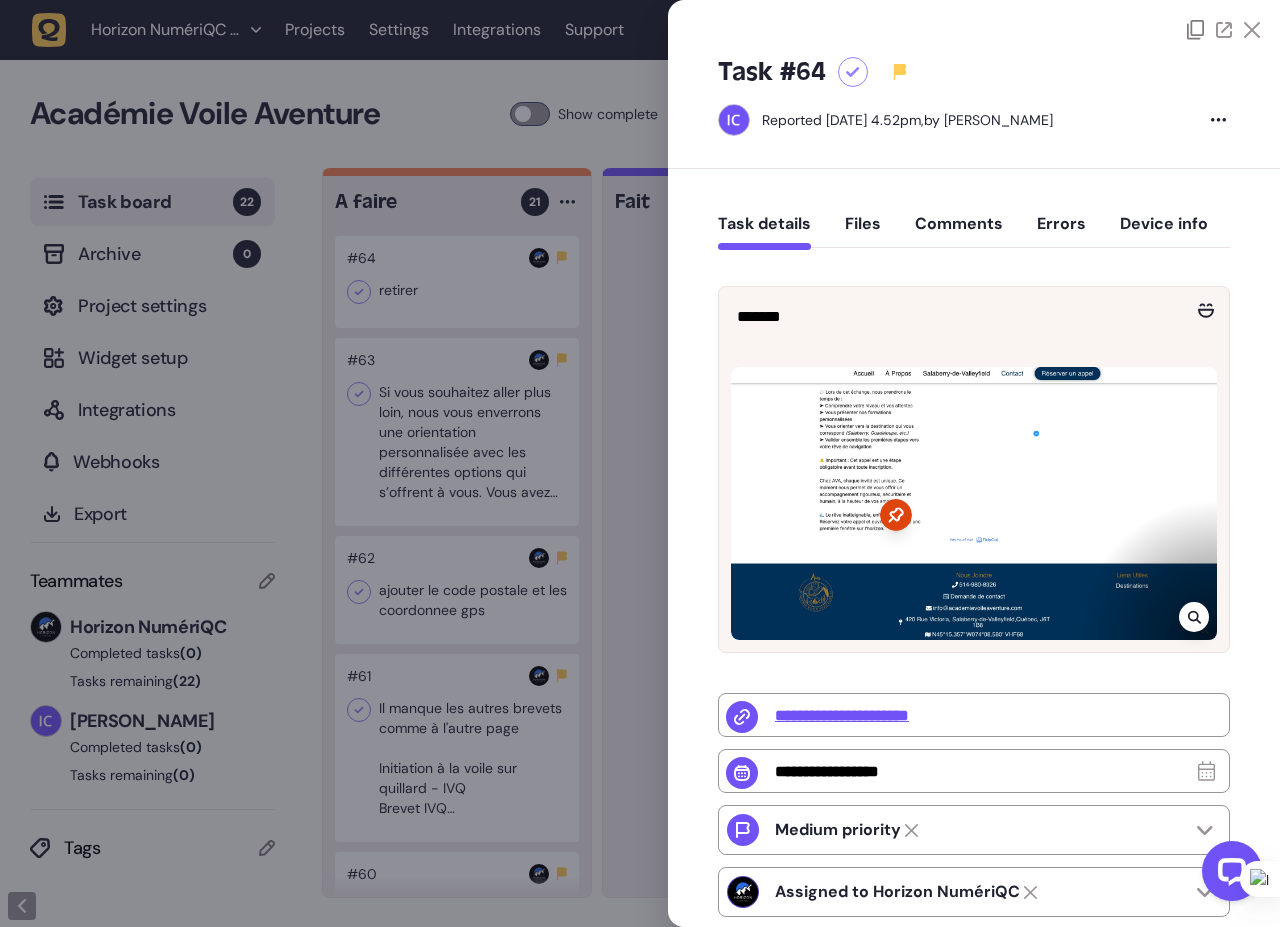 click 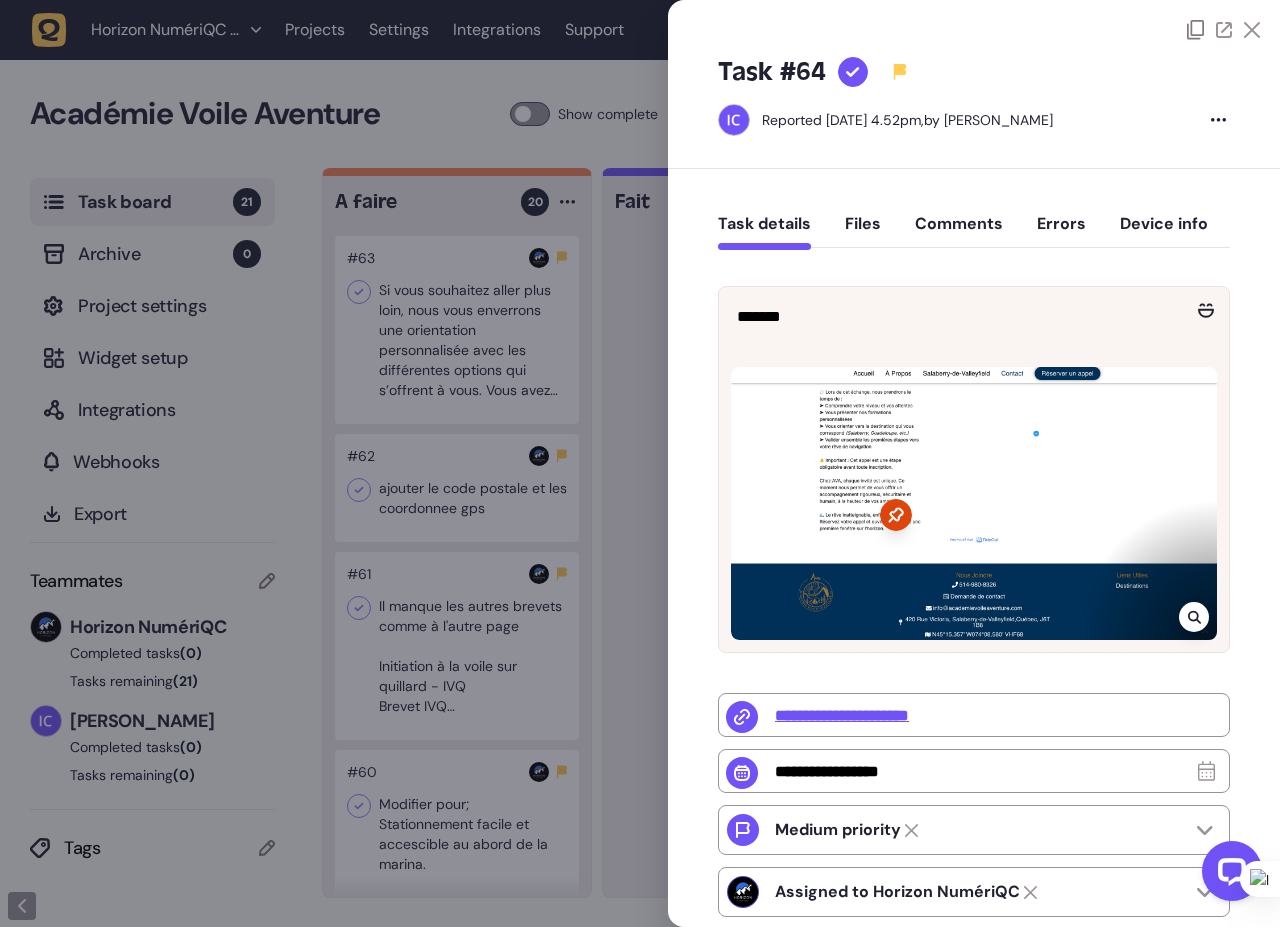 click 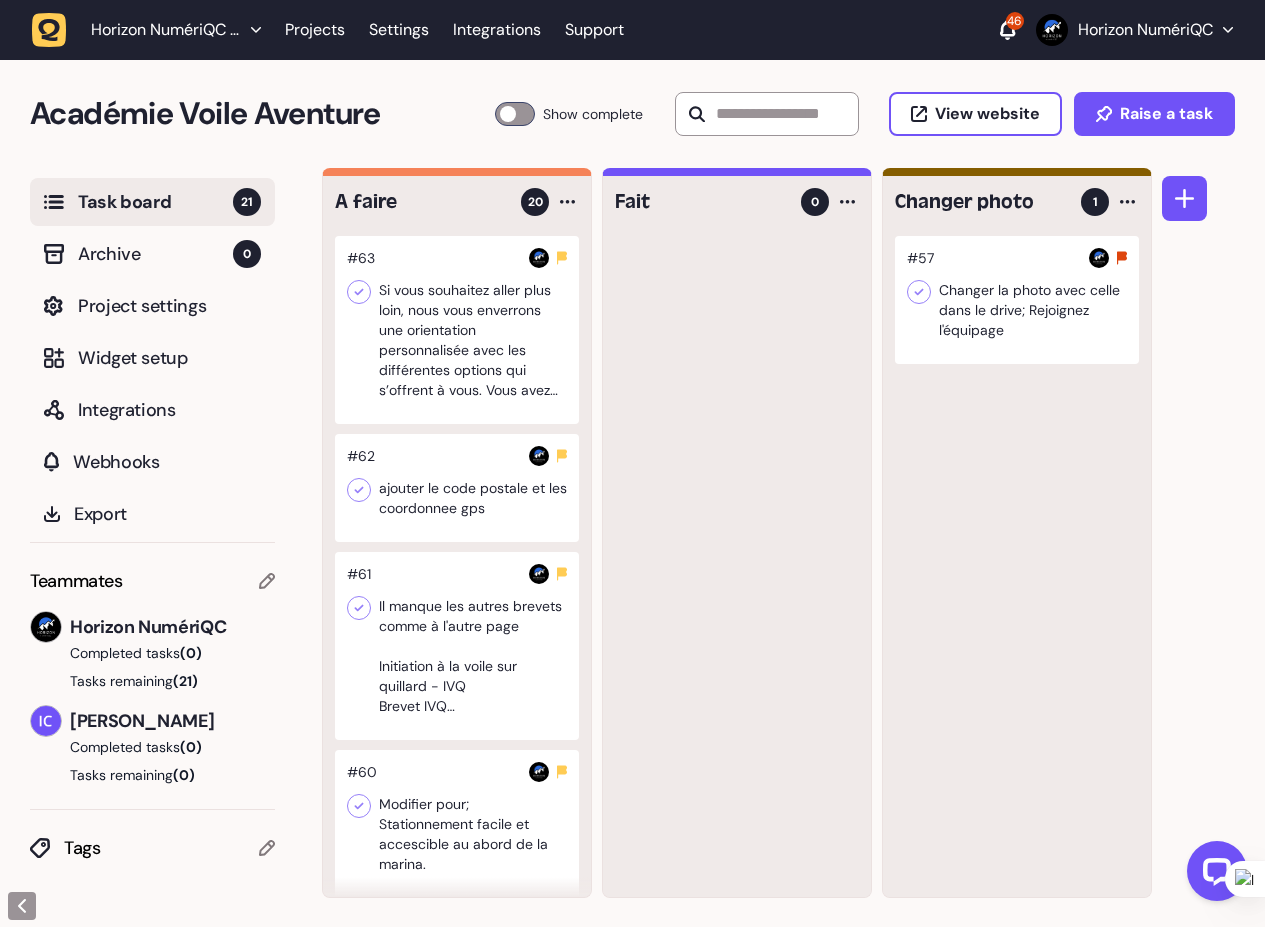 click 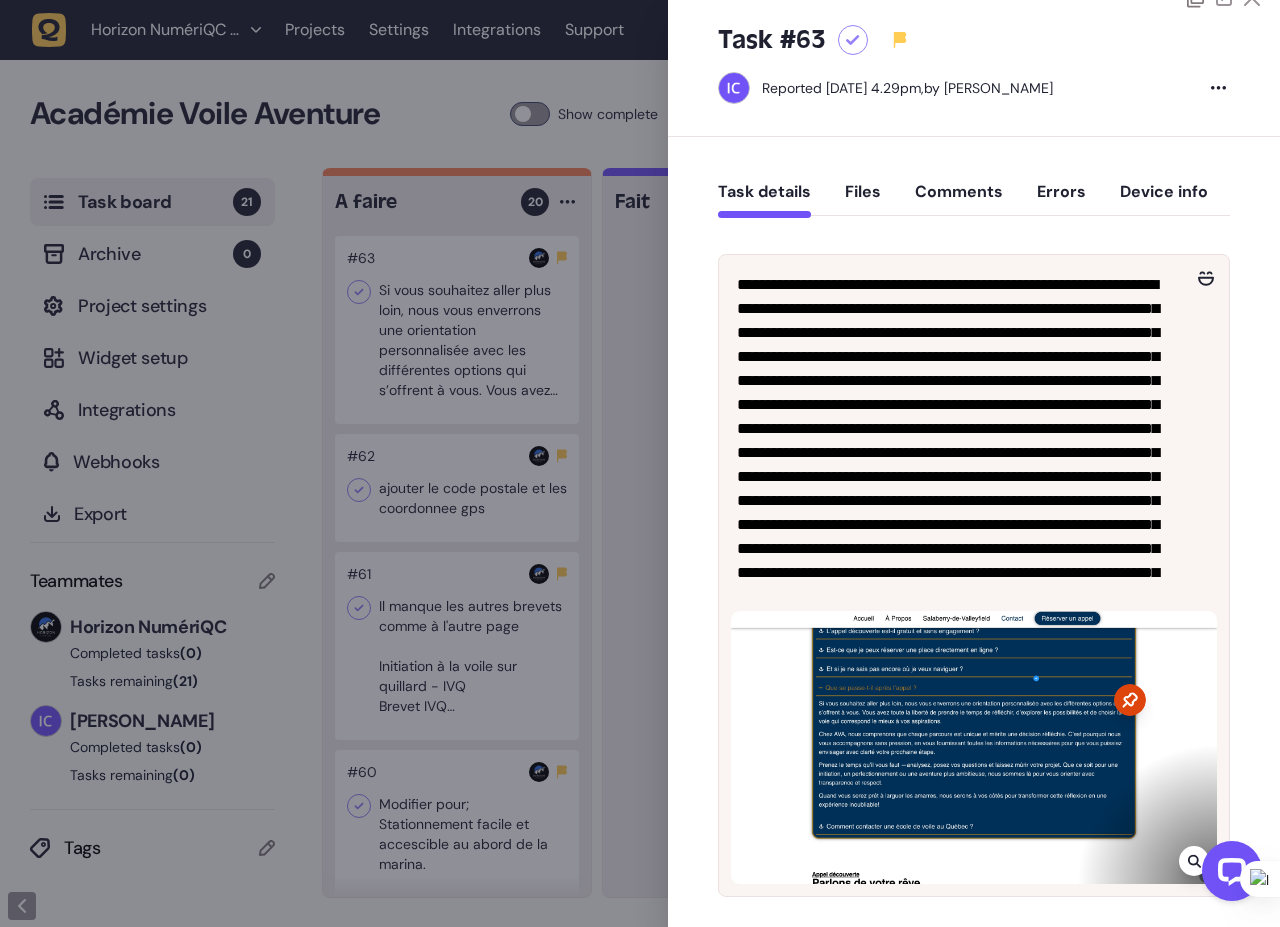 scroll, scrollTop: 0, scrollLeft: 0, axis: both 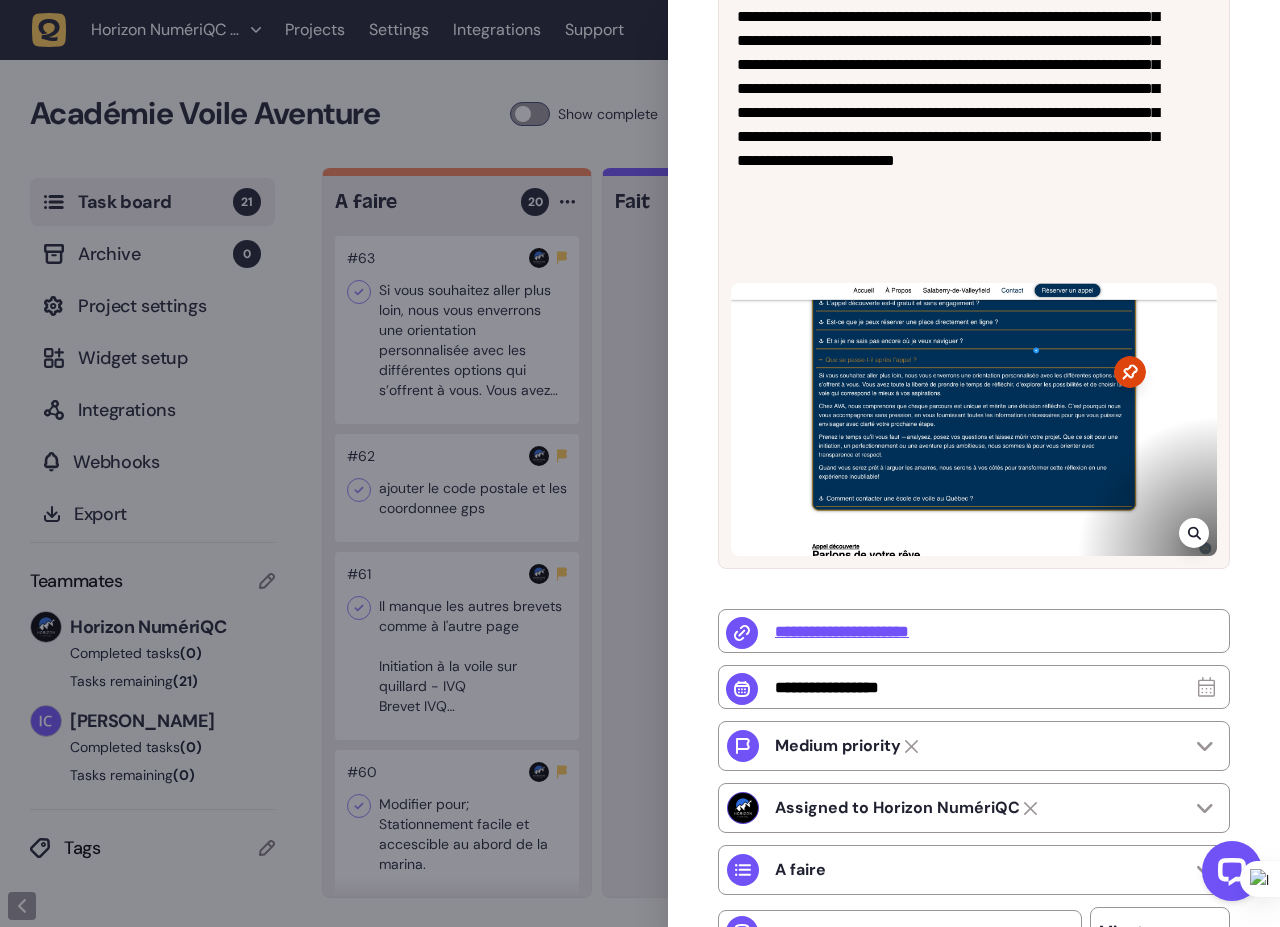 click 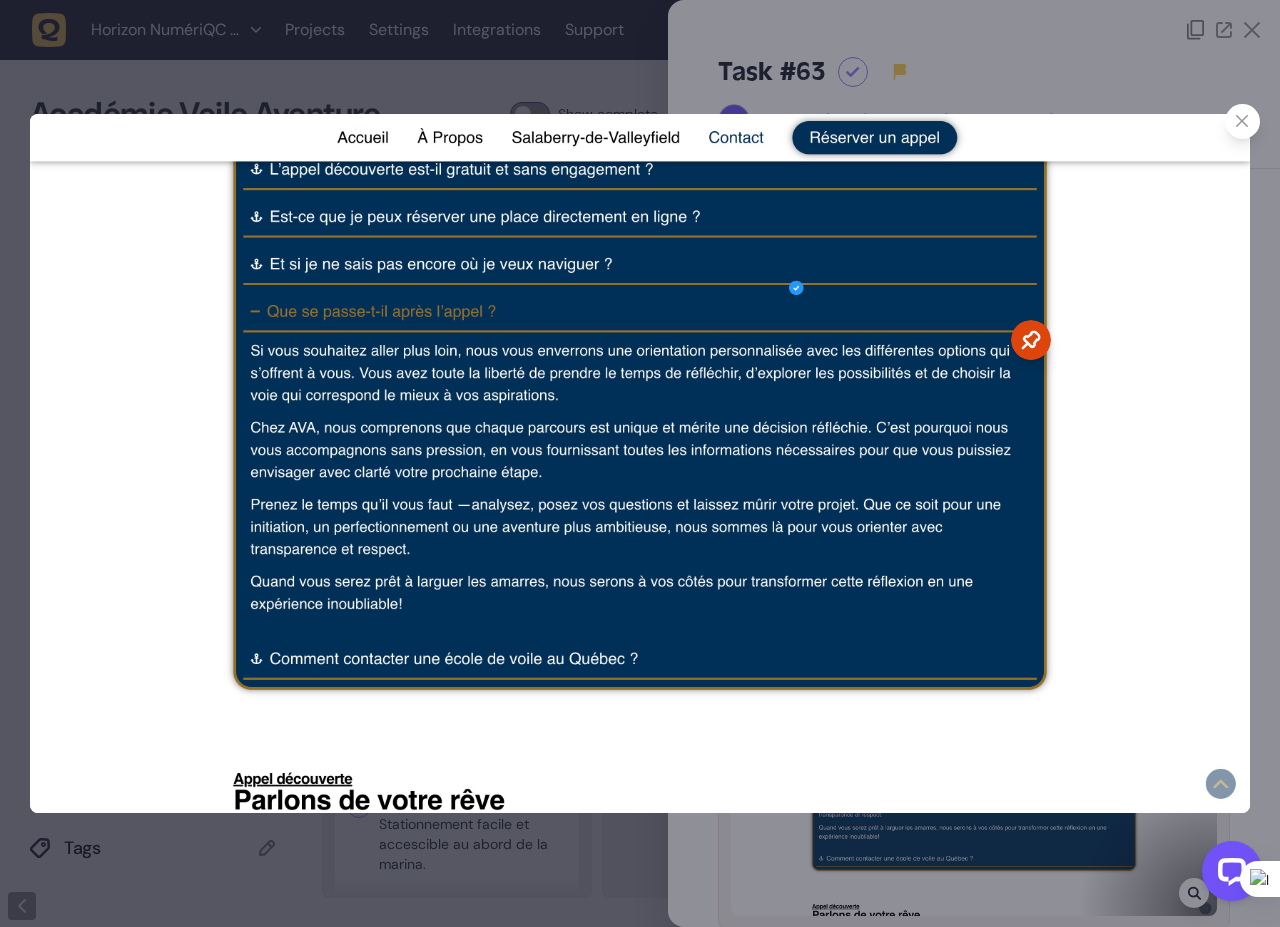 click 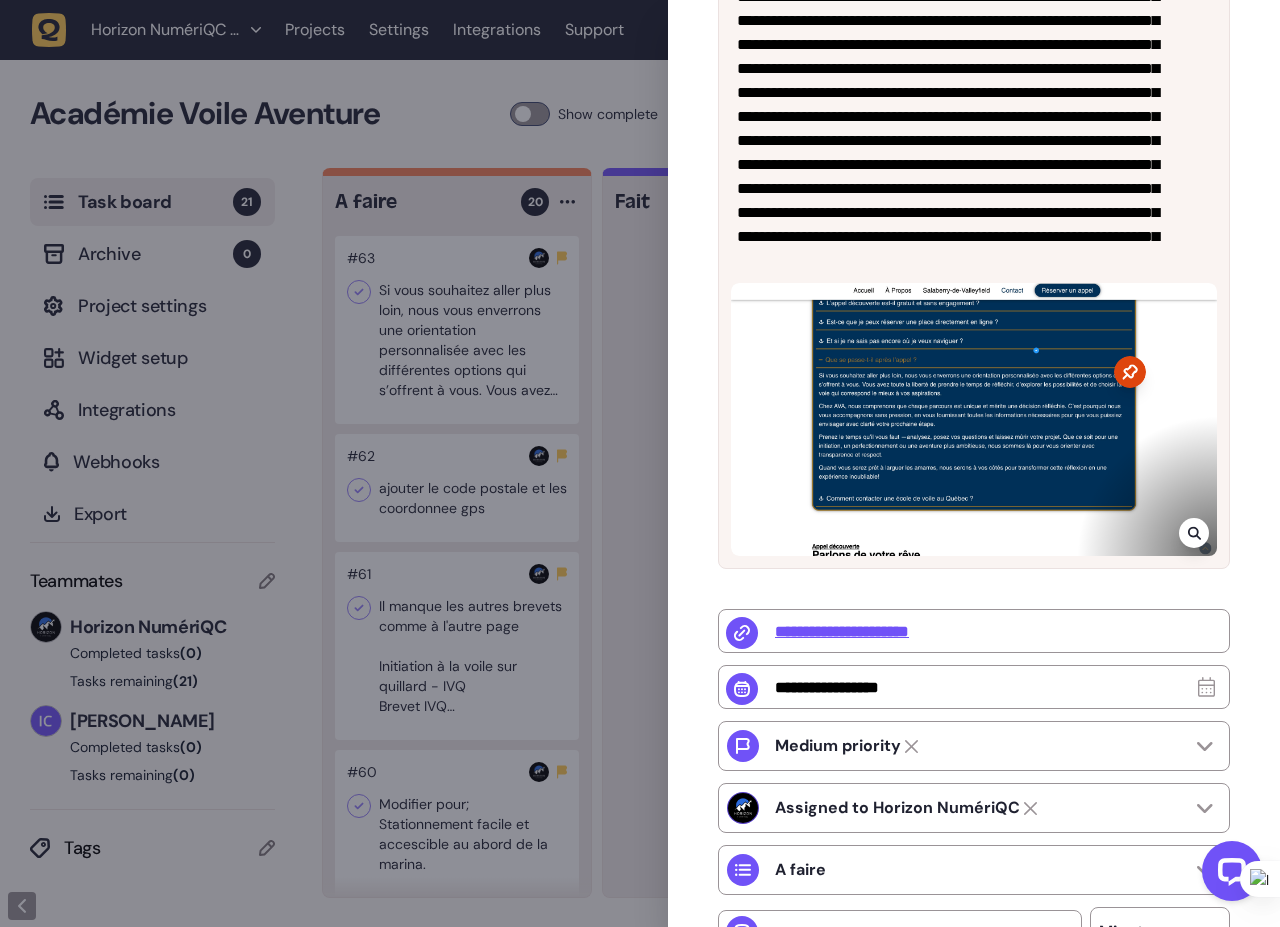 scroll, scrollTop: 0, scrollLeft: 0, axis: both 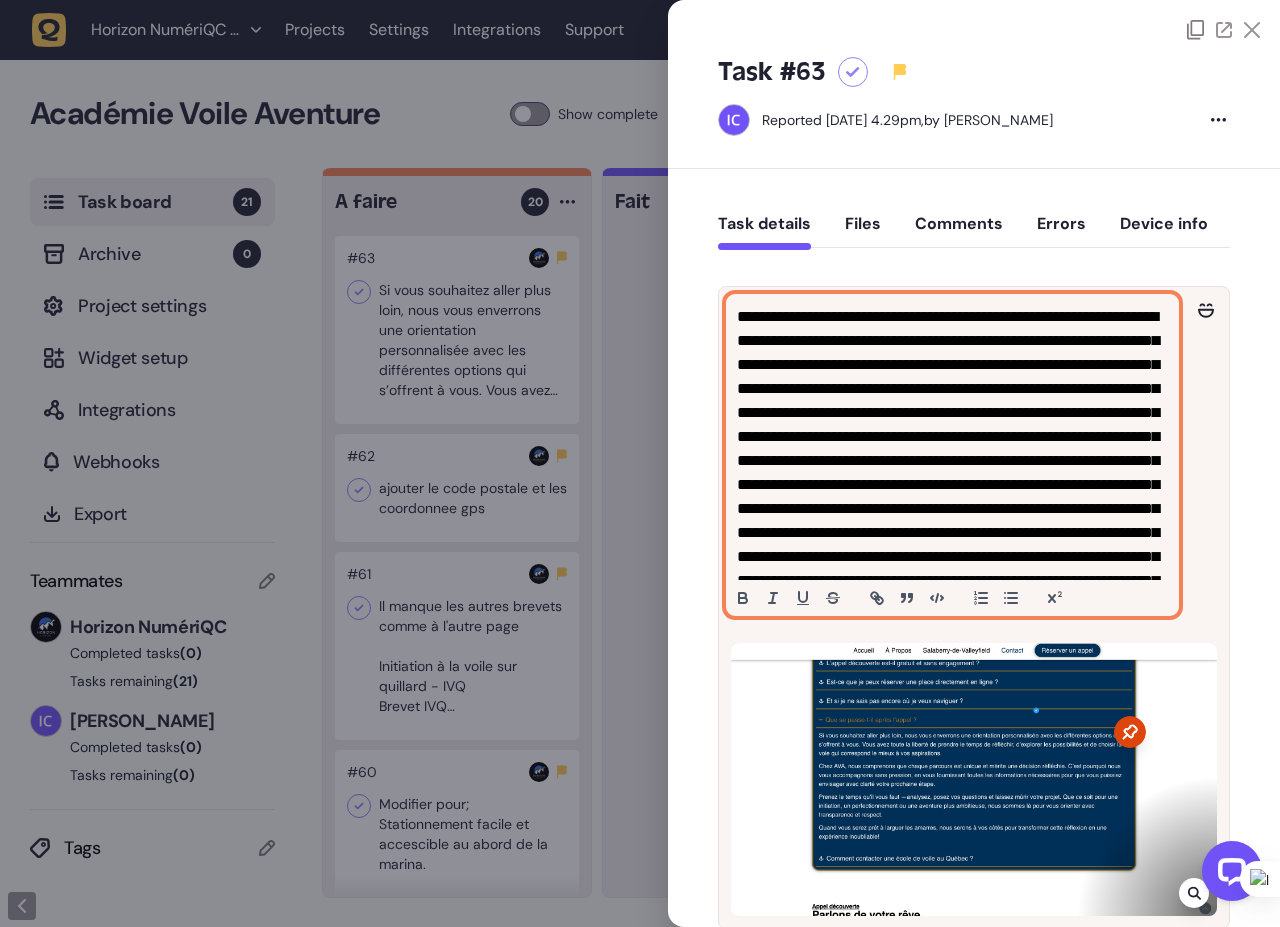 click on "**********" 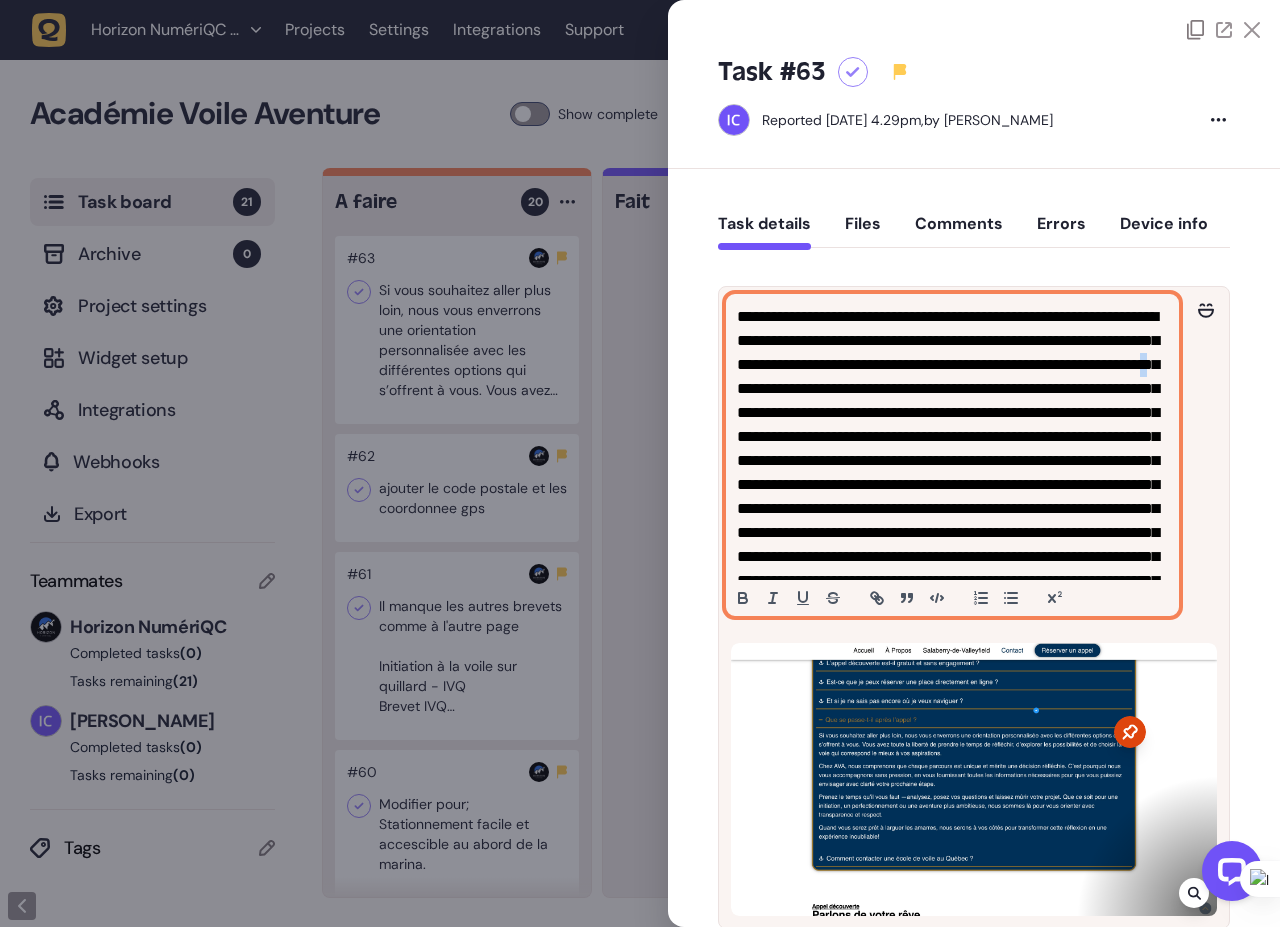 click on "**********" 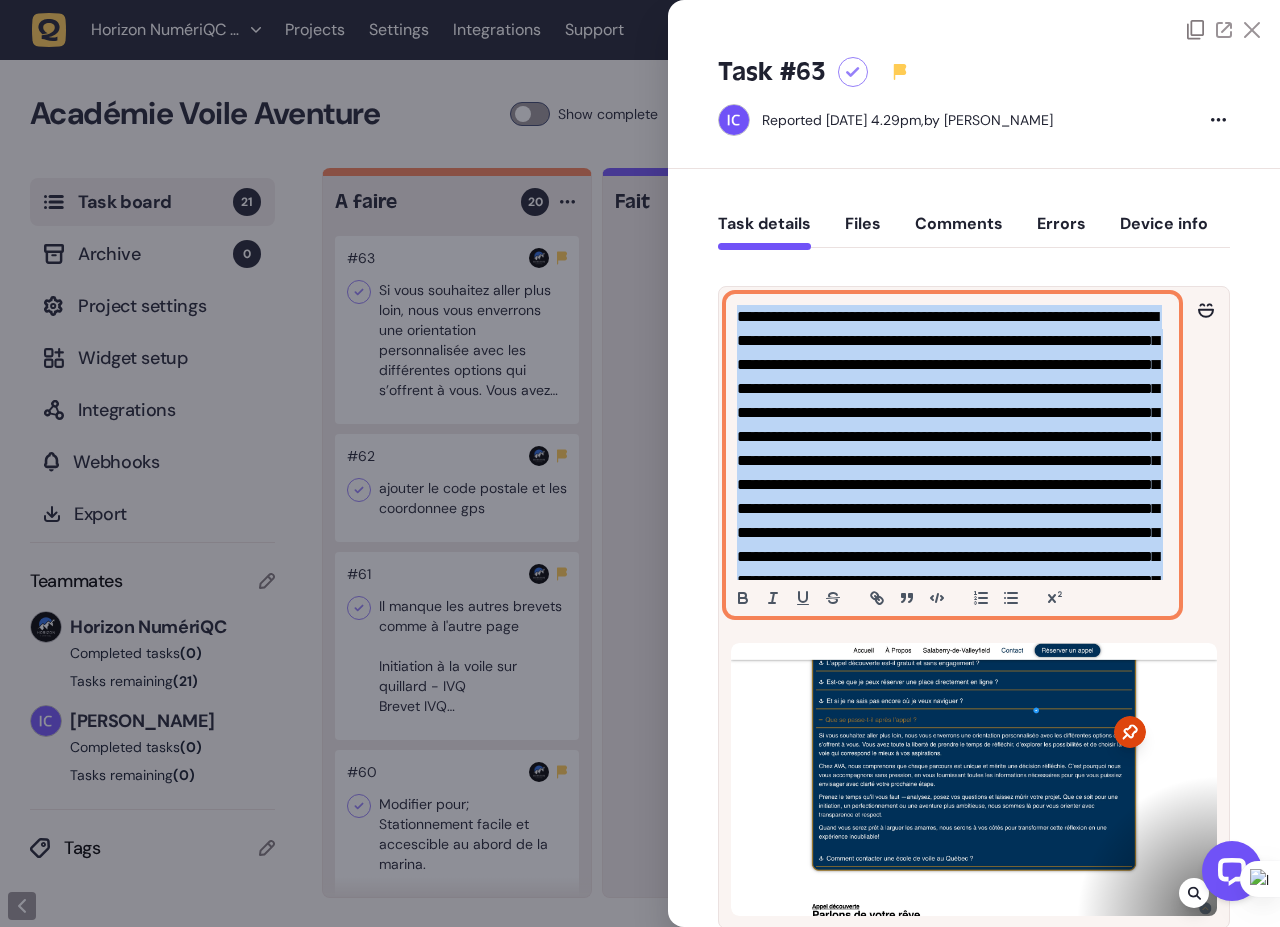 click on "**********" 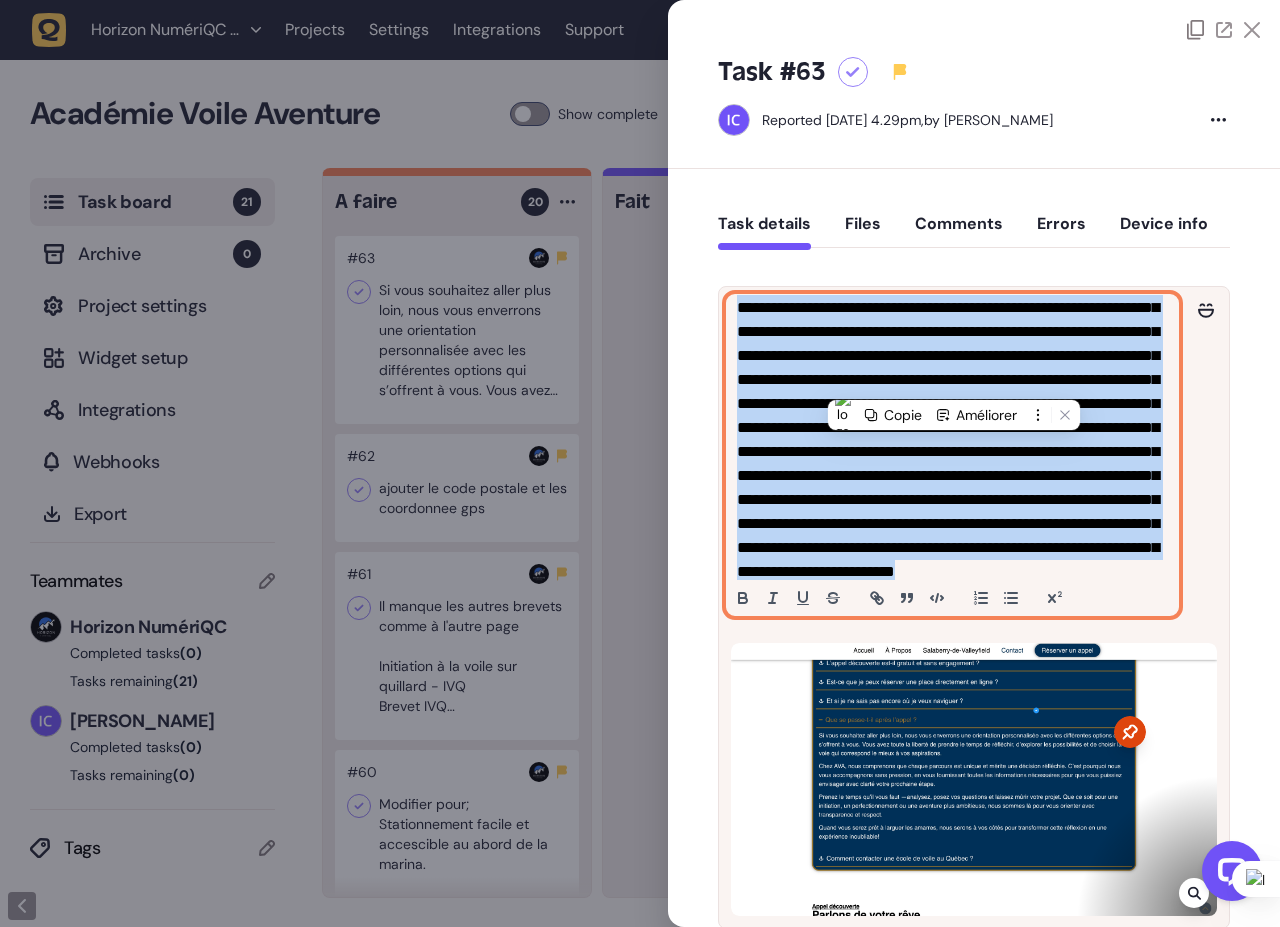 scroll, scrollTop: 143, scrollLeft: 0, axis: vertical 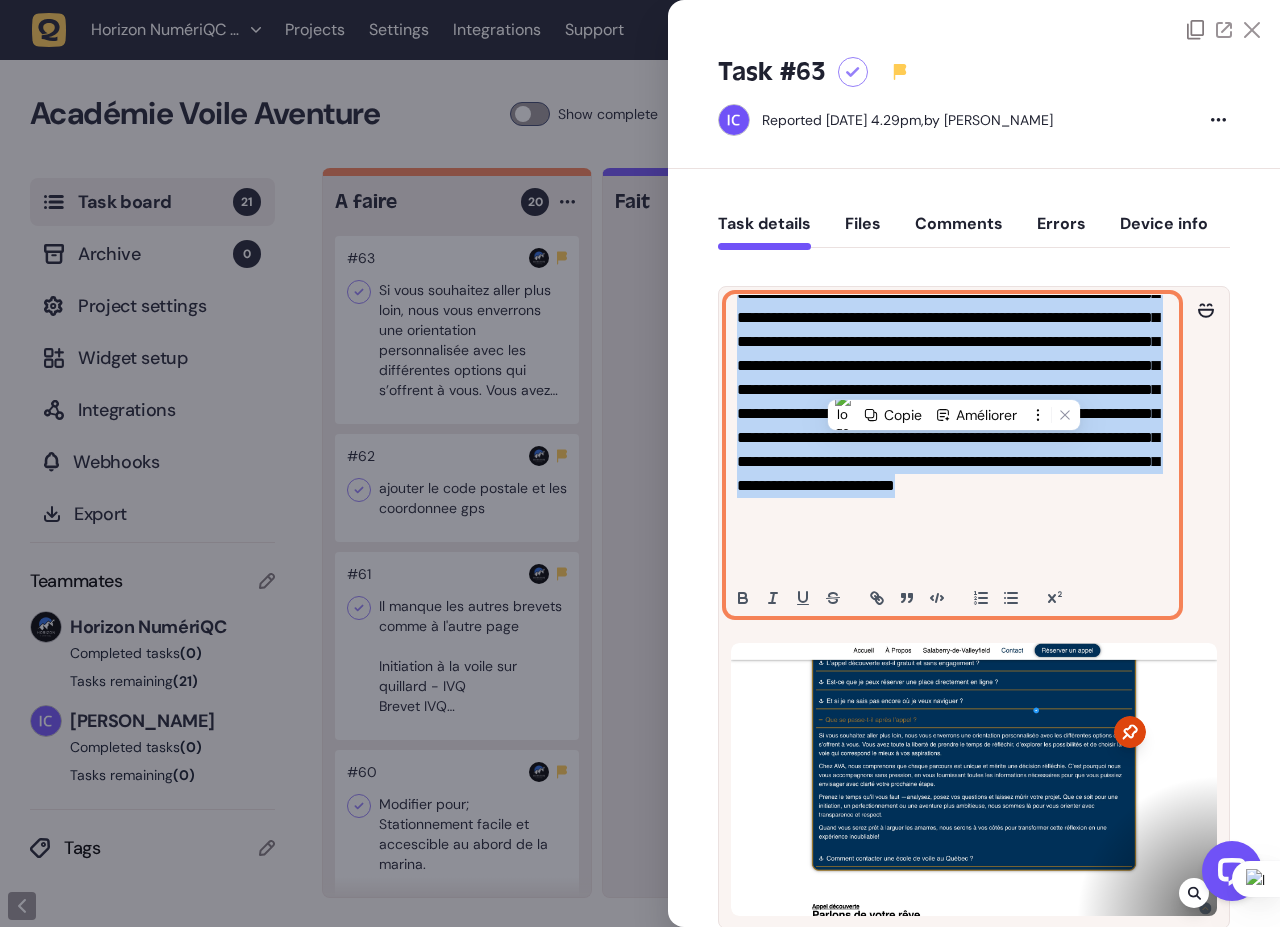 copy on "**********" 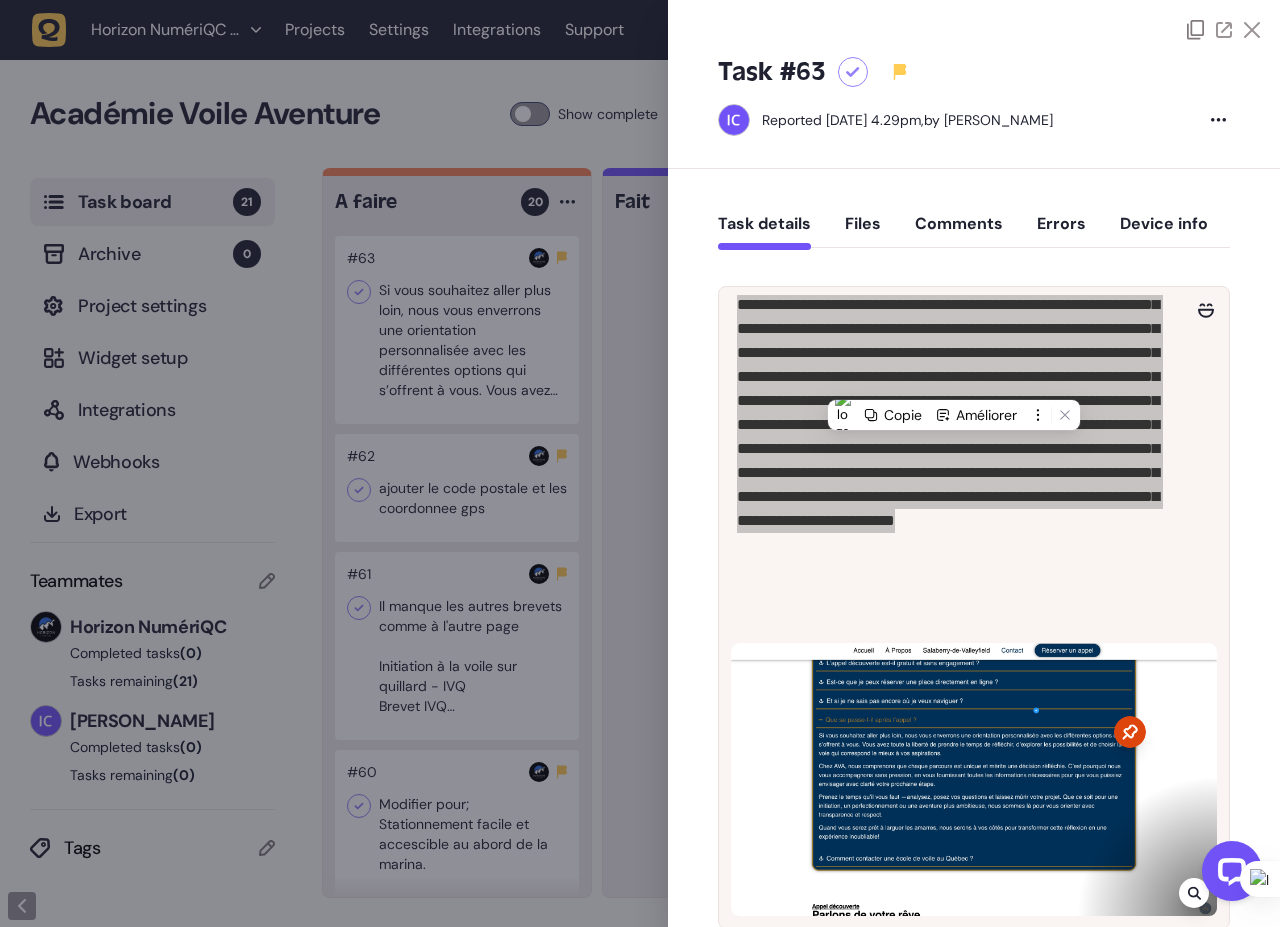 scroll, scrollTop: 108, scrollLeft: 0, axis: vertical 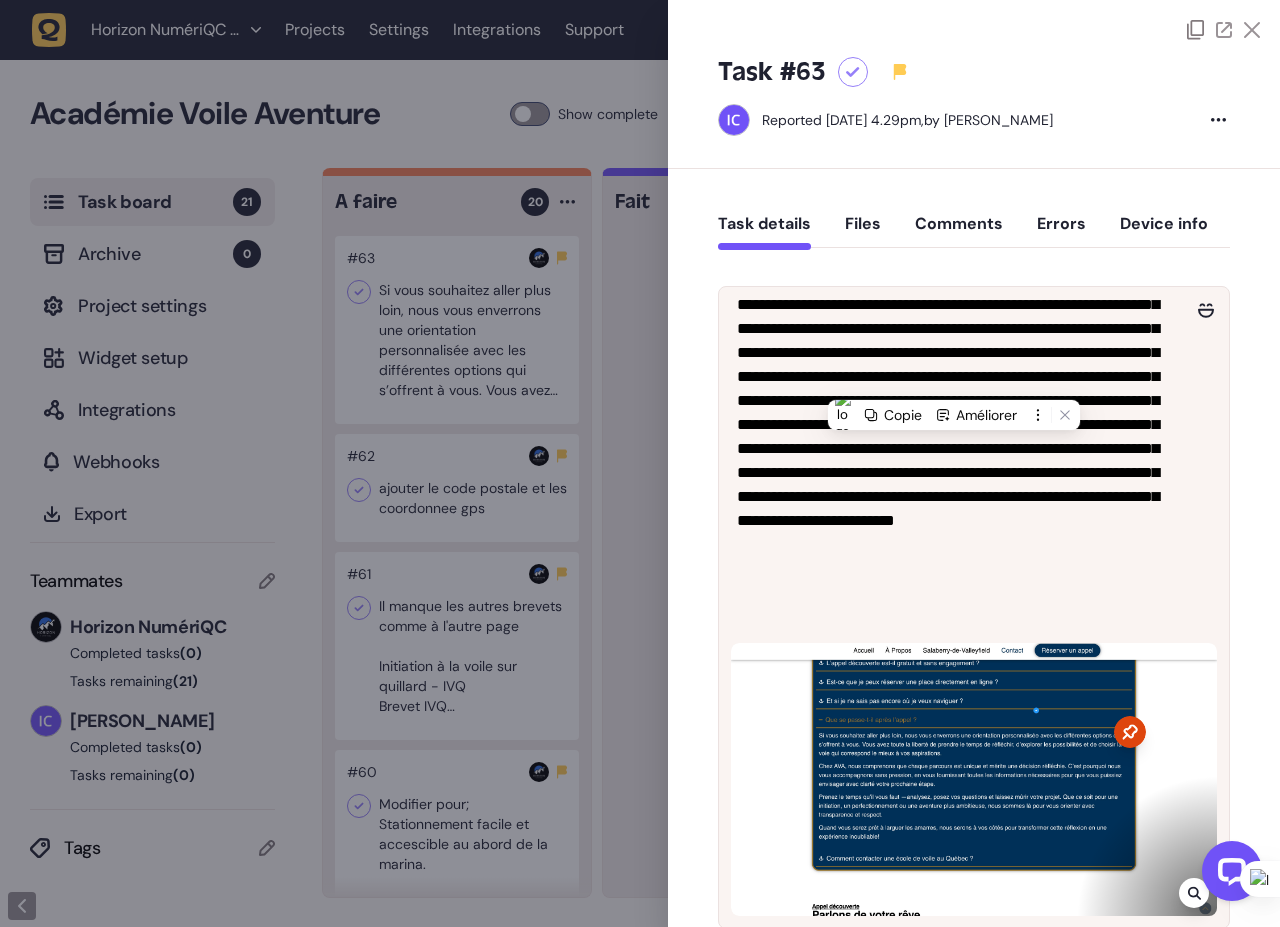 click 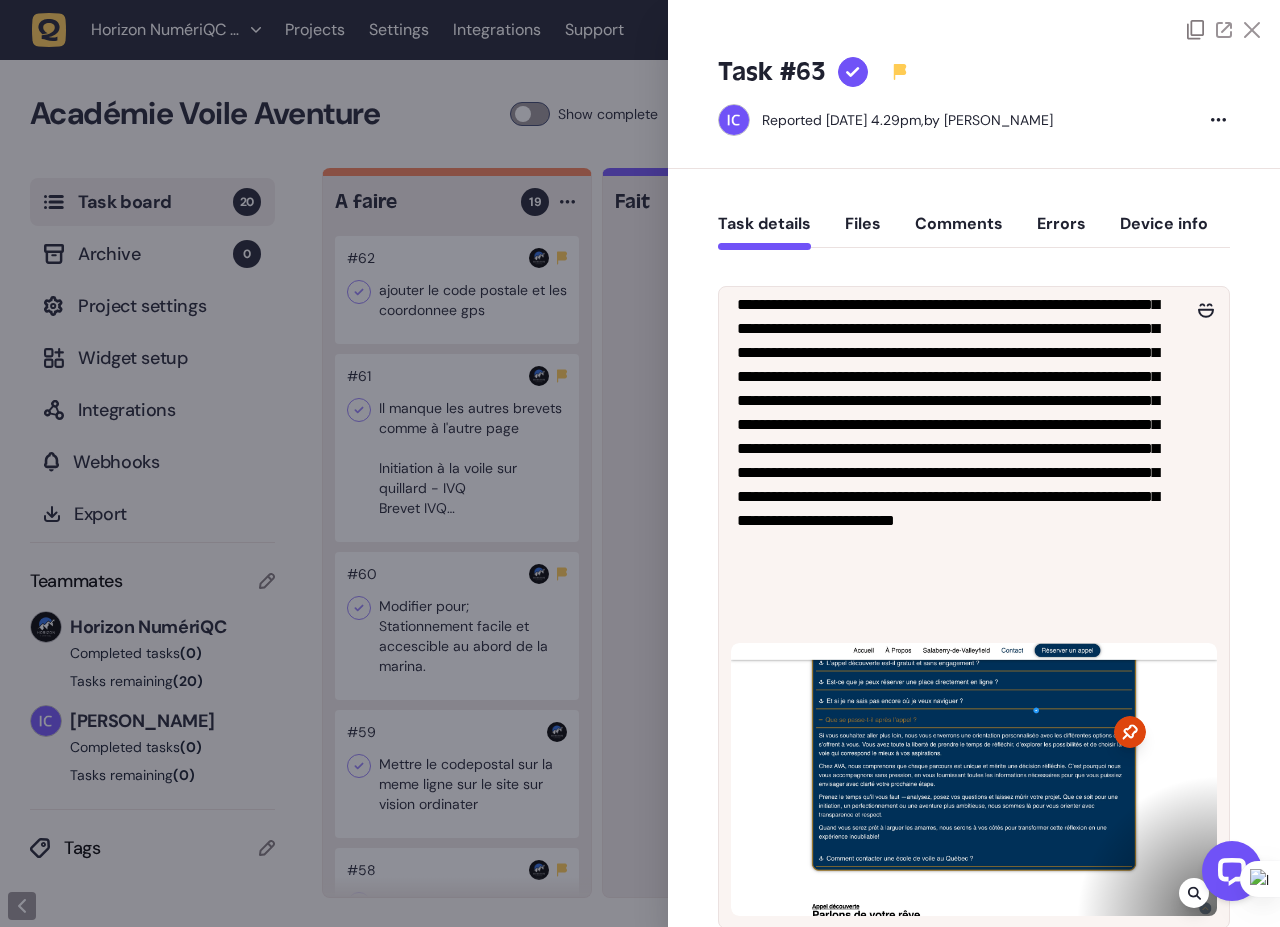 click 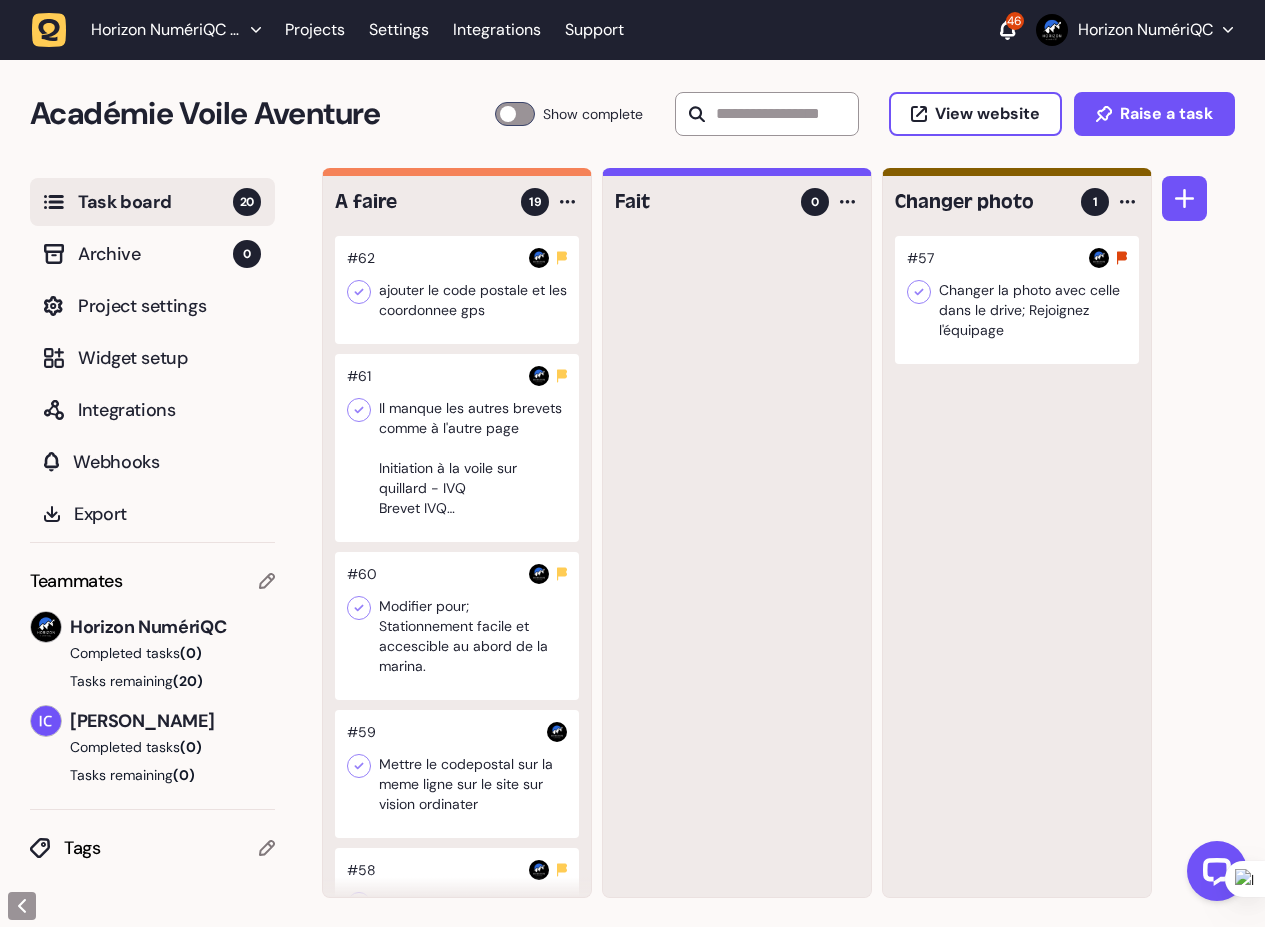 click 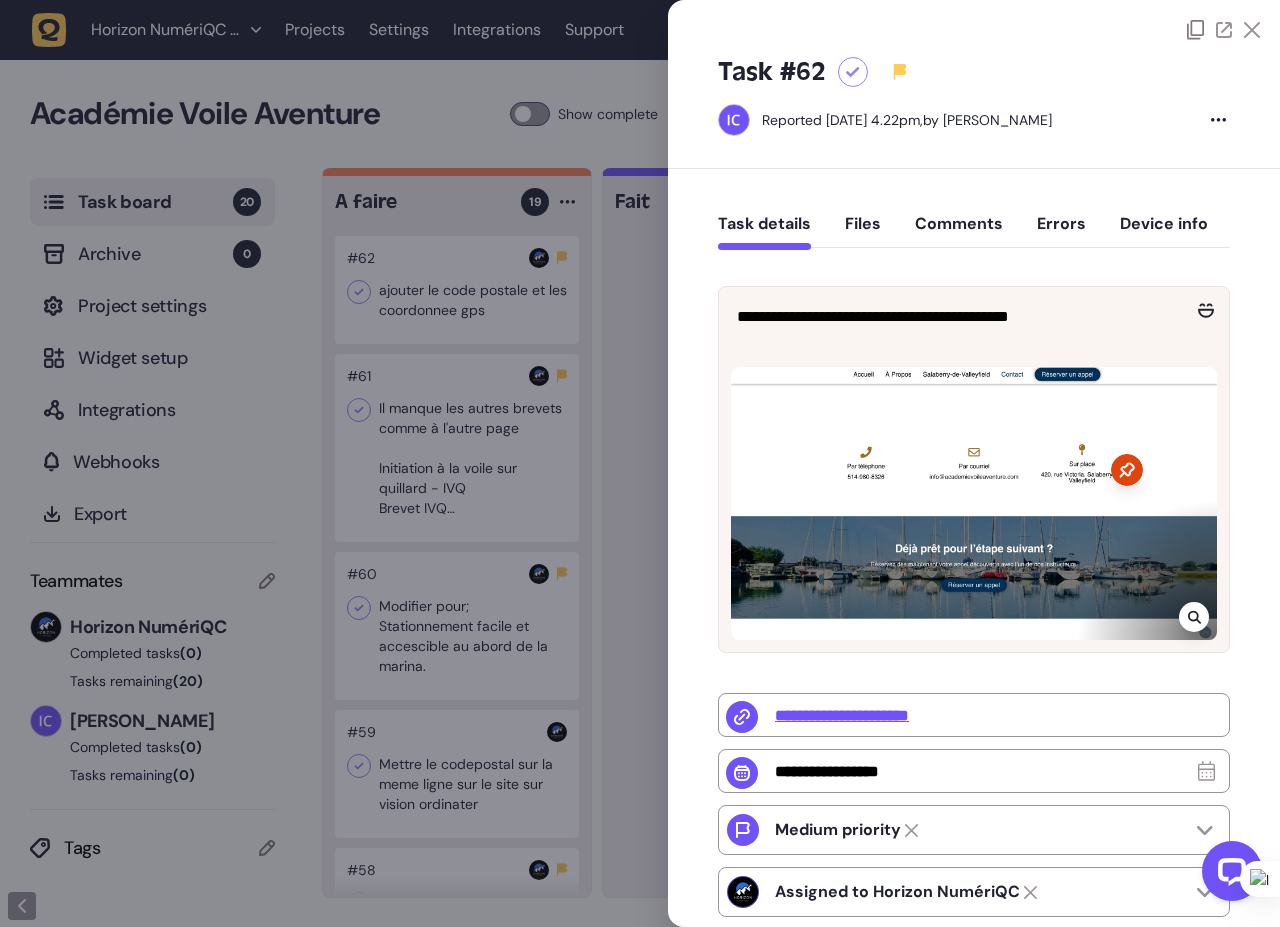 click 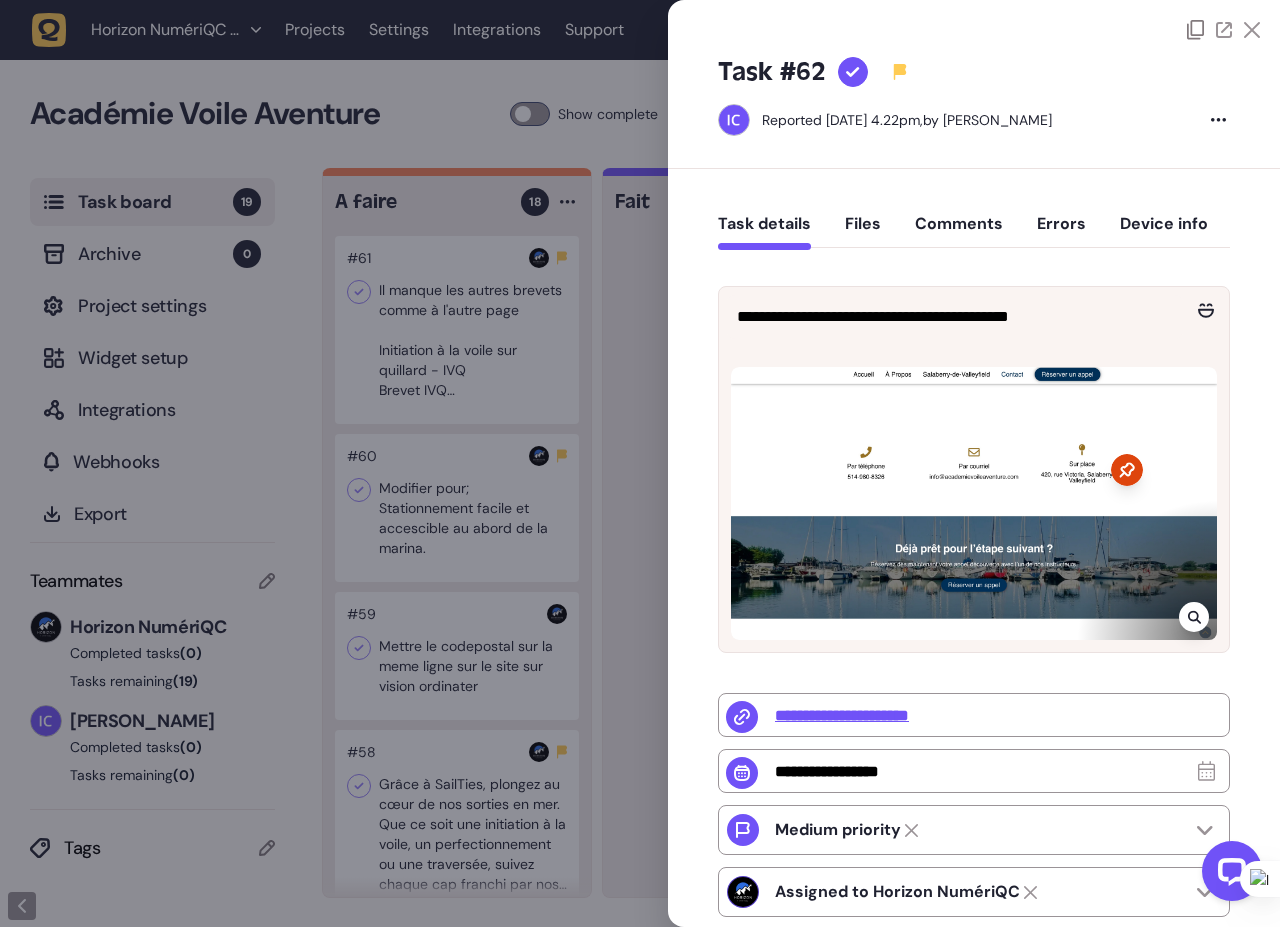 click 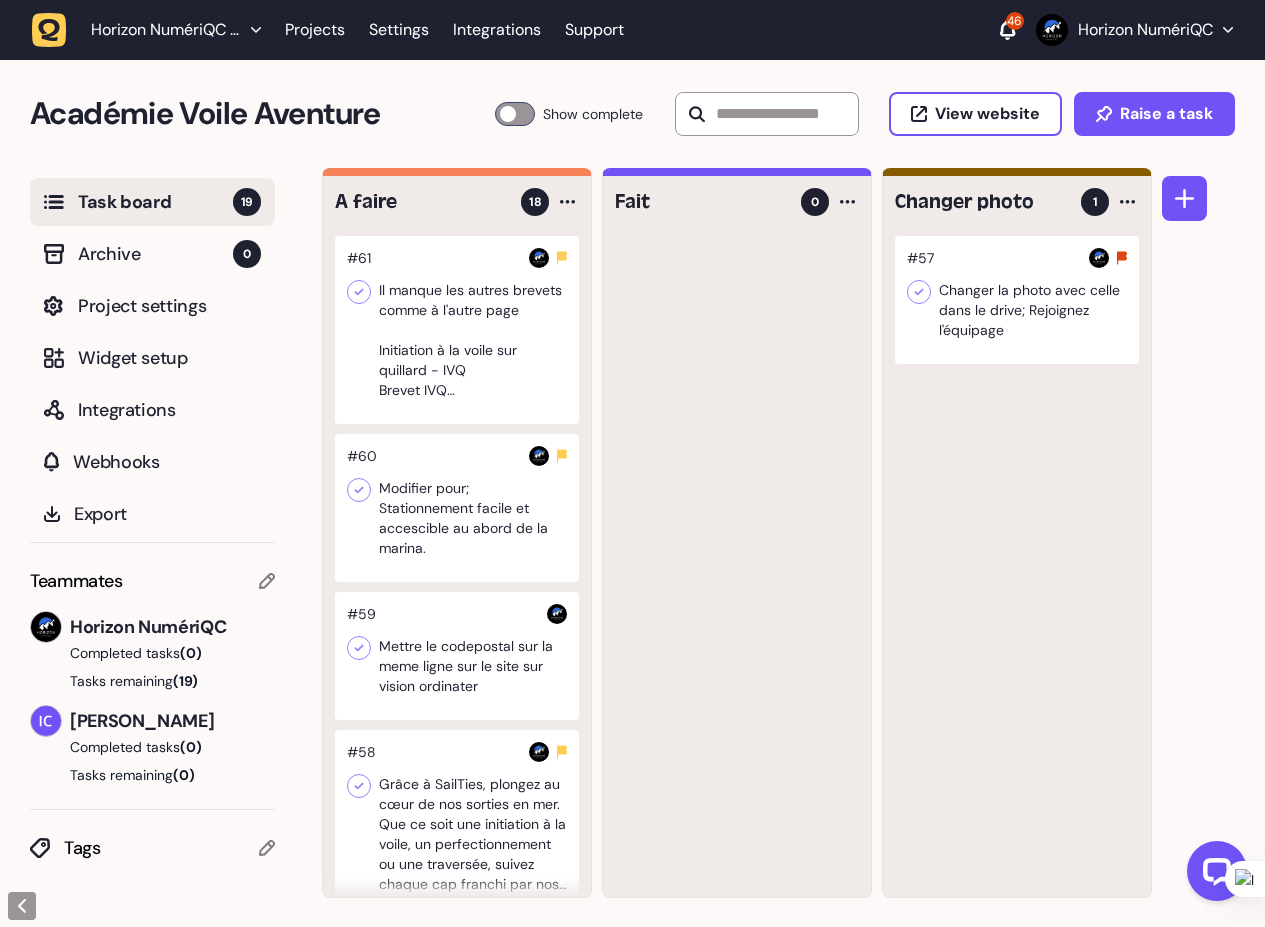 click 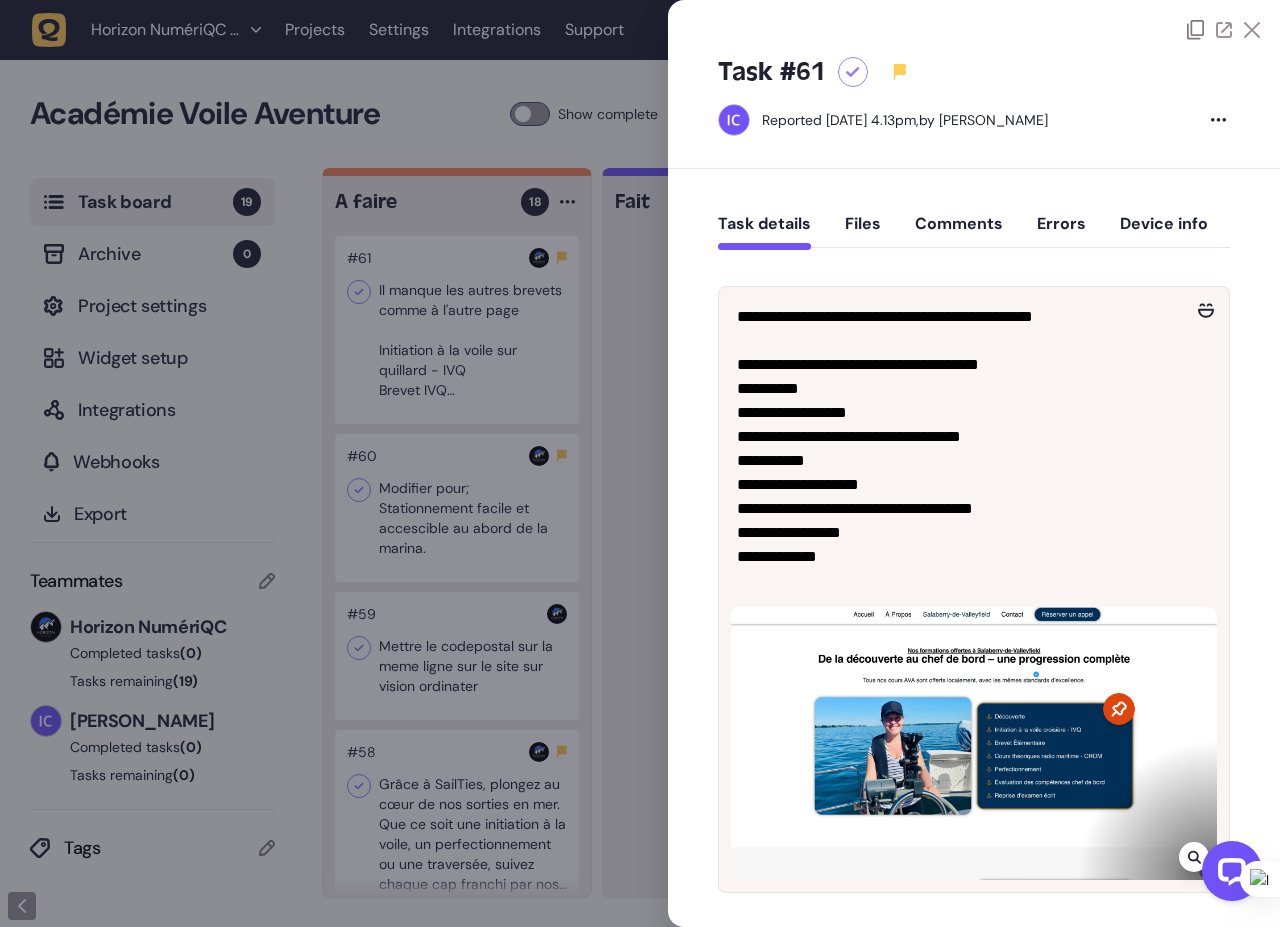 click 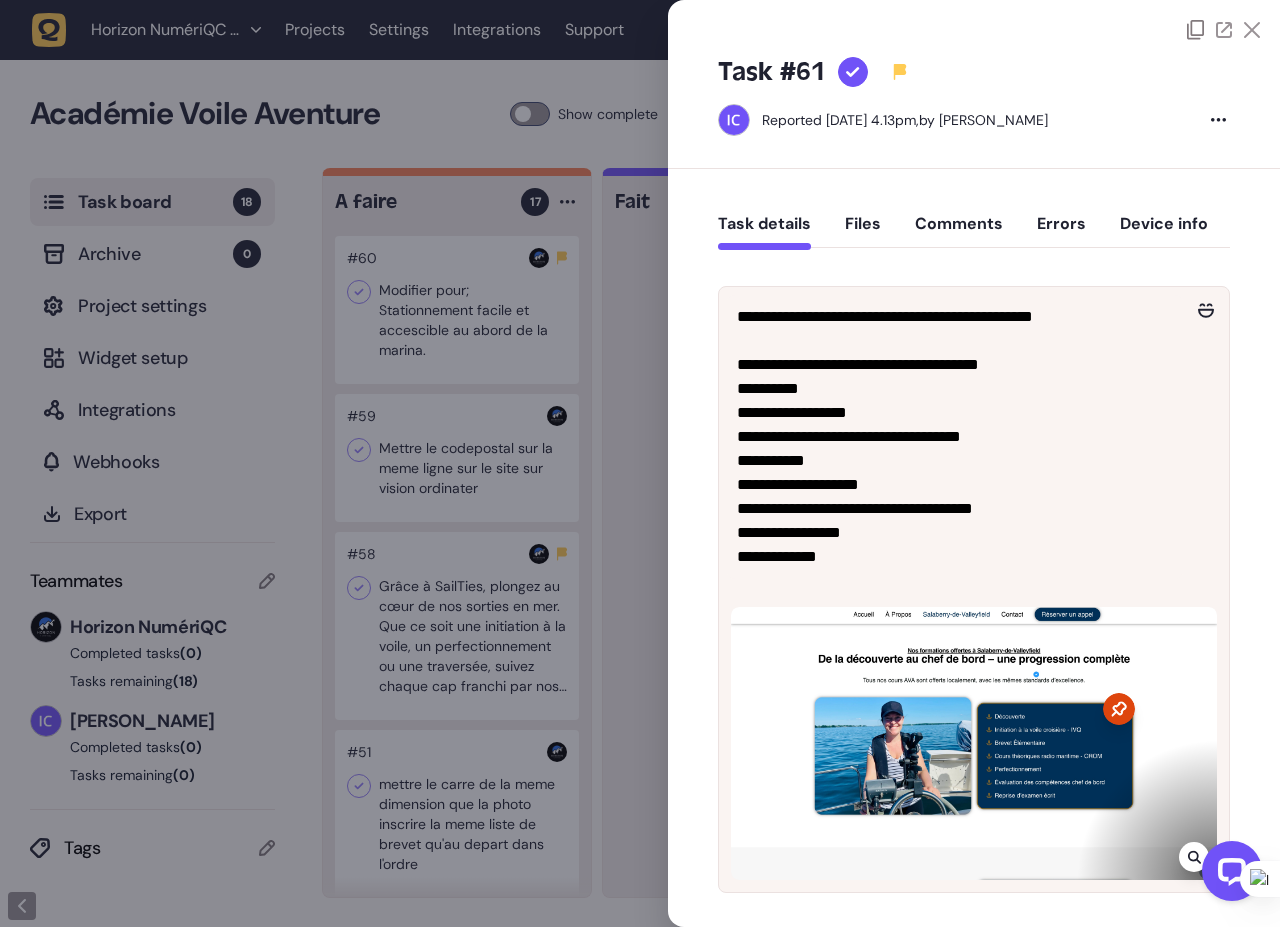click 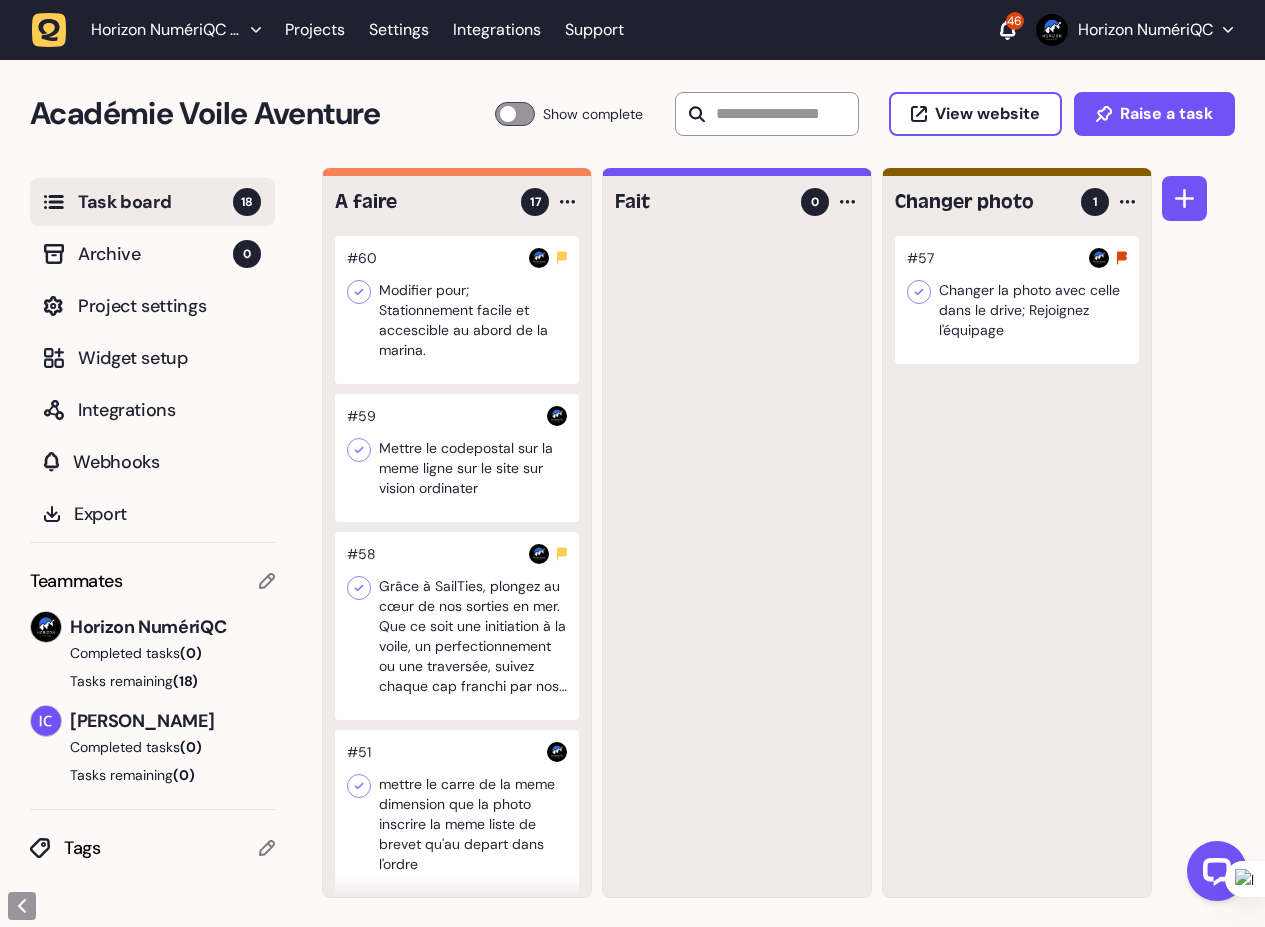 click 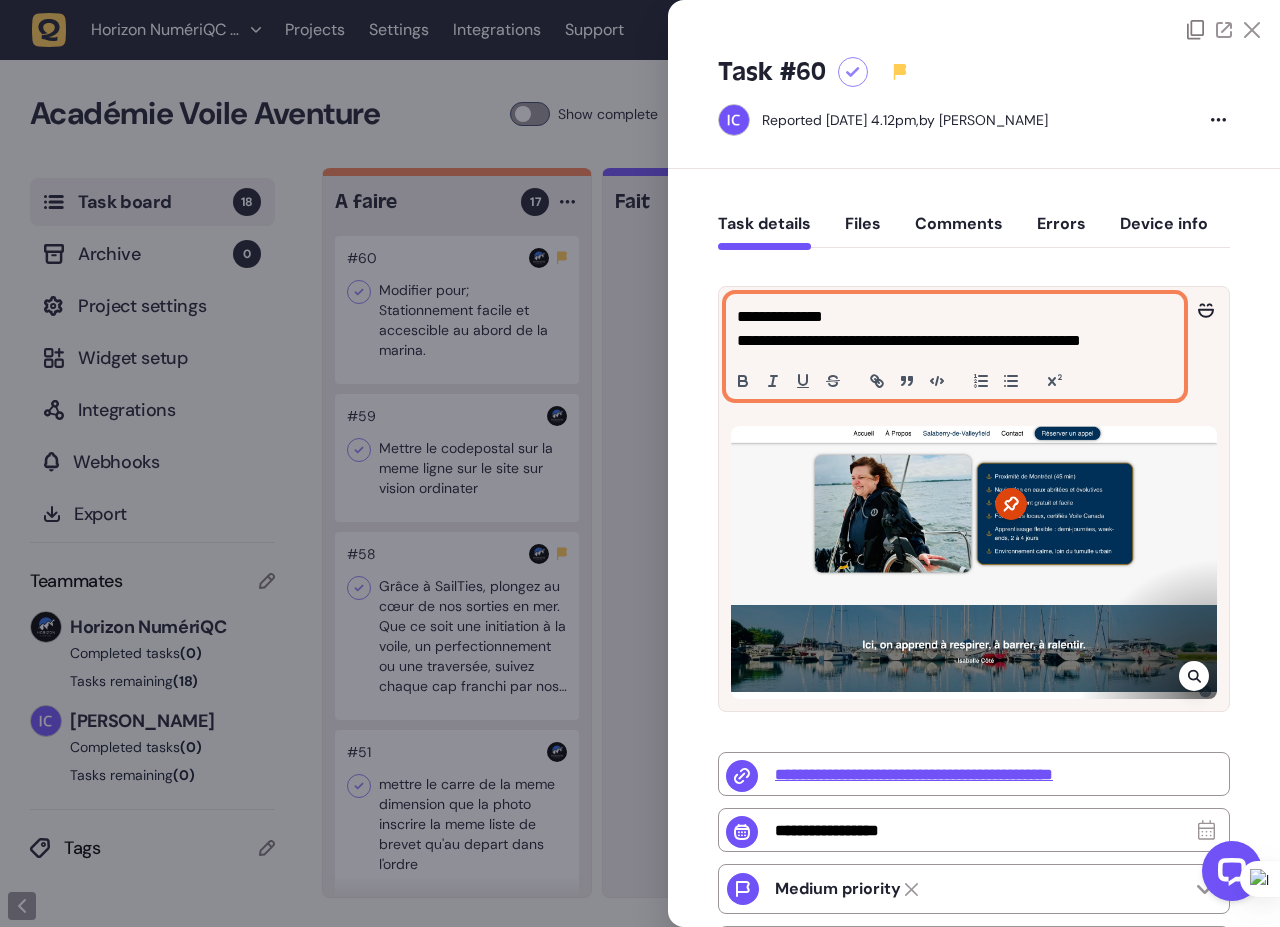 click on "**********" 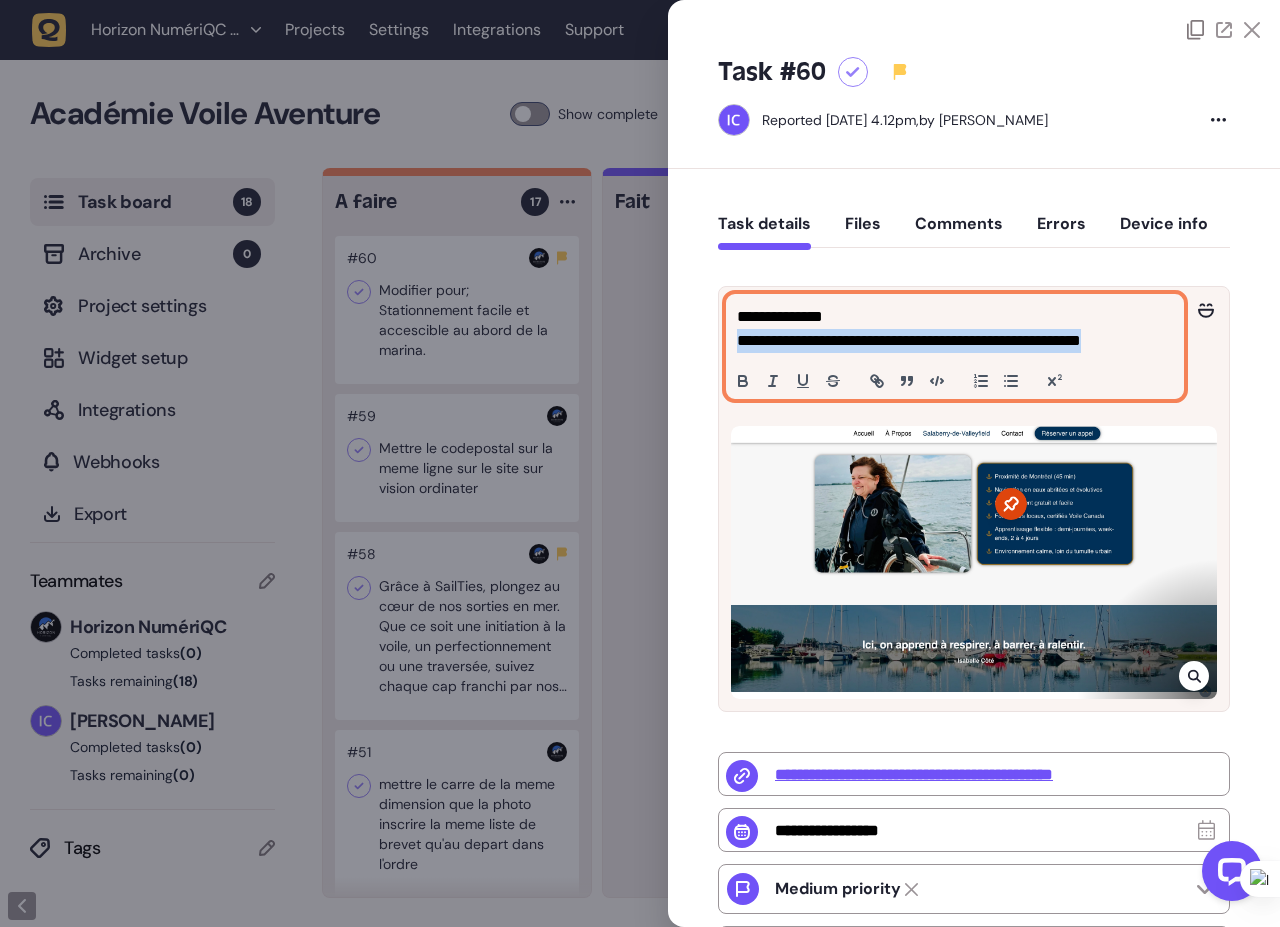 click on "**********" 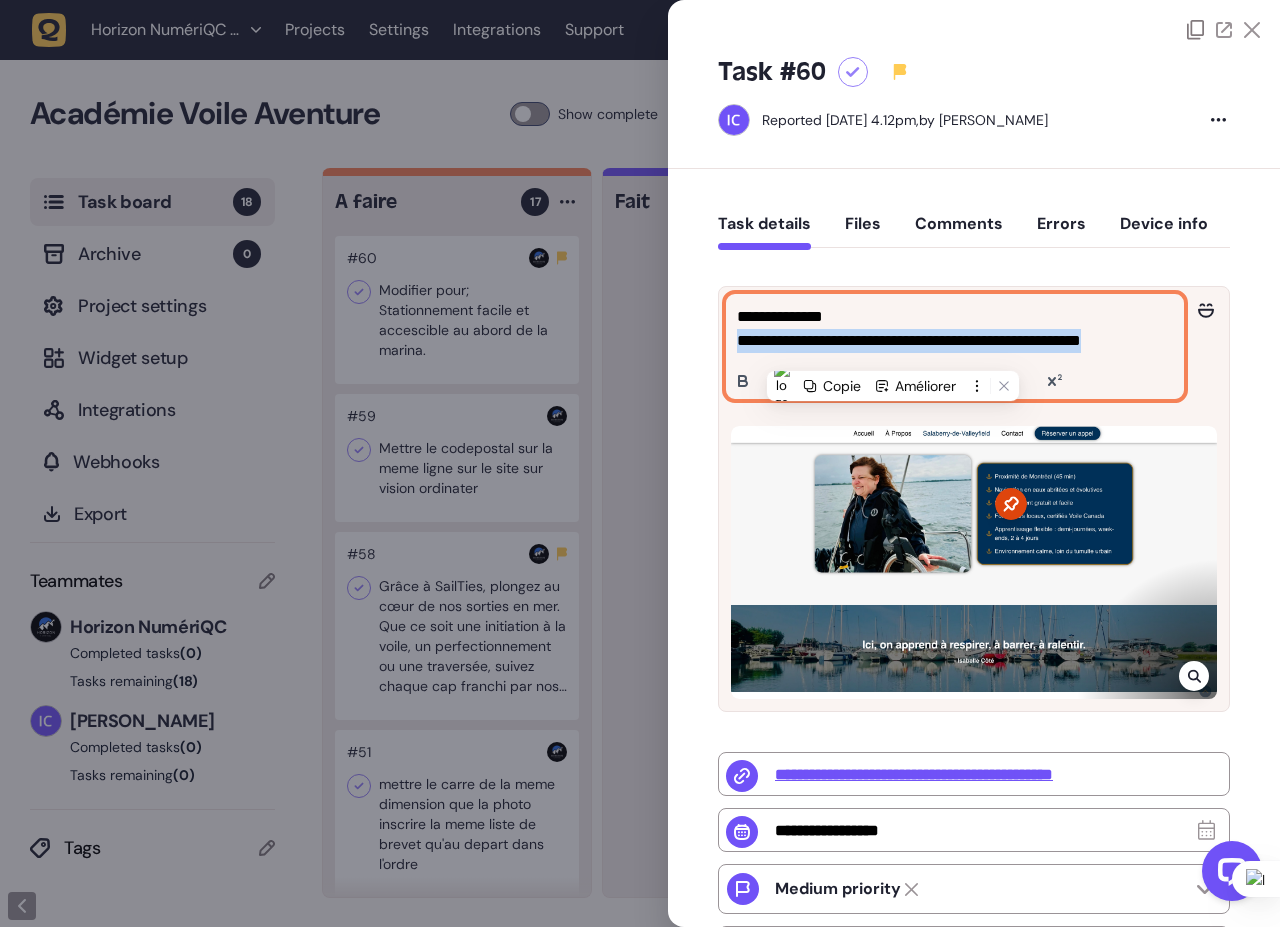 copy on "**********" 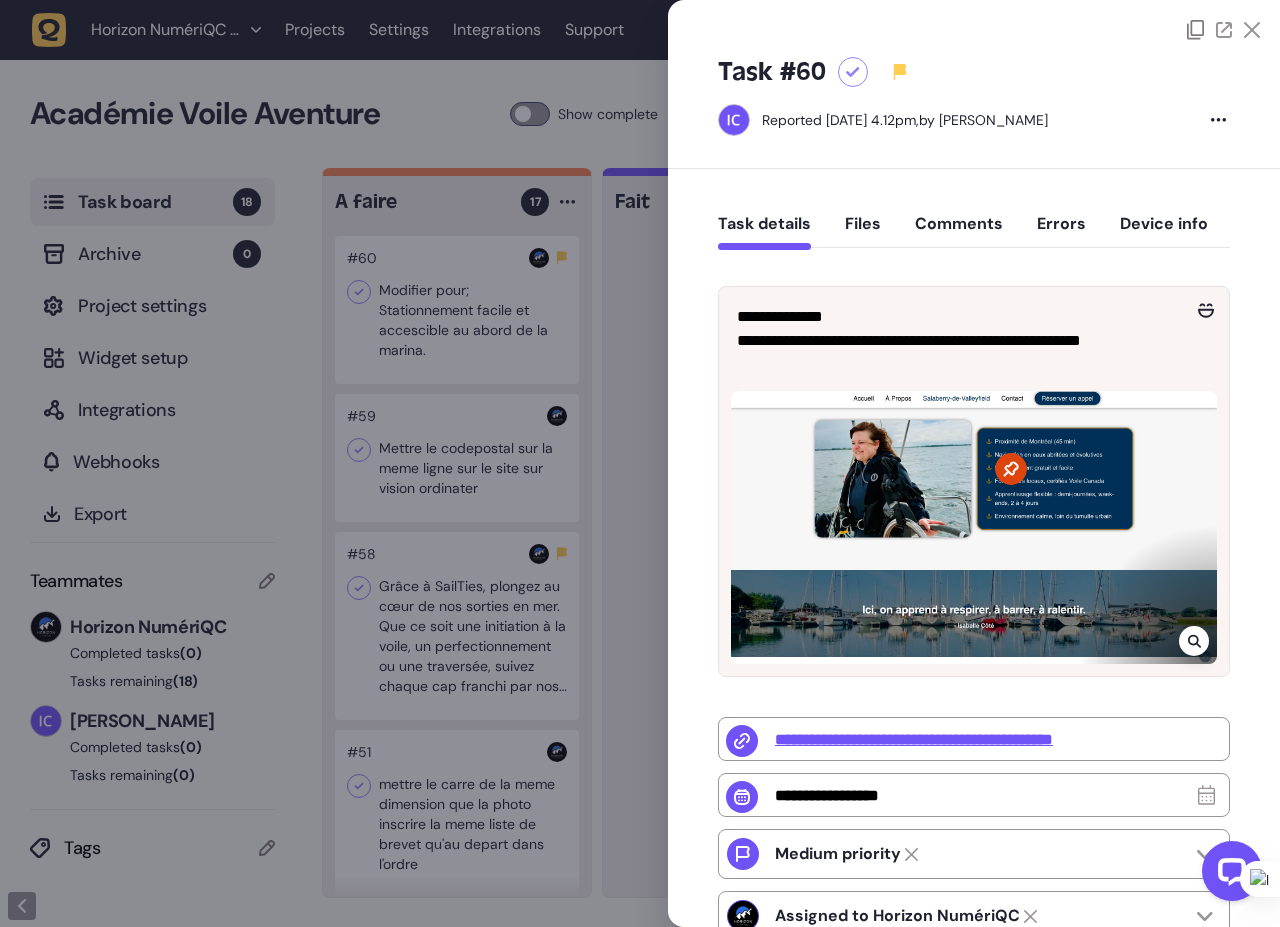 click 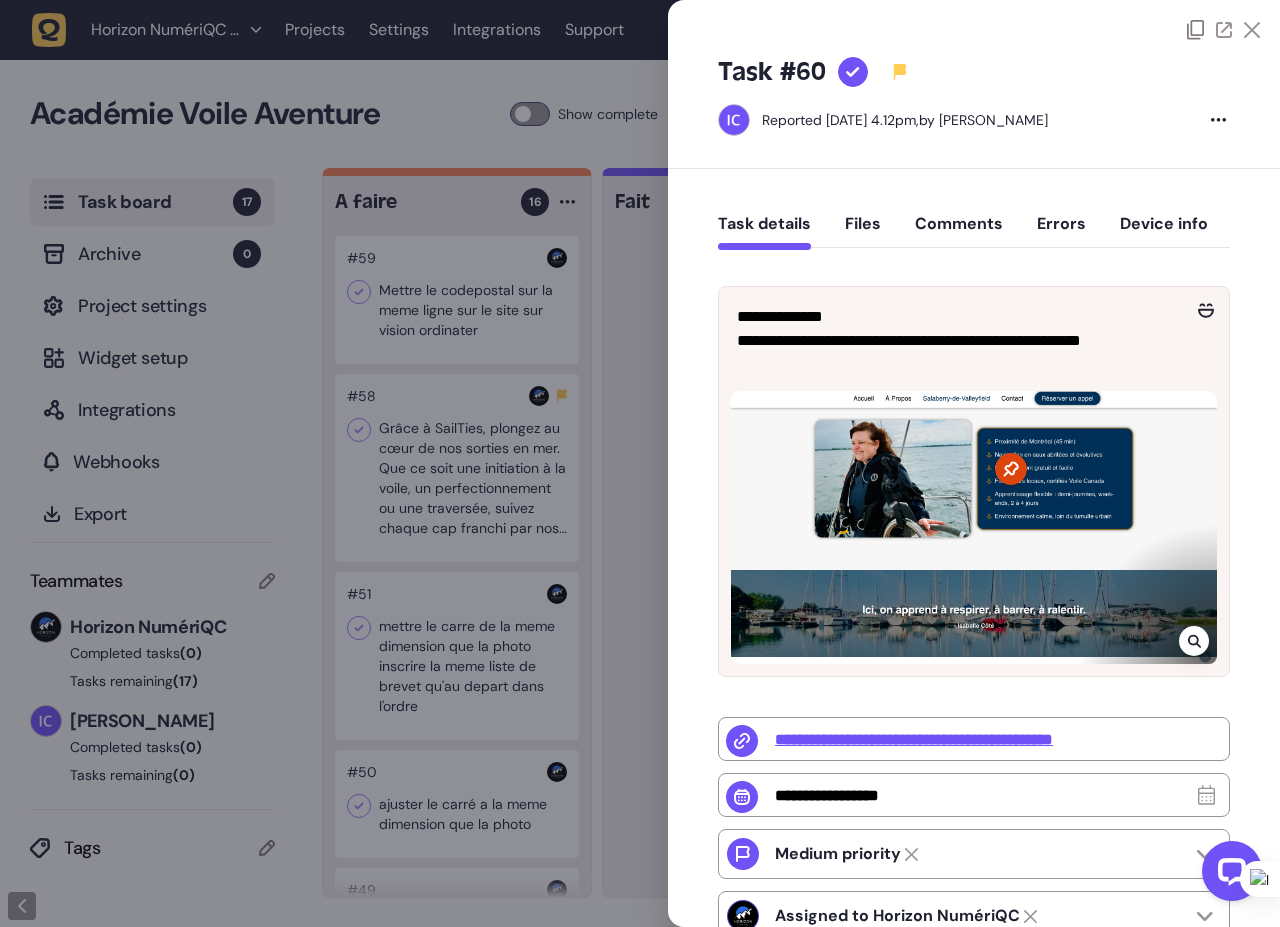 click 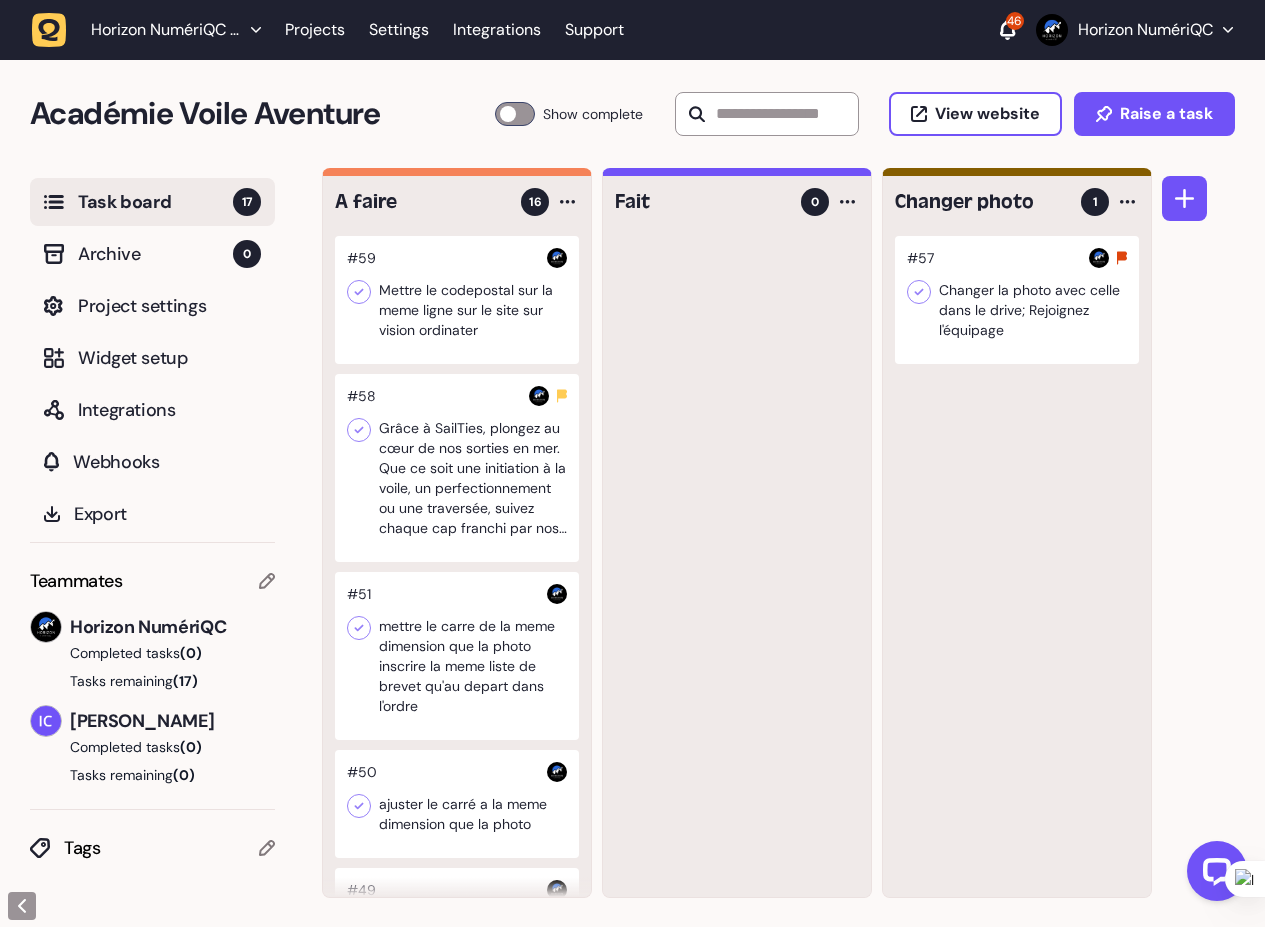 click 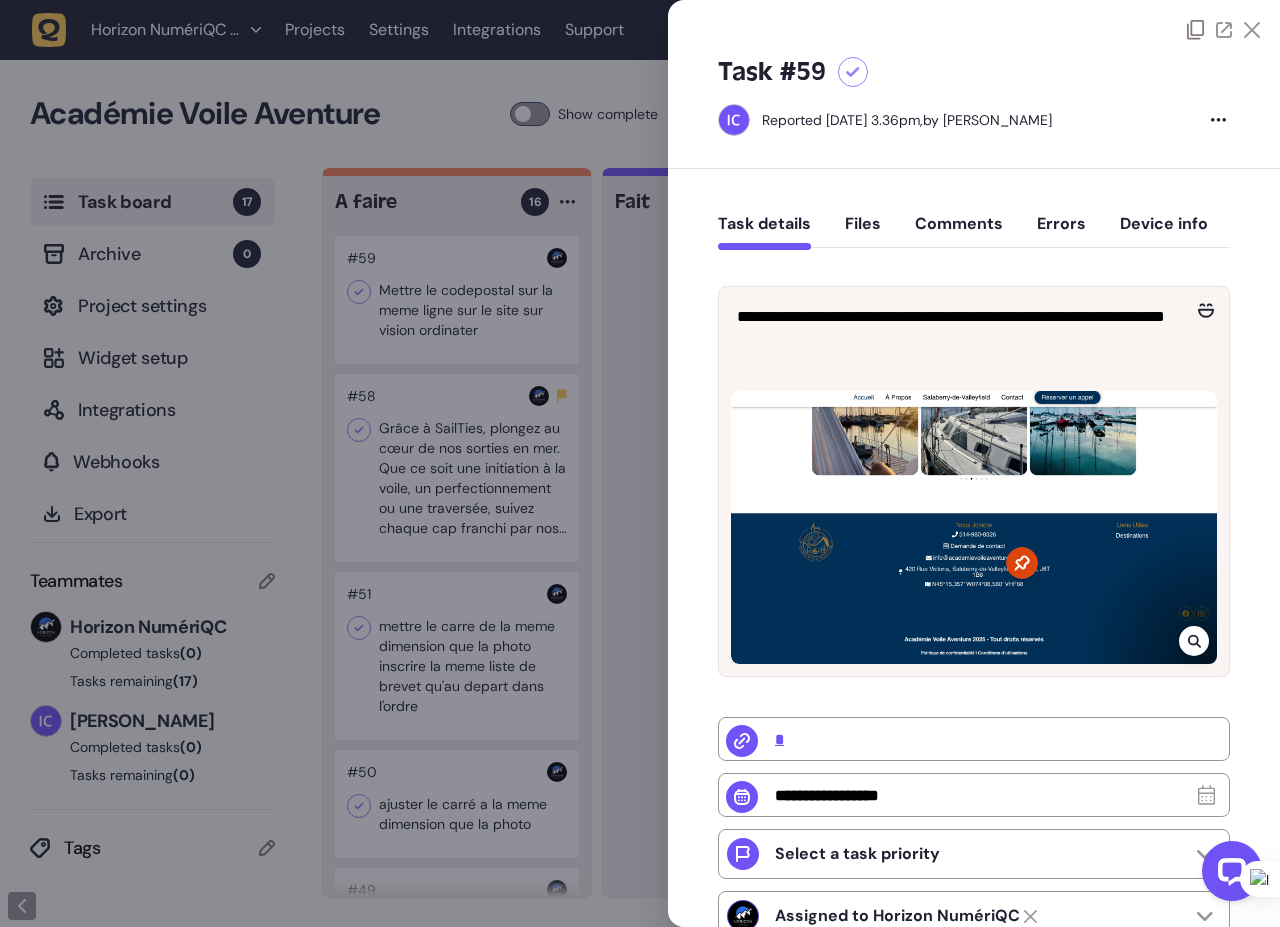 click 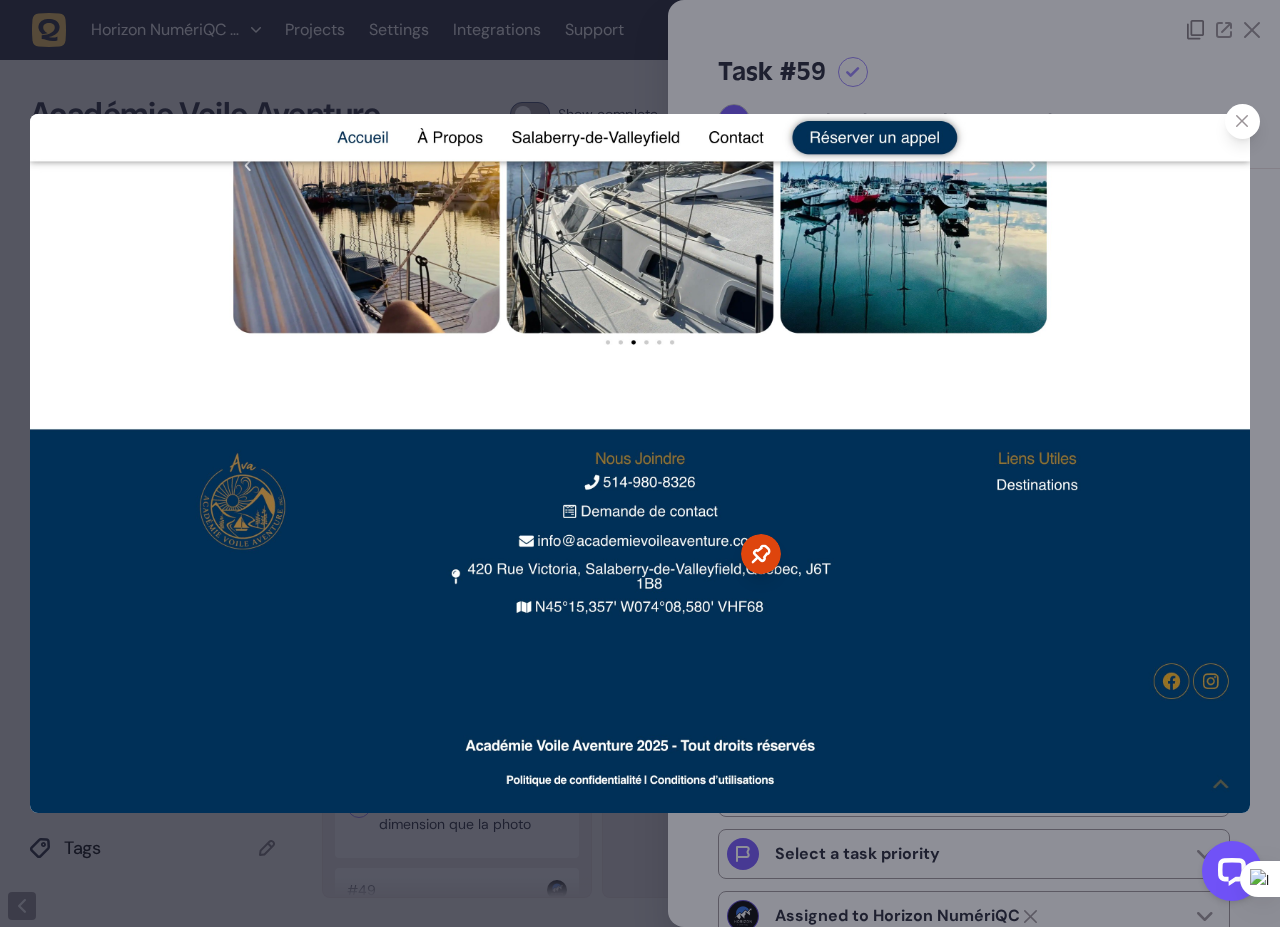 click 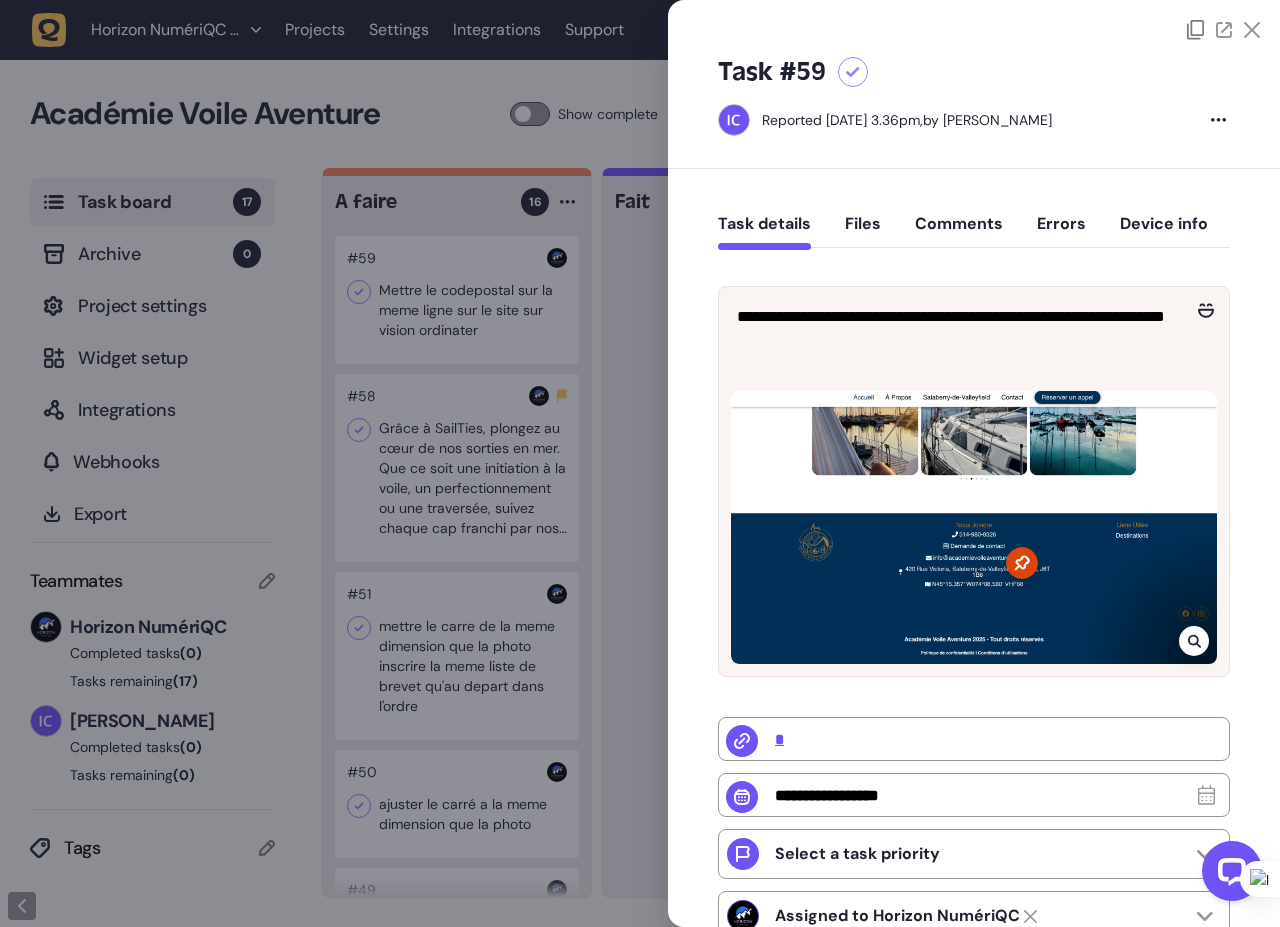 click 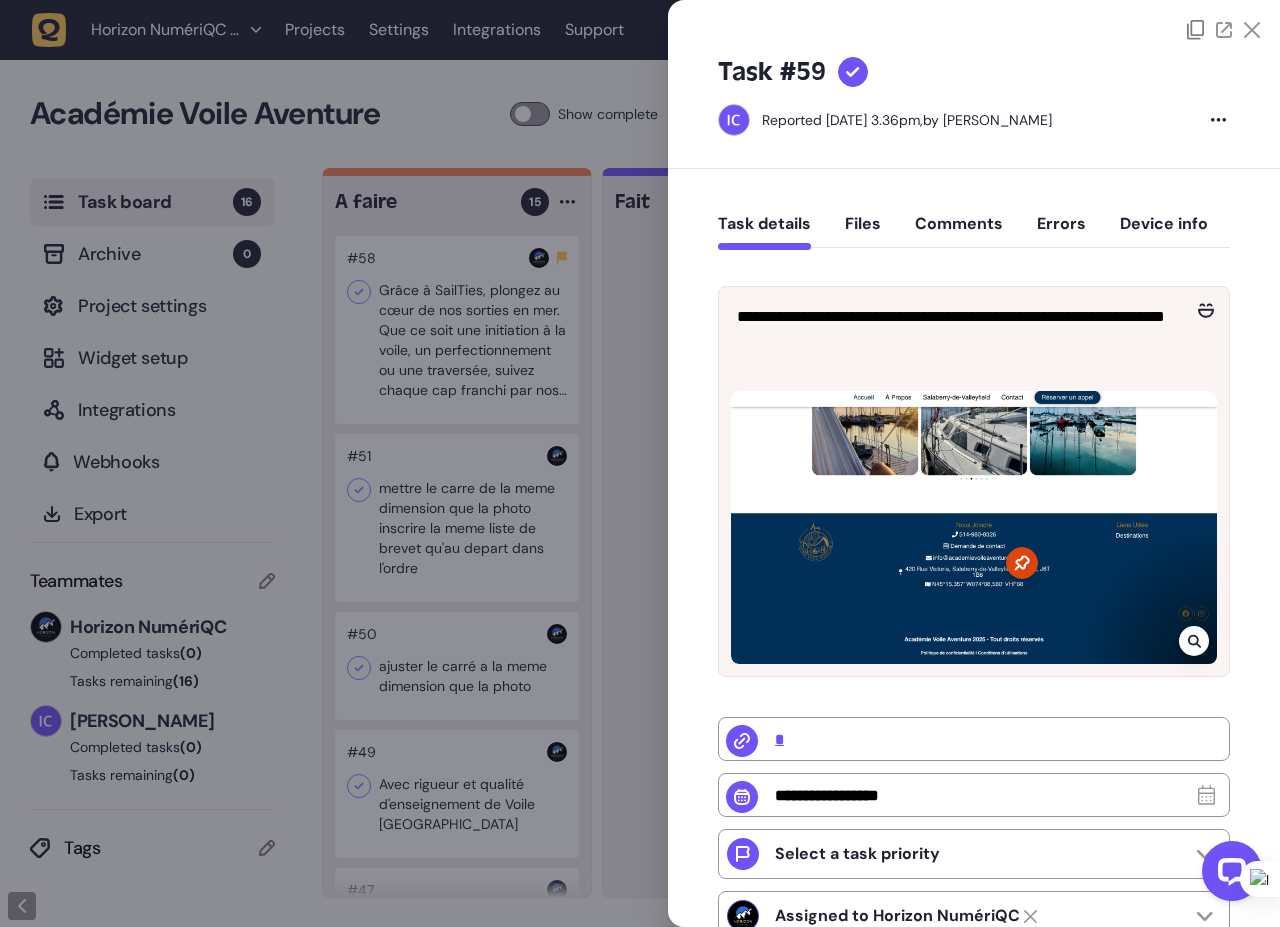 click 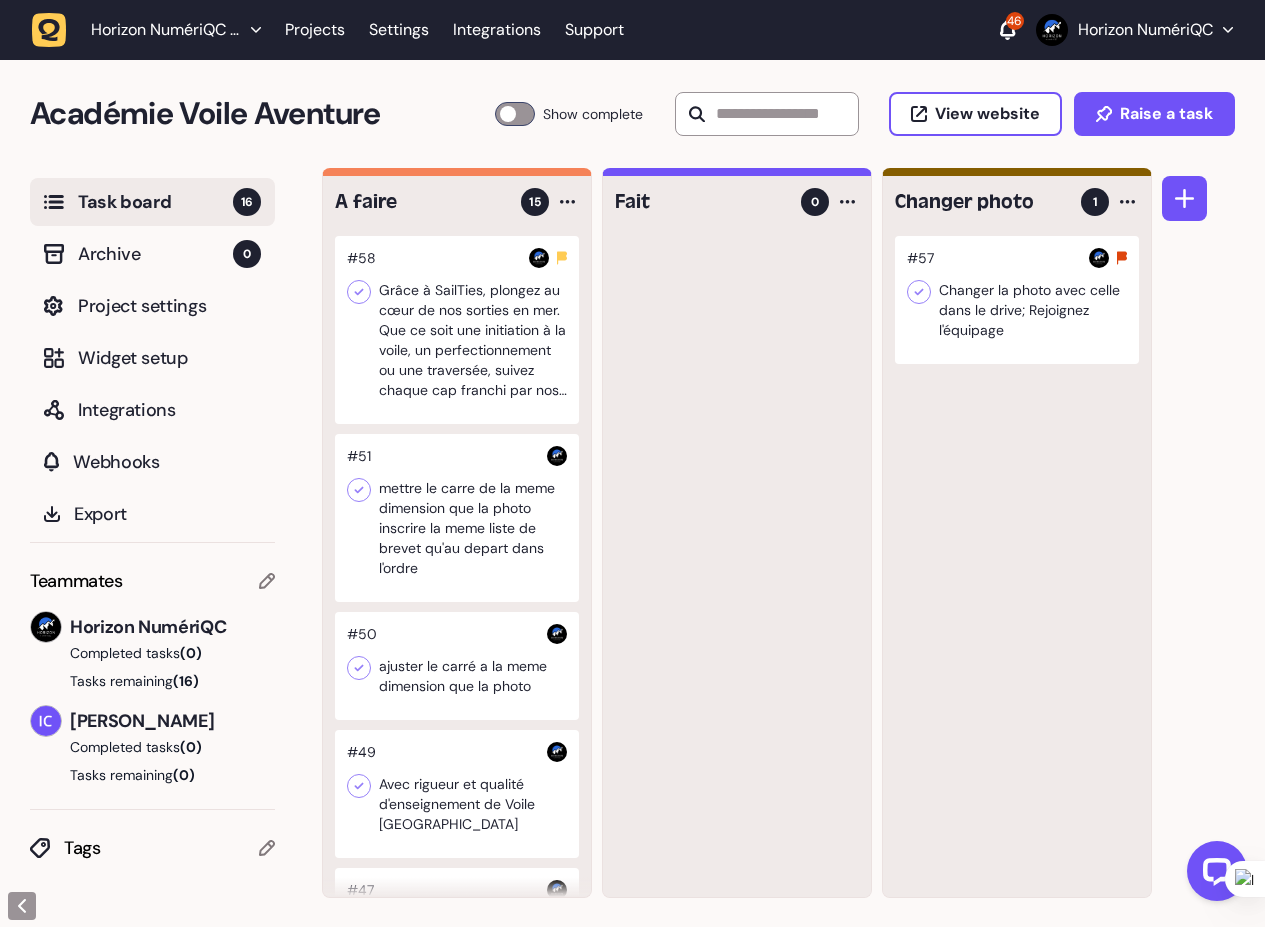 click 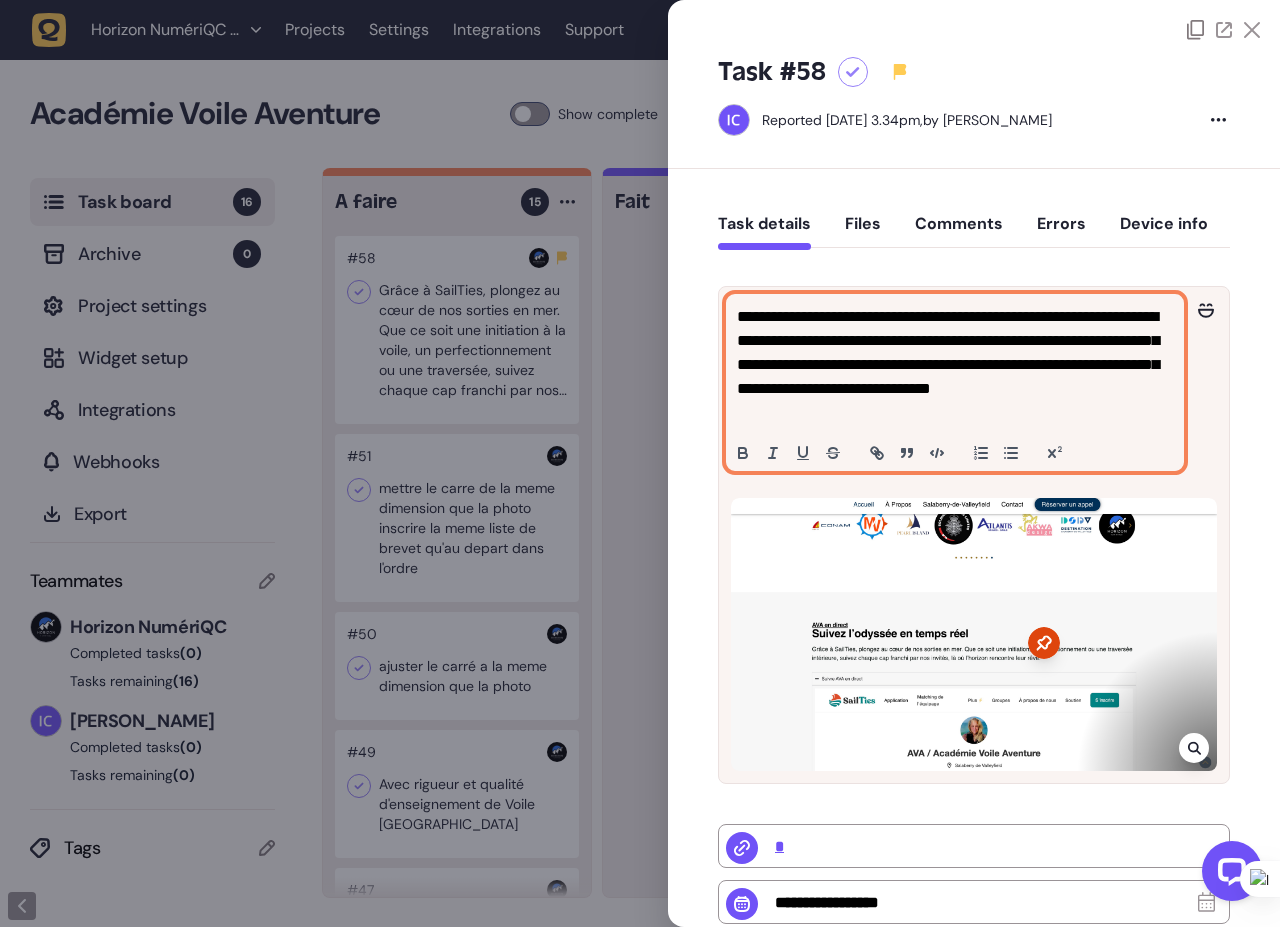 click on "**********" 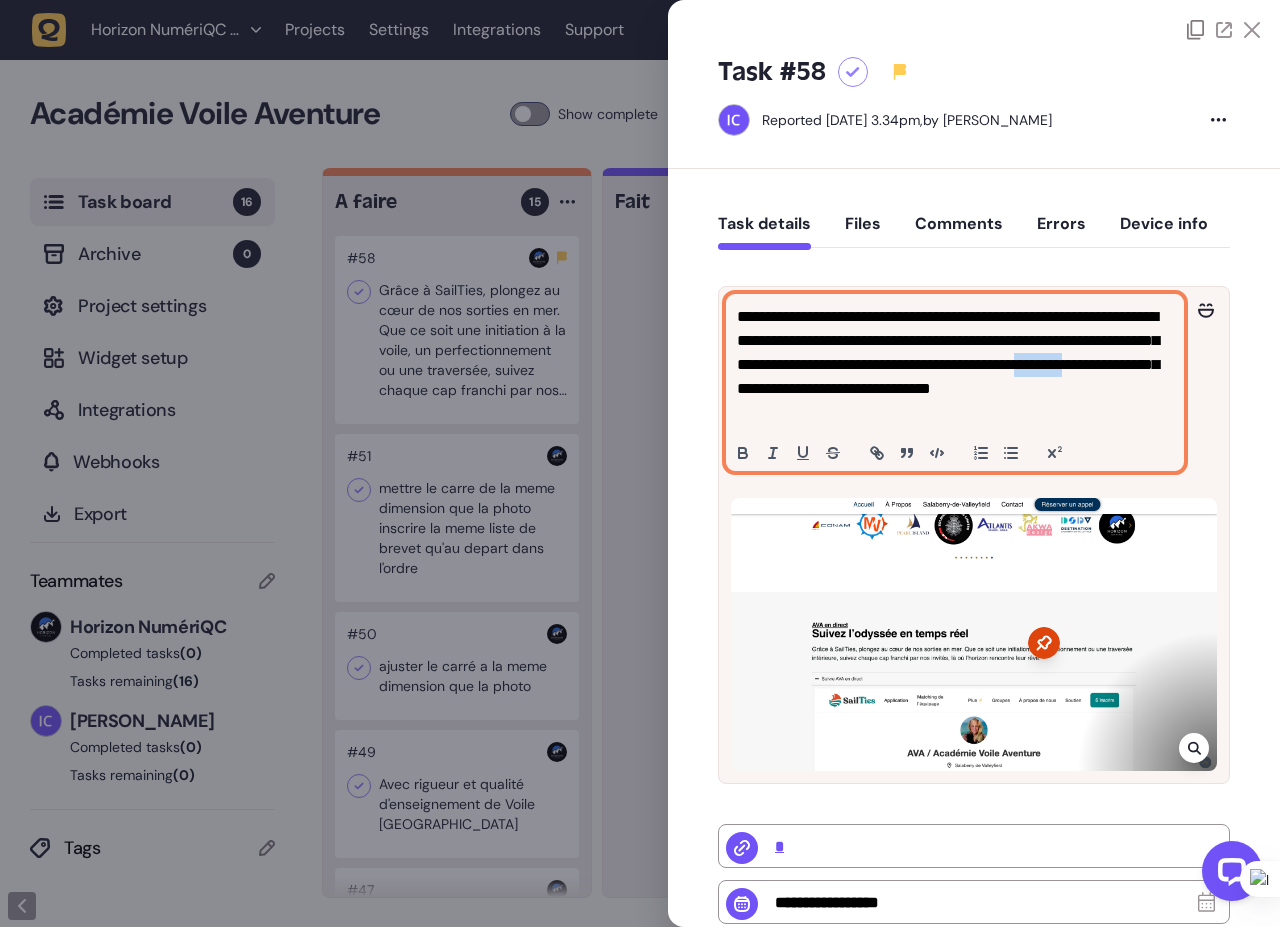 click on "**********" 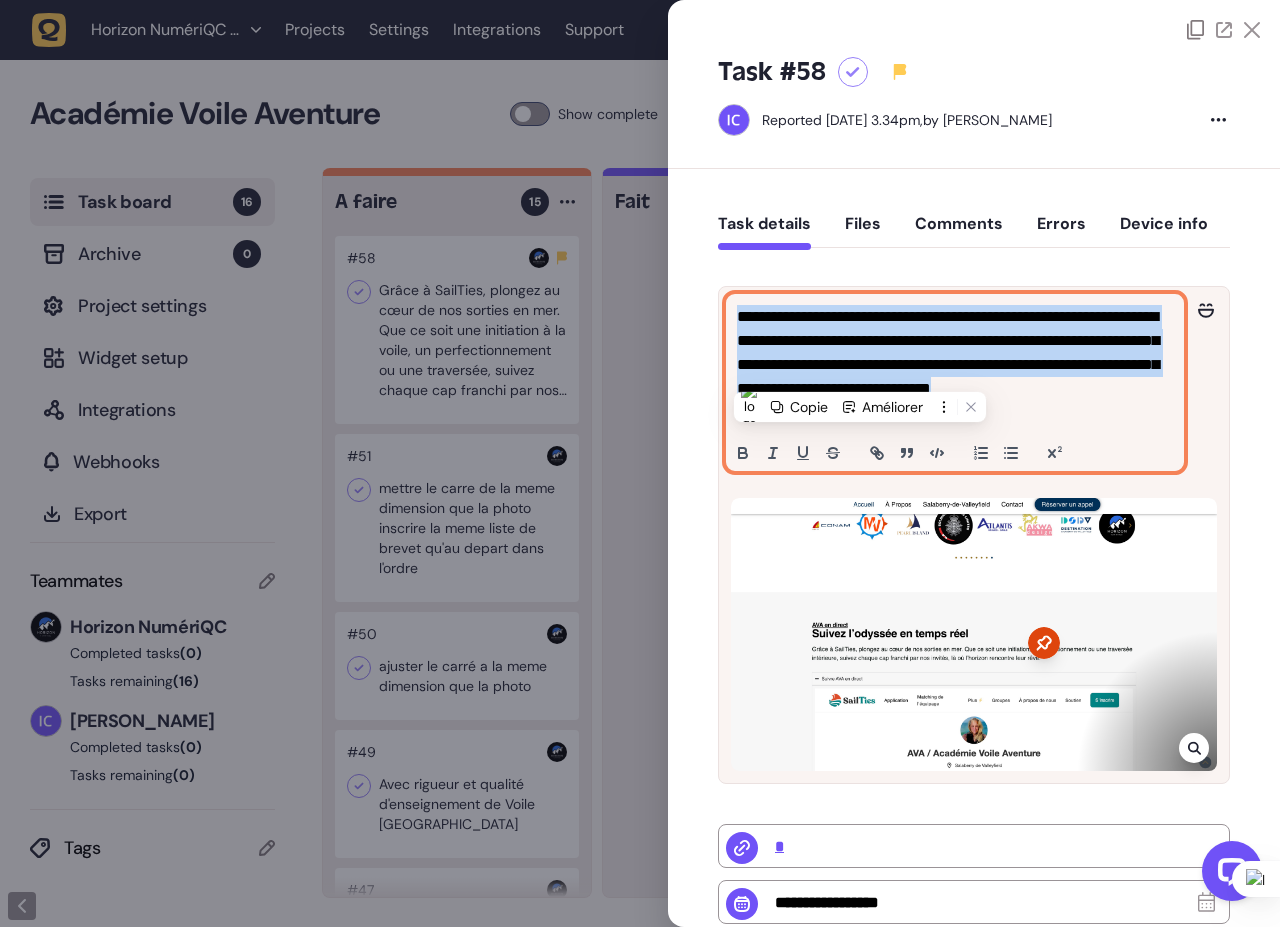 click on "**********" 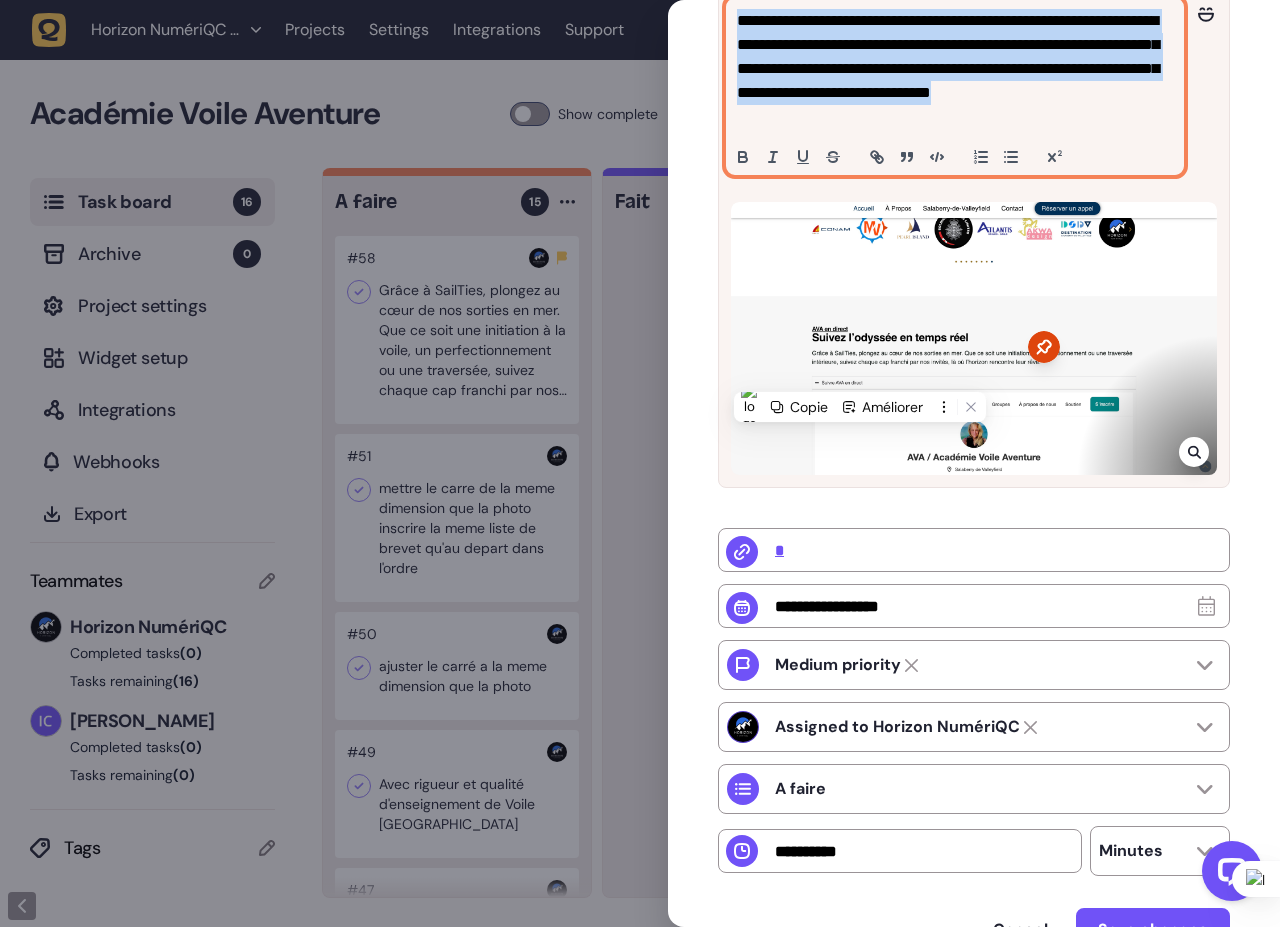 scroll, scrollTop: 180, scrollLeft: 0, axis: vertical 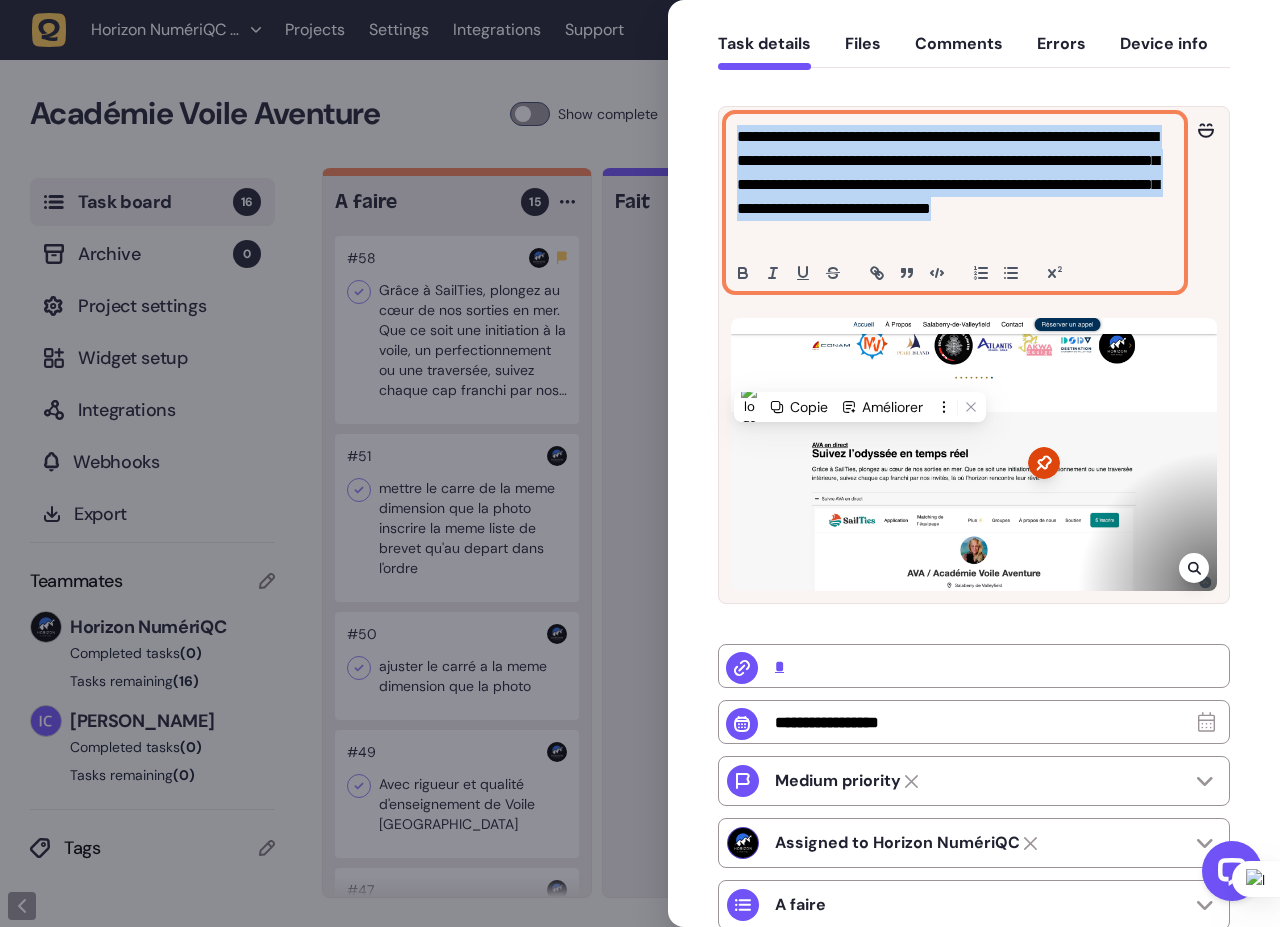 copy on "**********" 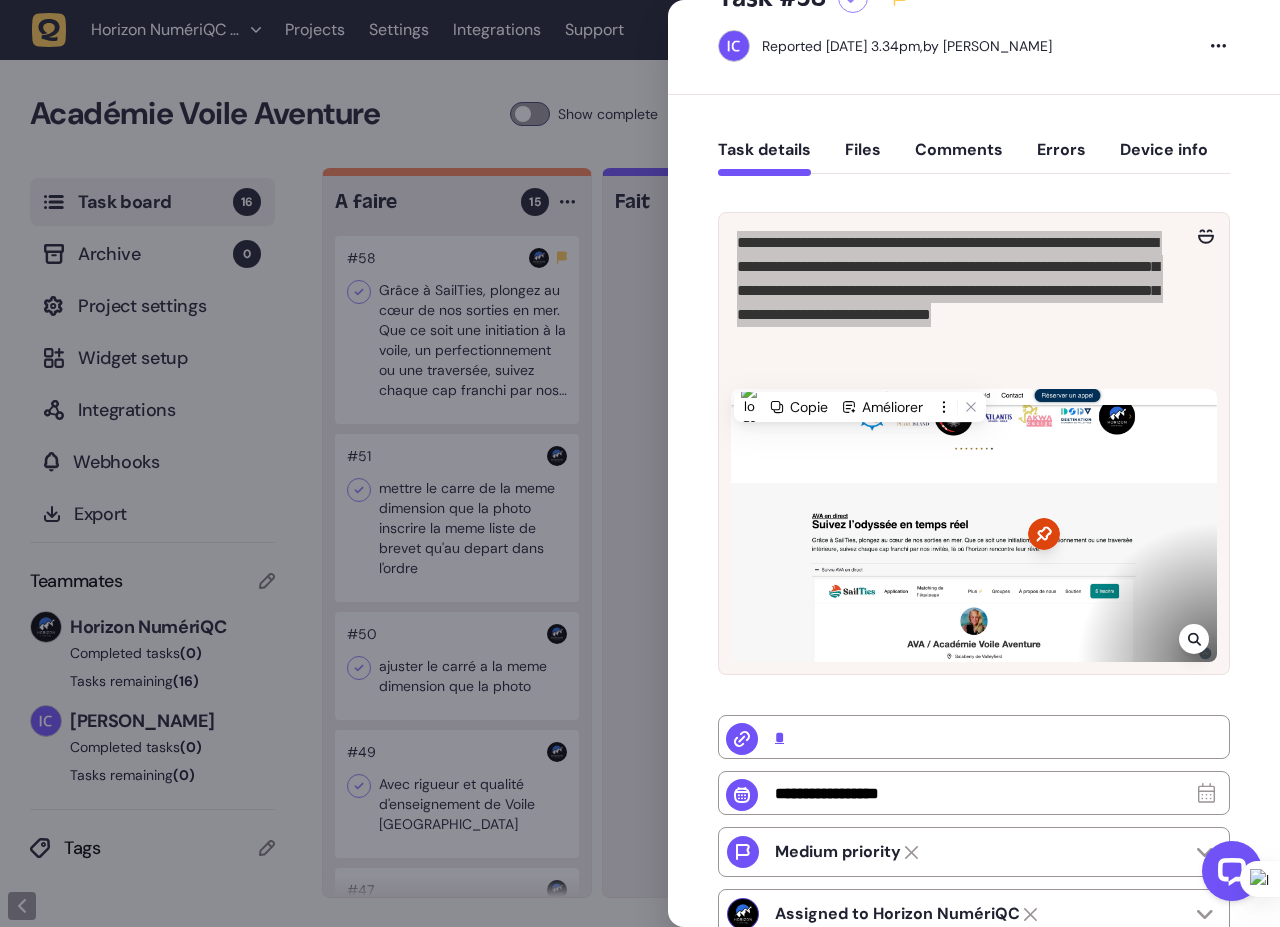 scroll, scrollTop: 0, scrollLeft: 0, axis: both 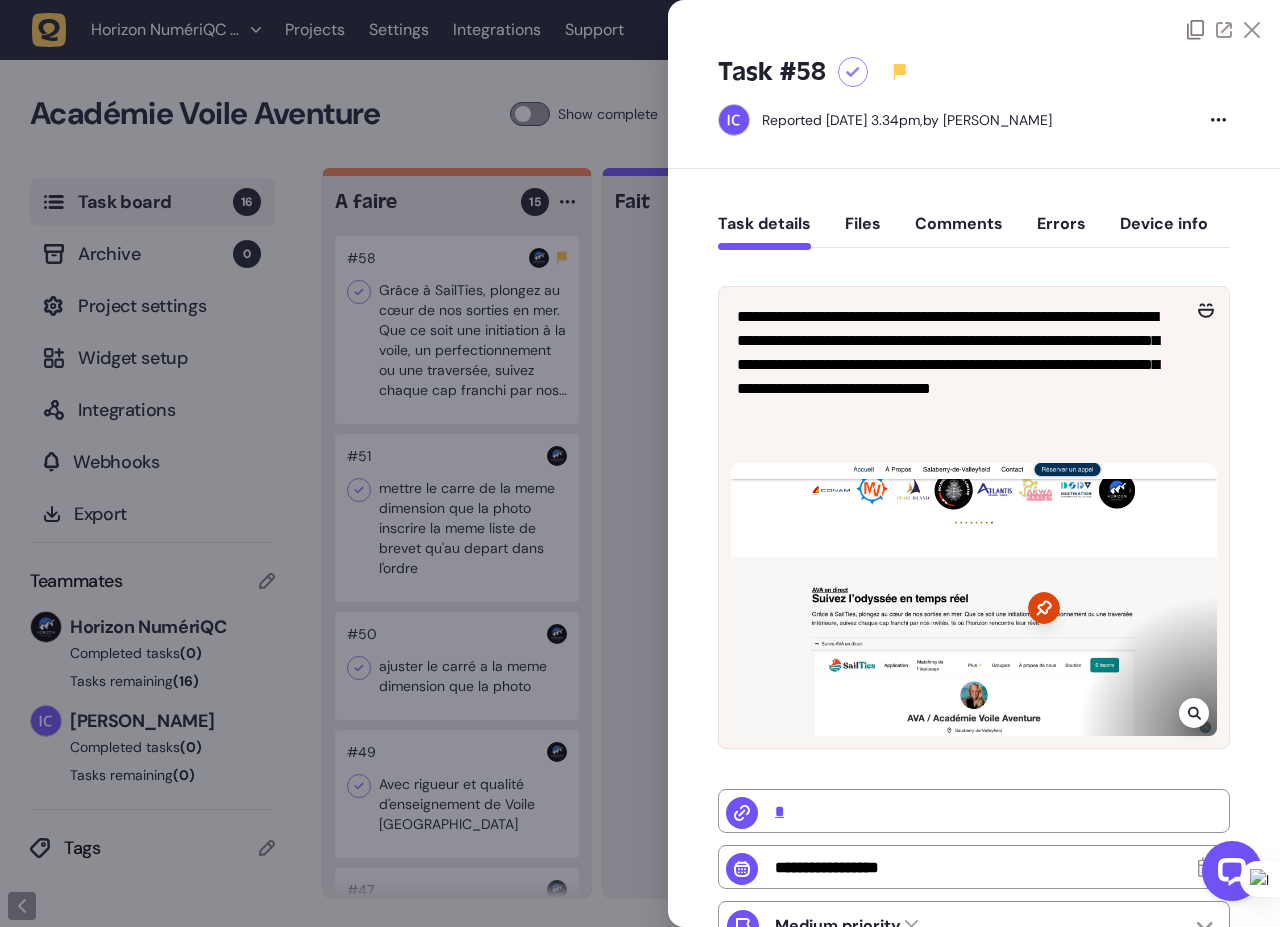 click 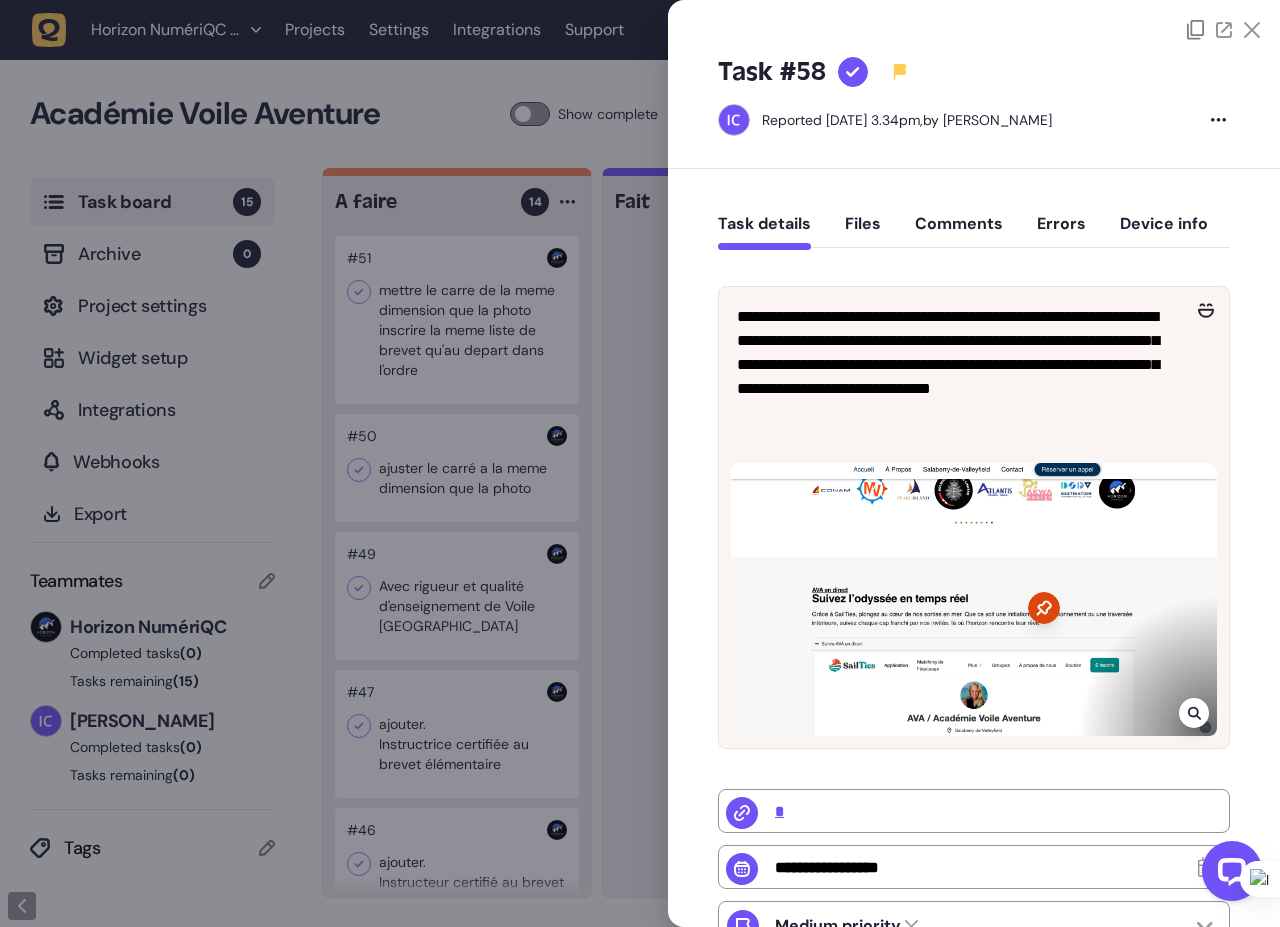 click 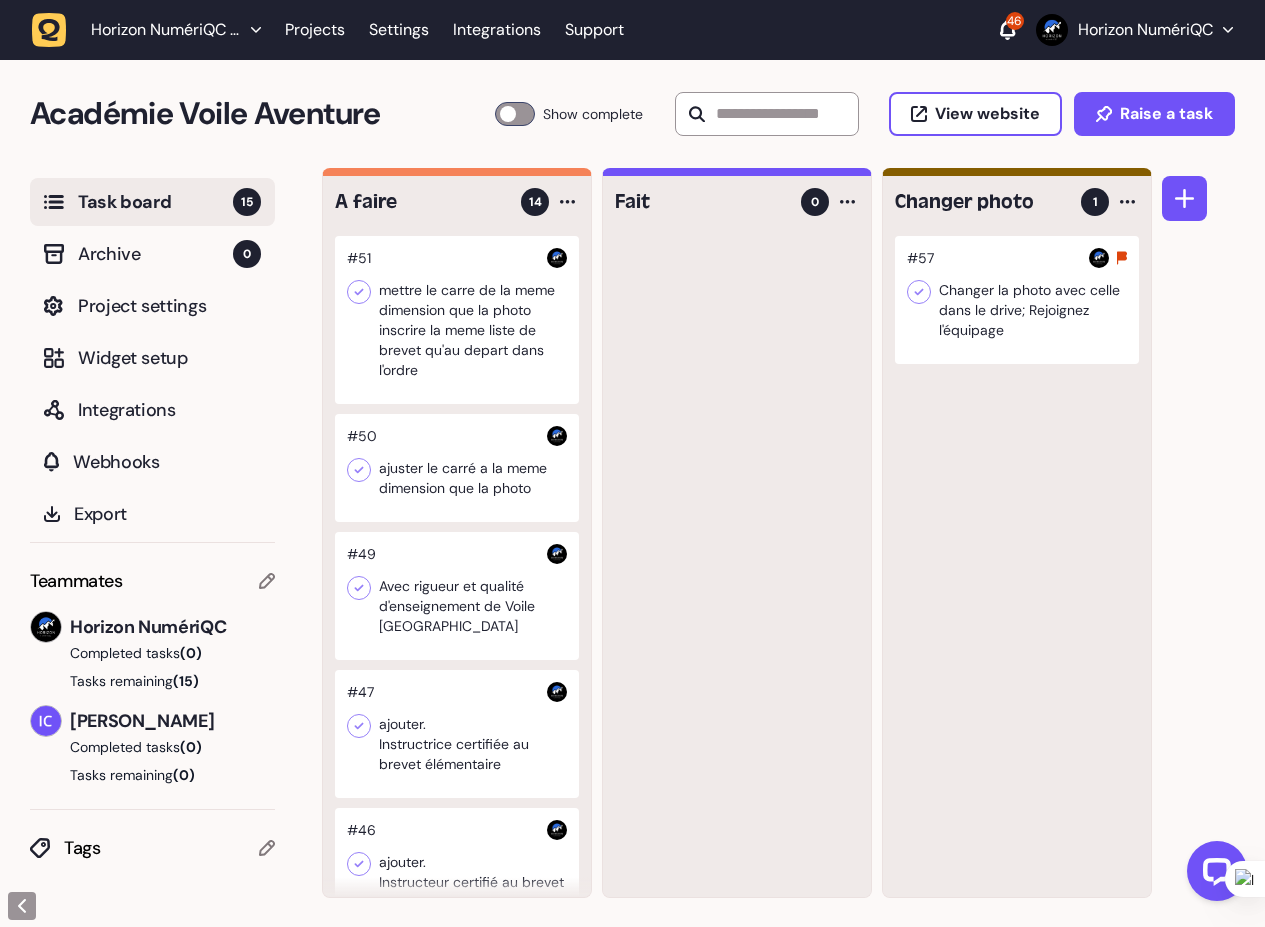 click 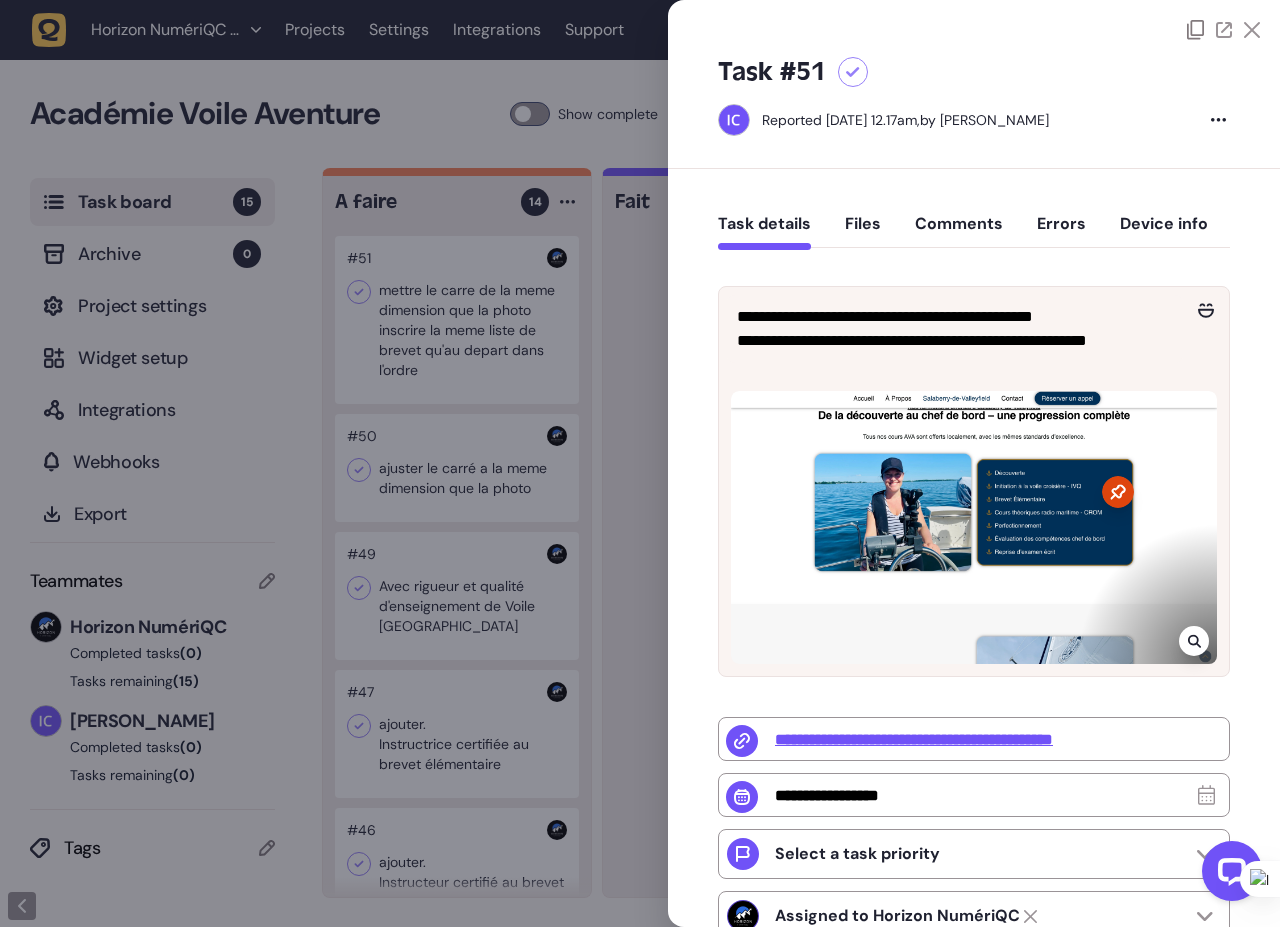 click on "Errors" 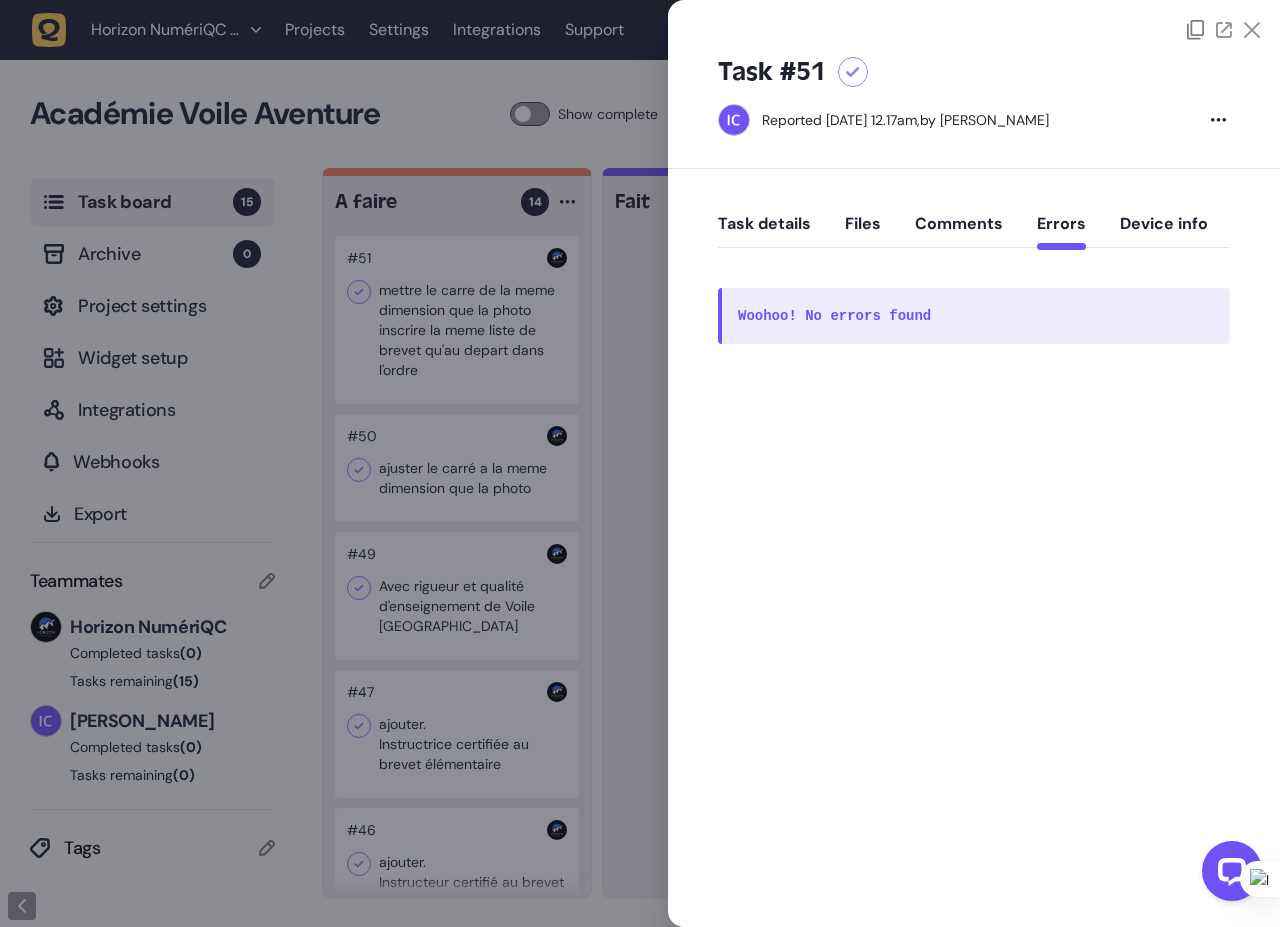 click on "Comments" 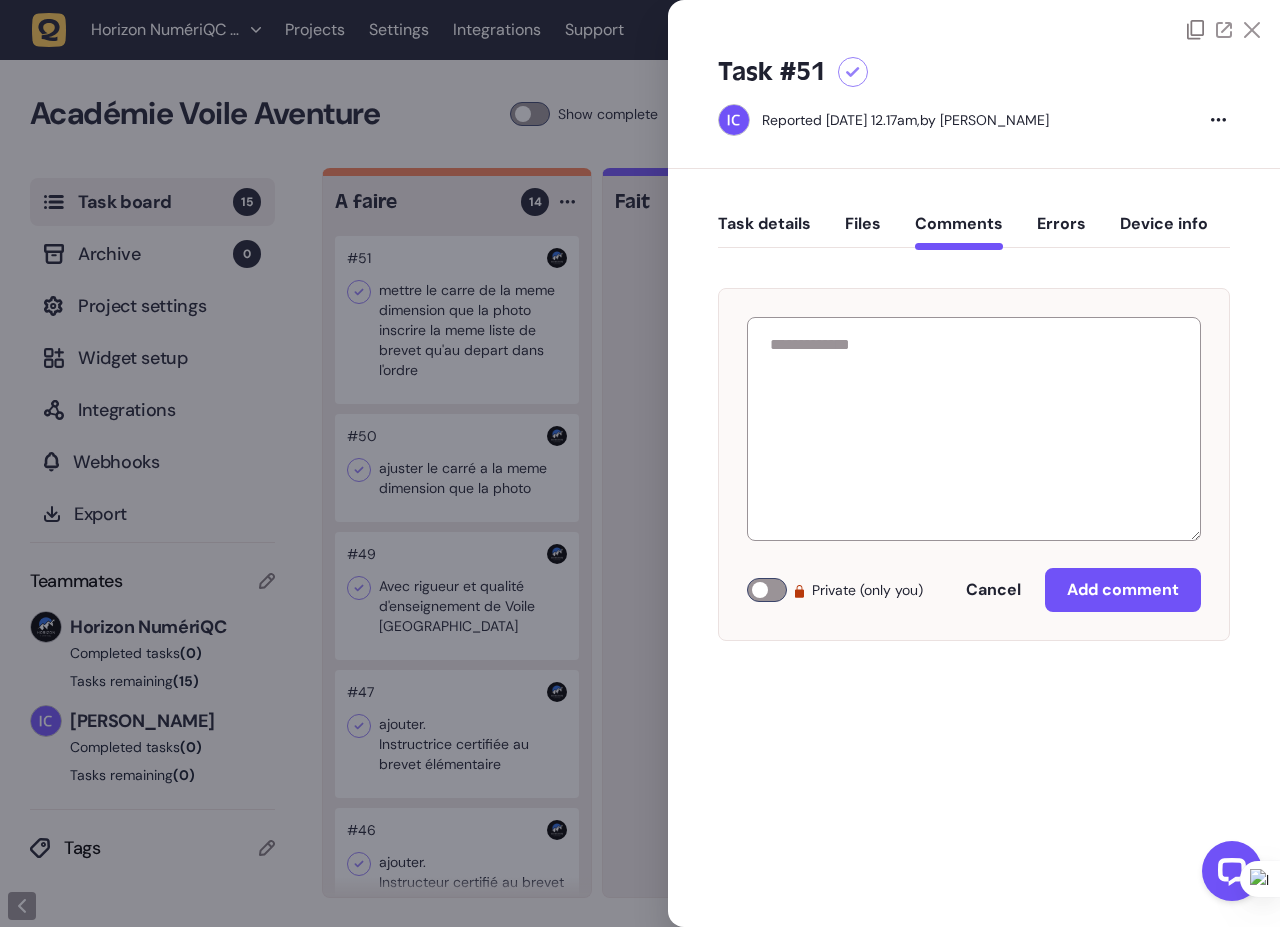 click on "Task details   Files   Comments   Errors   Device info" 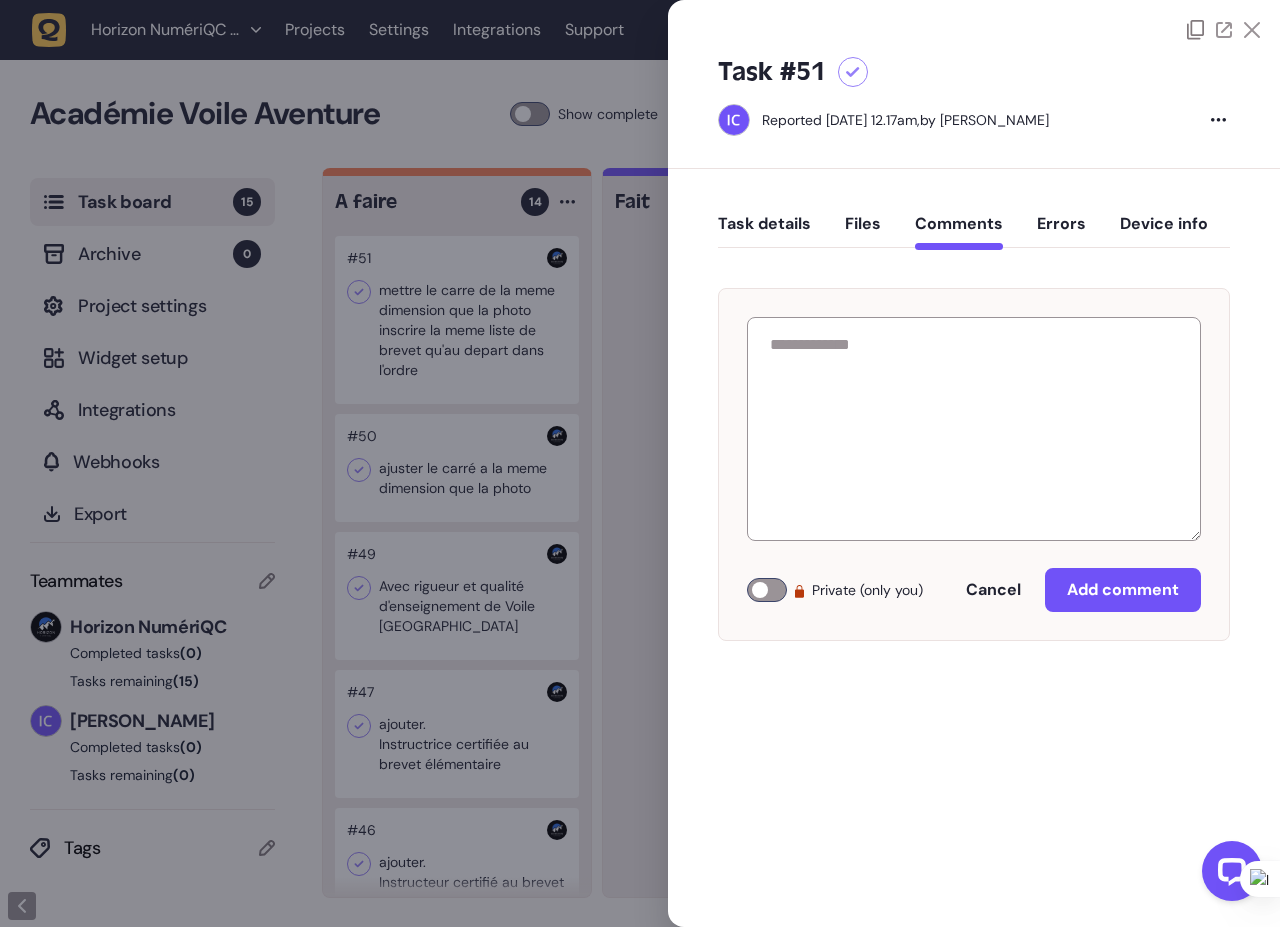 click on "Task details   Files   Comments   Errors   Device info" 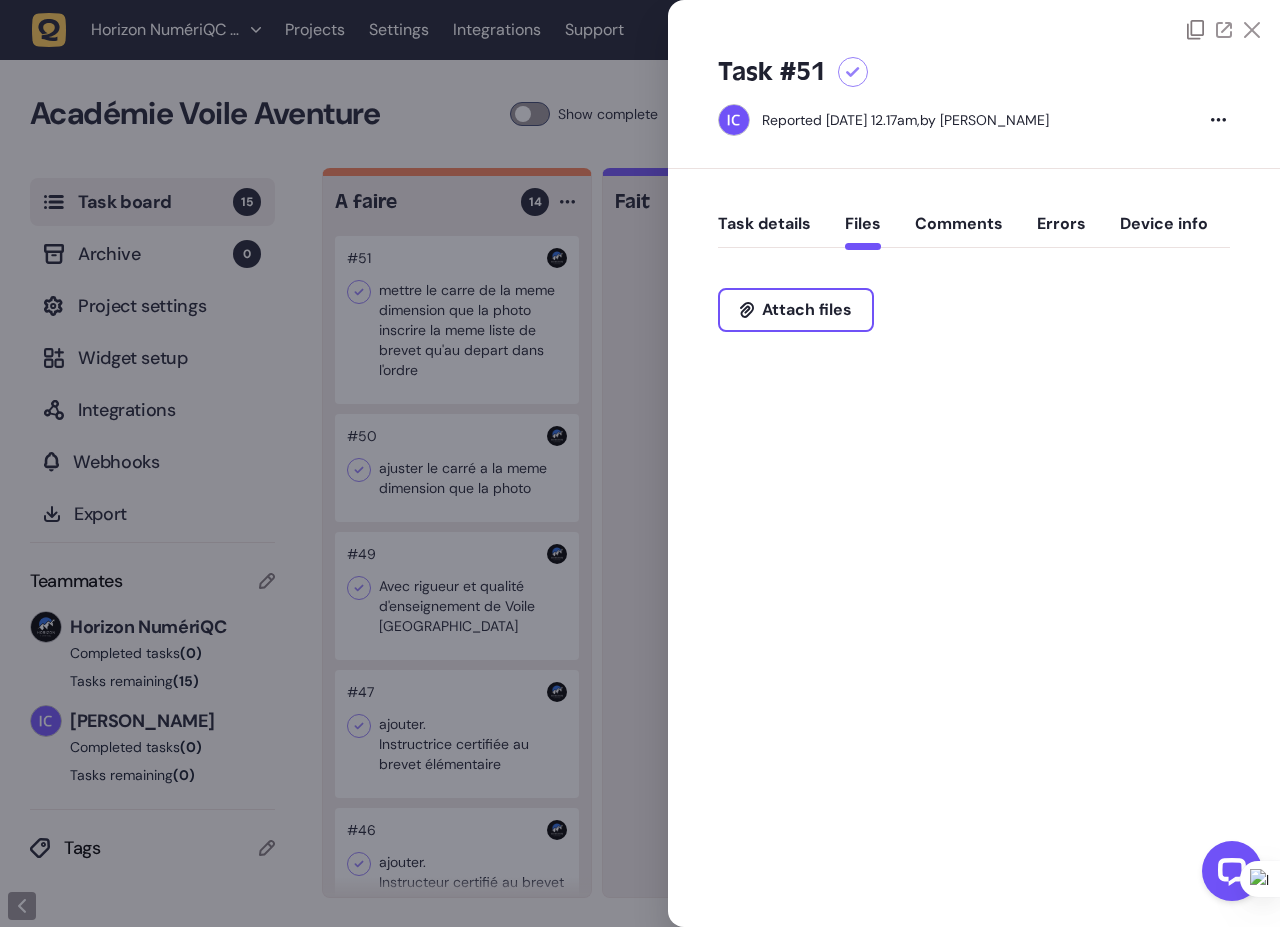 click on "Task details" 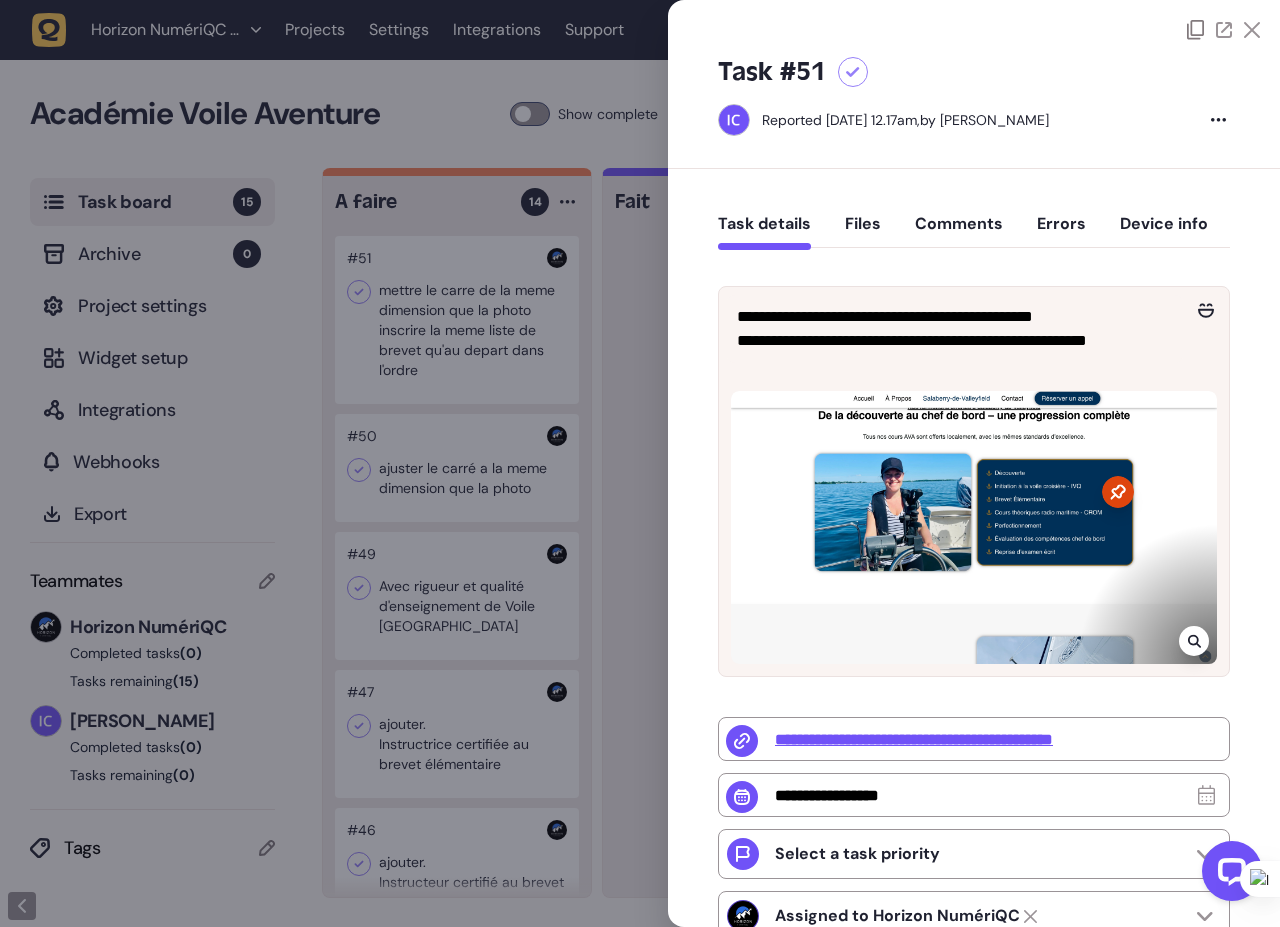 click on "Files" 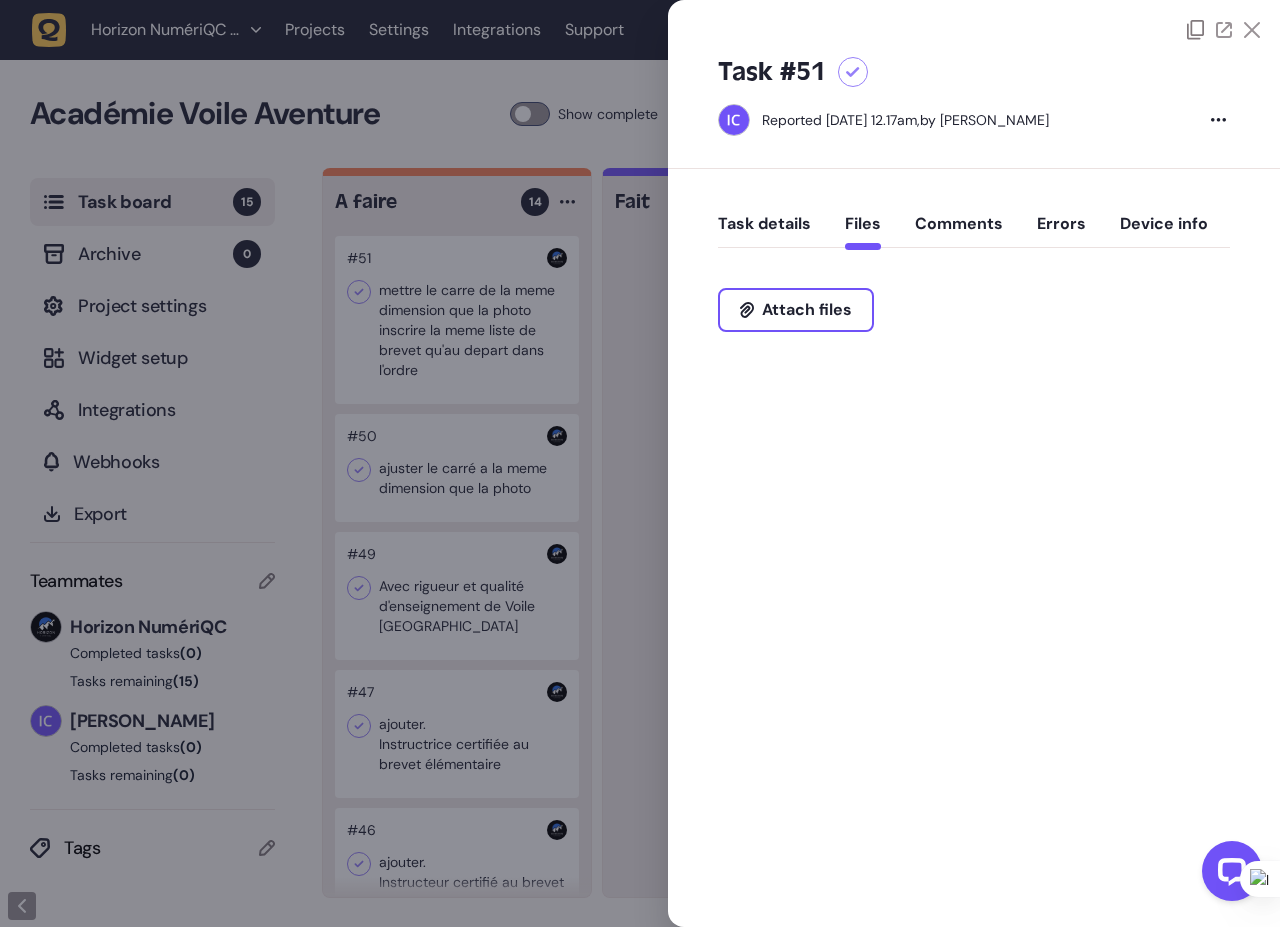 click on "Comments" 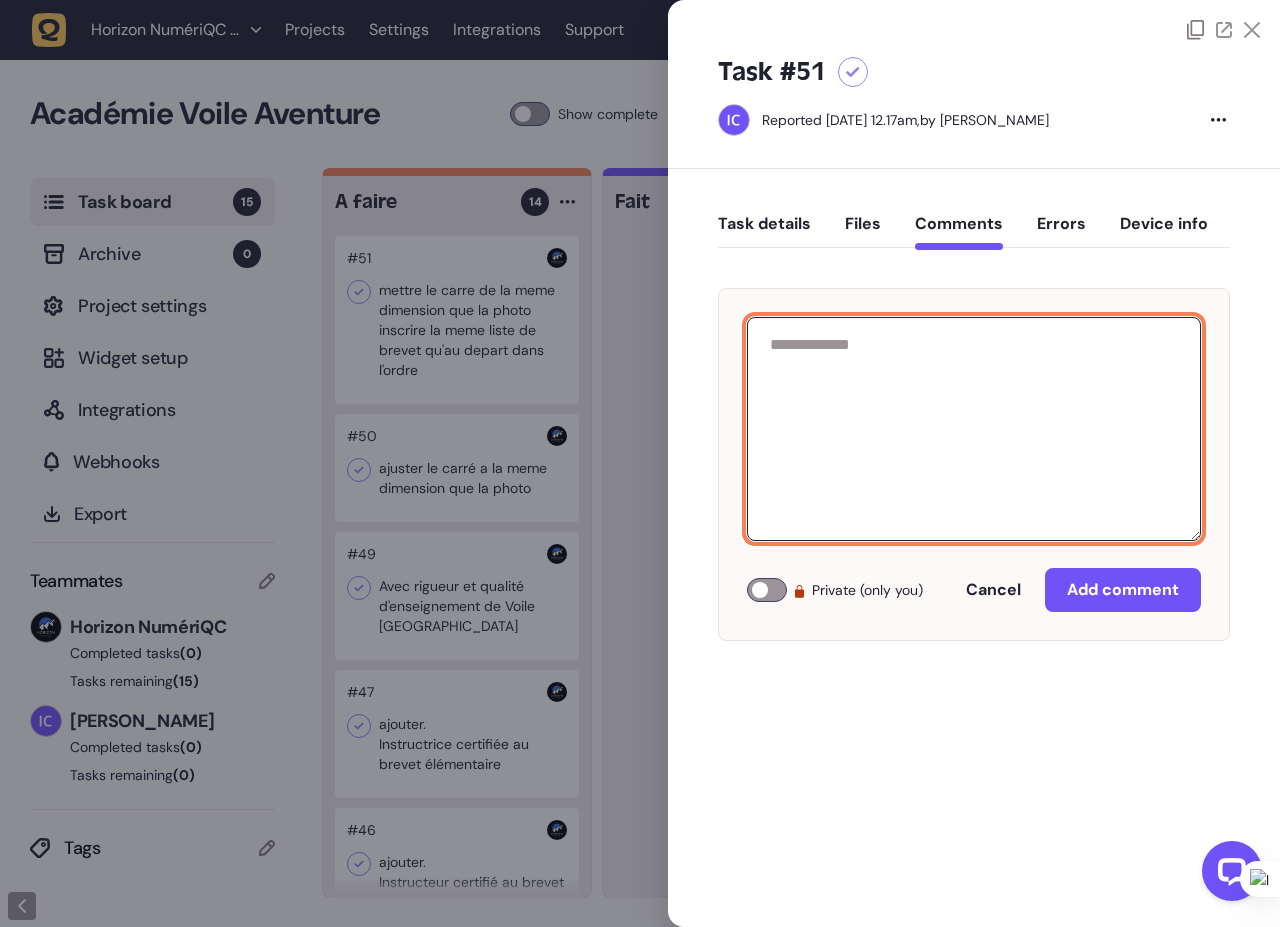 click 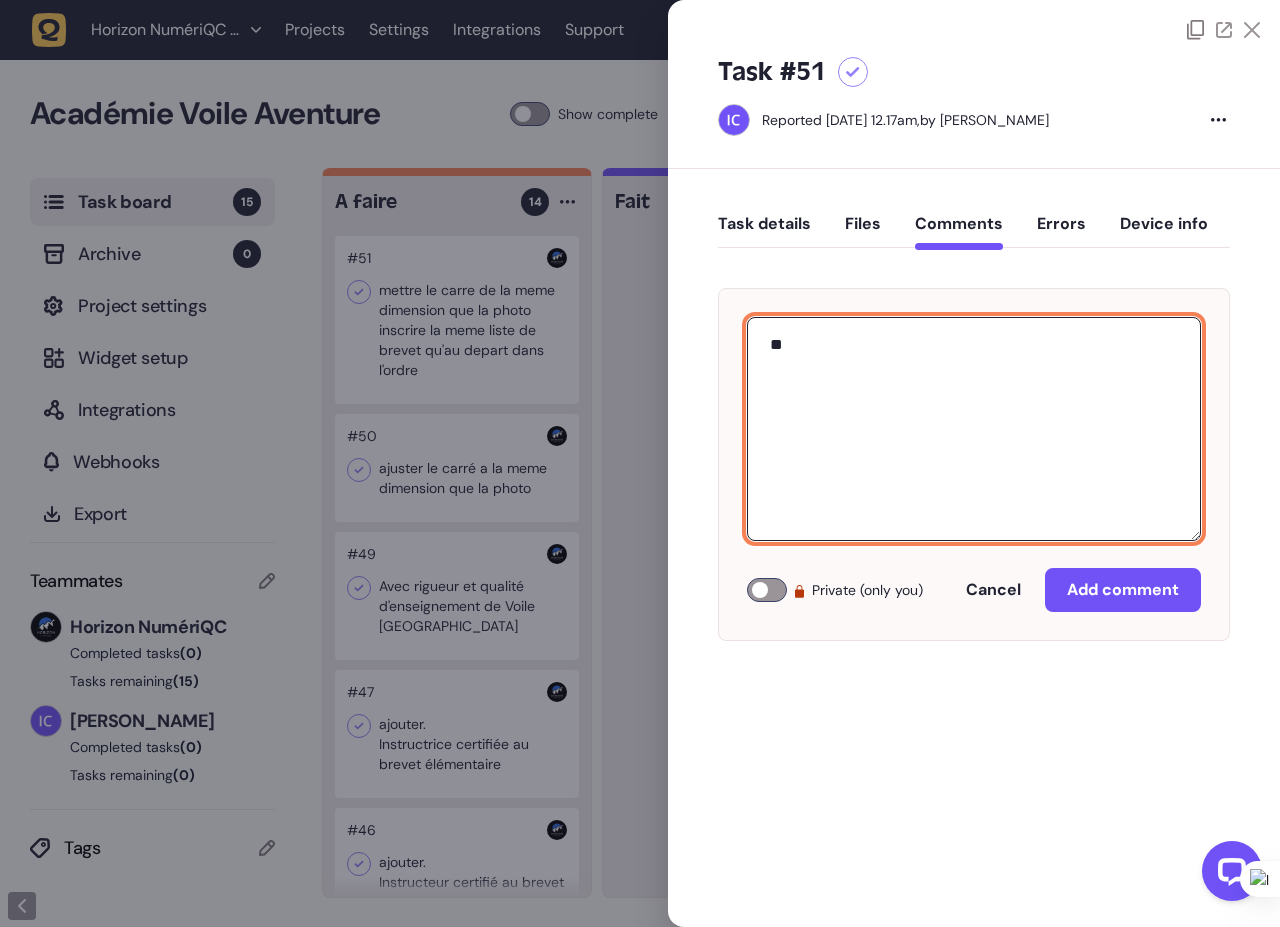 type on "*" 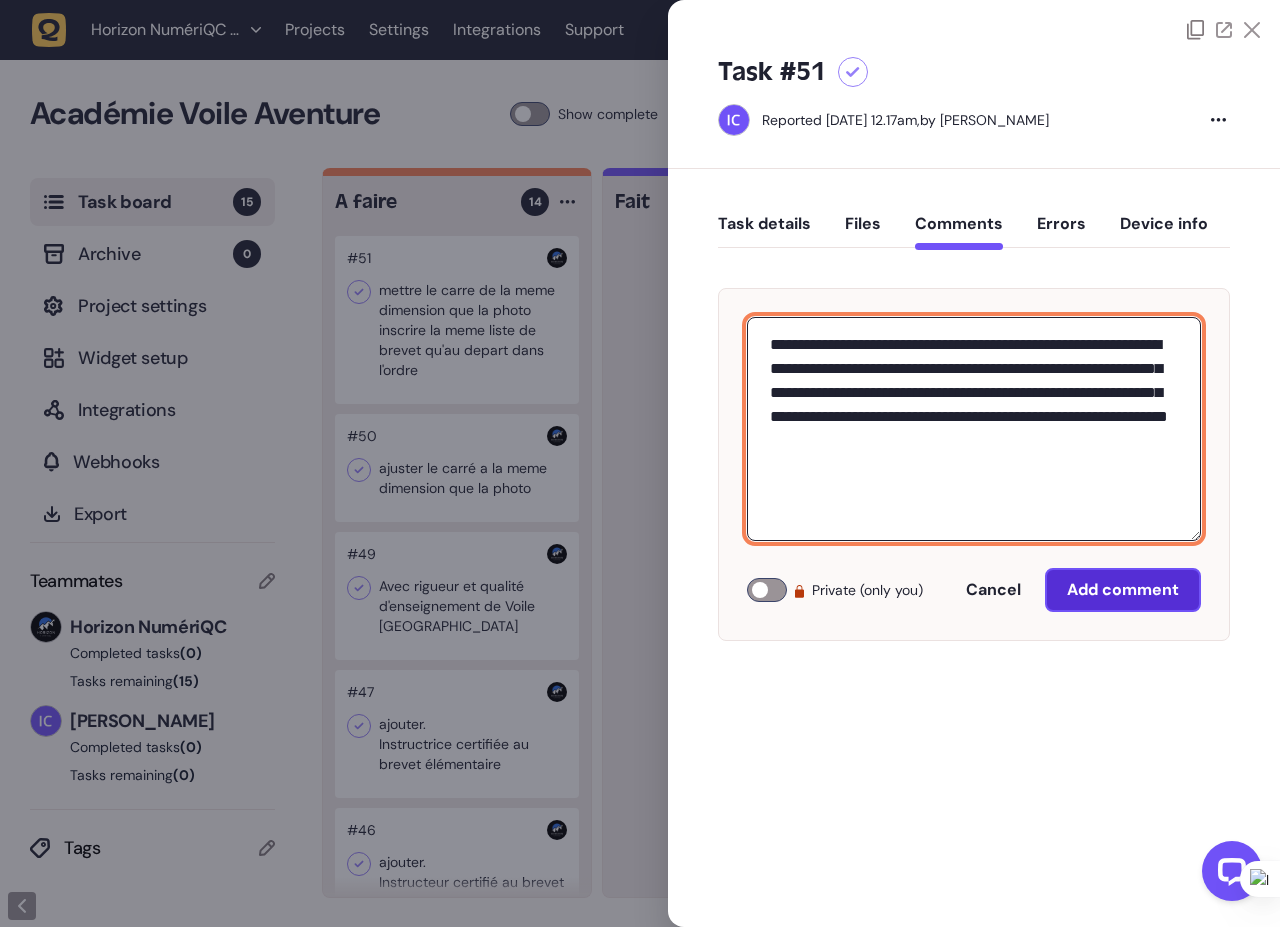 type on "**********" 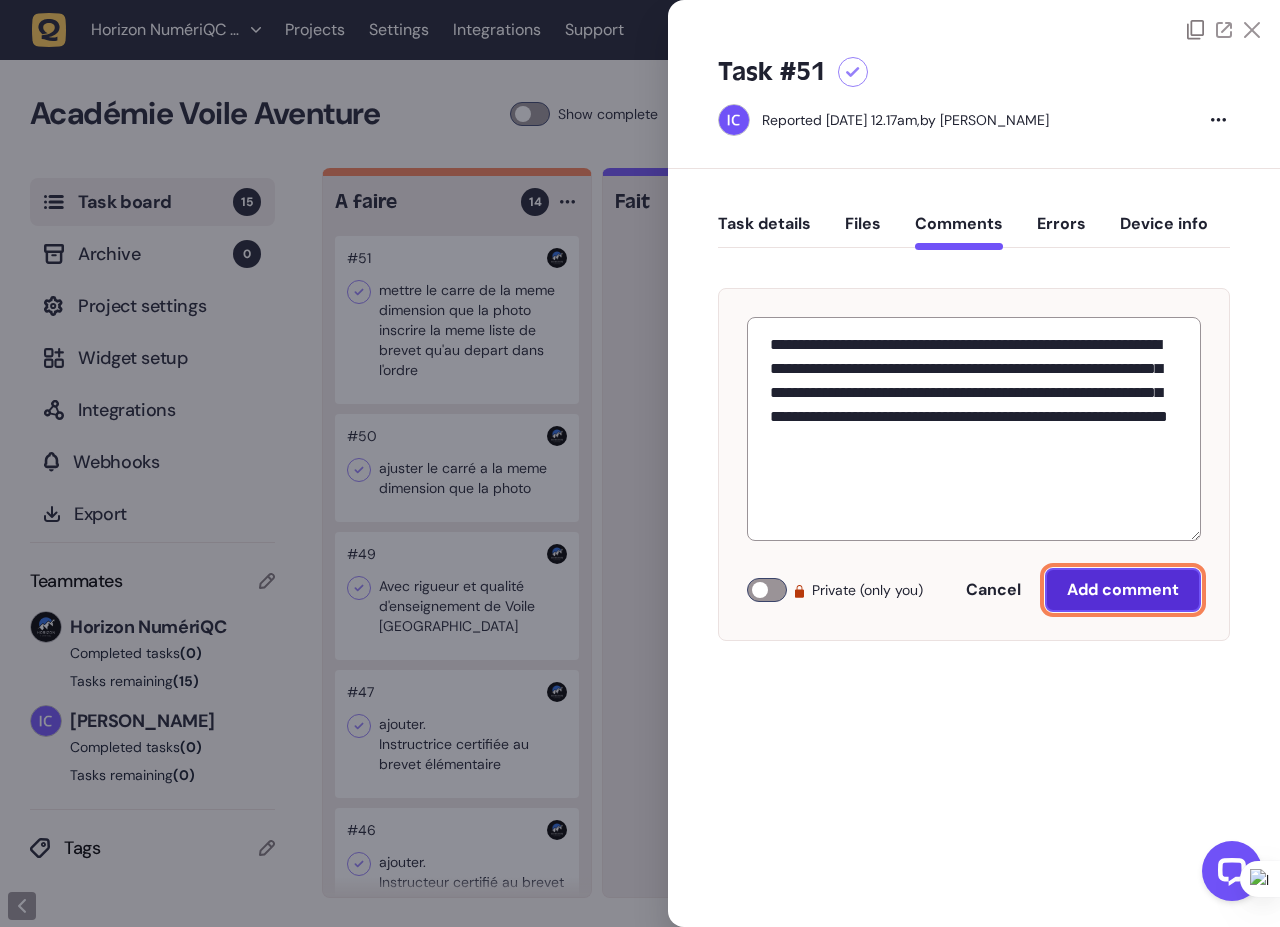 click on "Add comment" 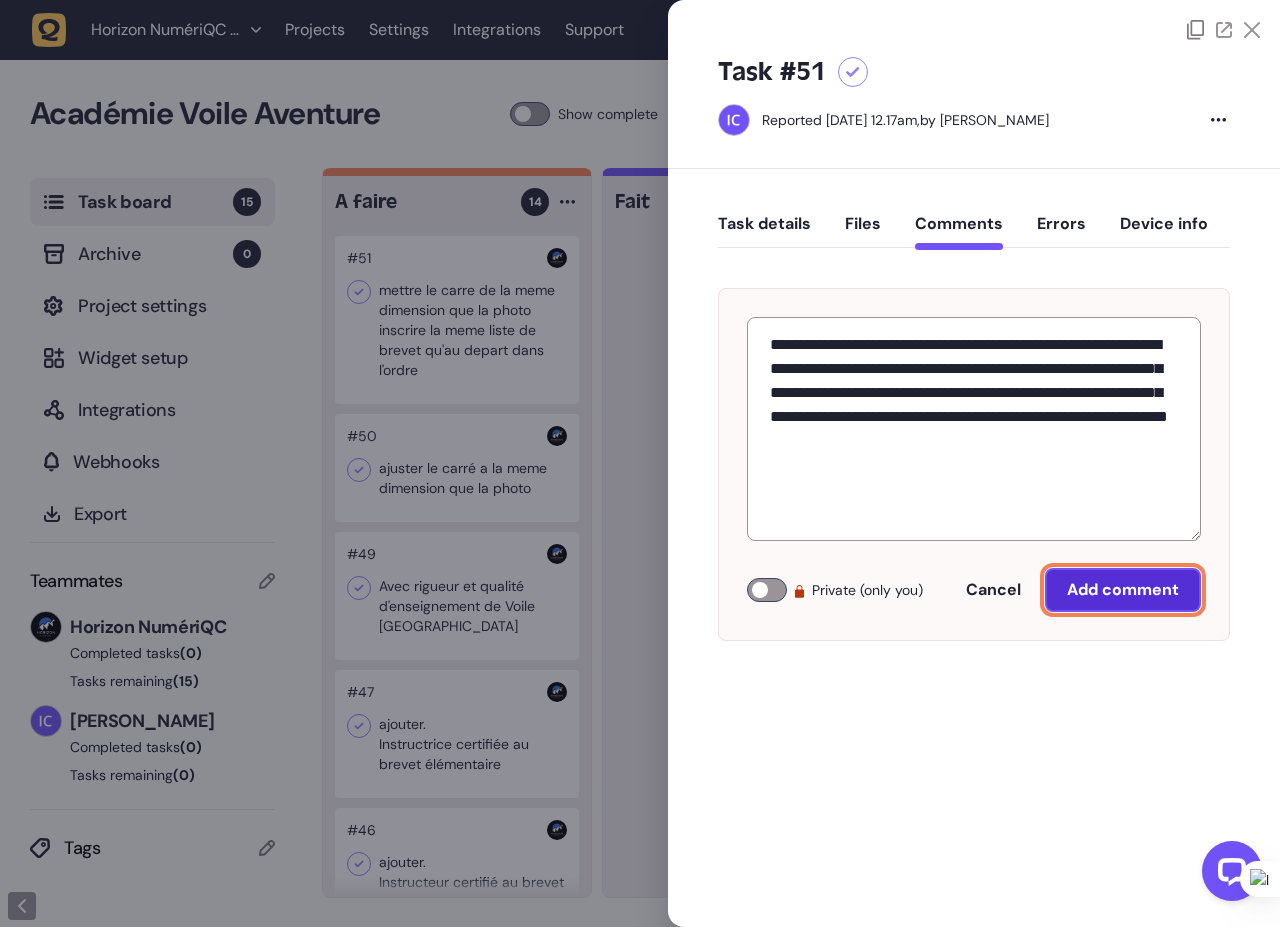 type 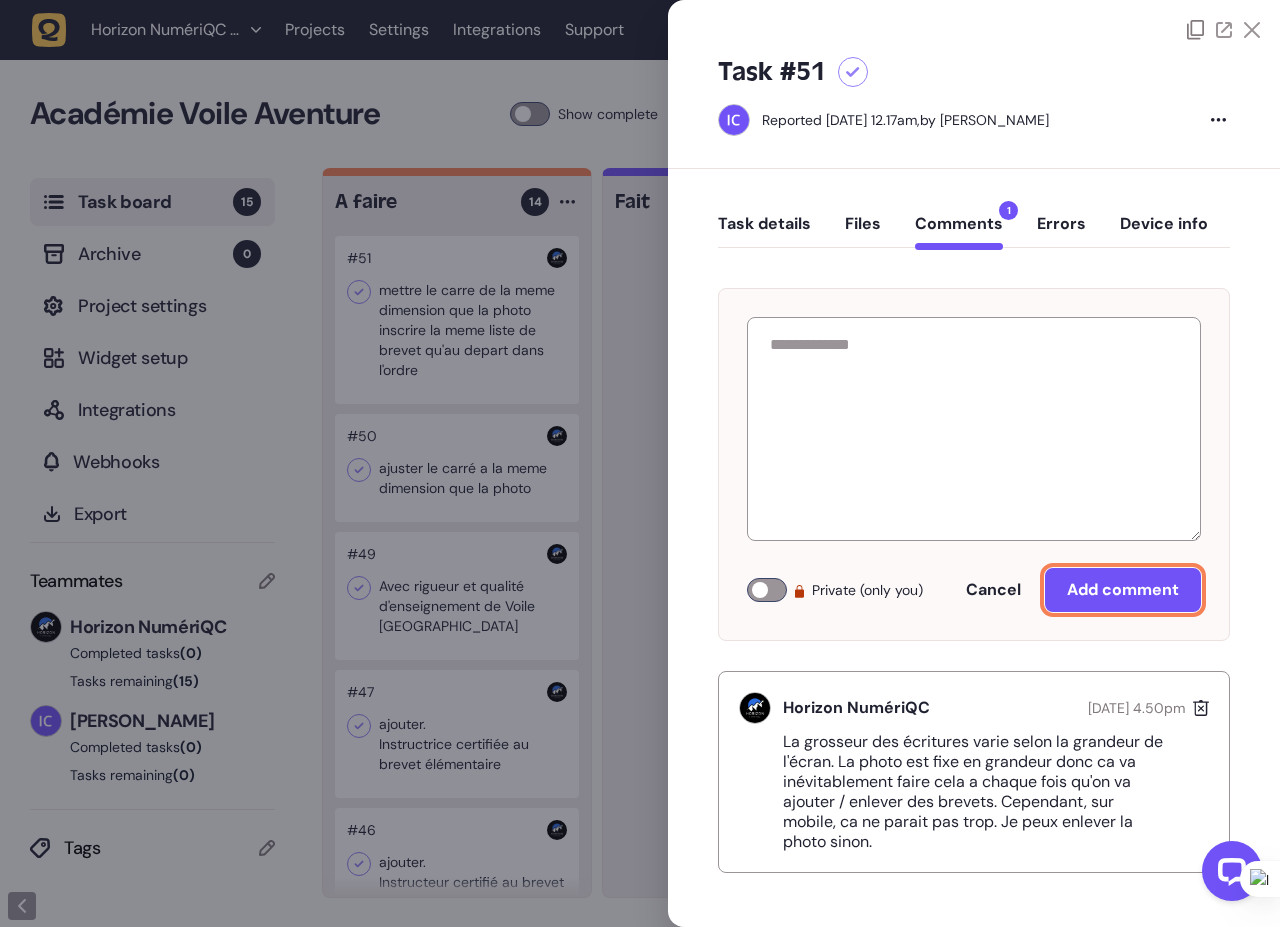 click on "Task details" 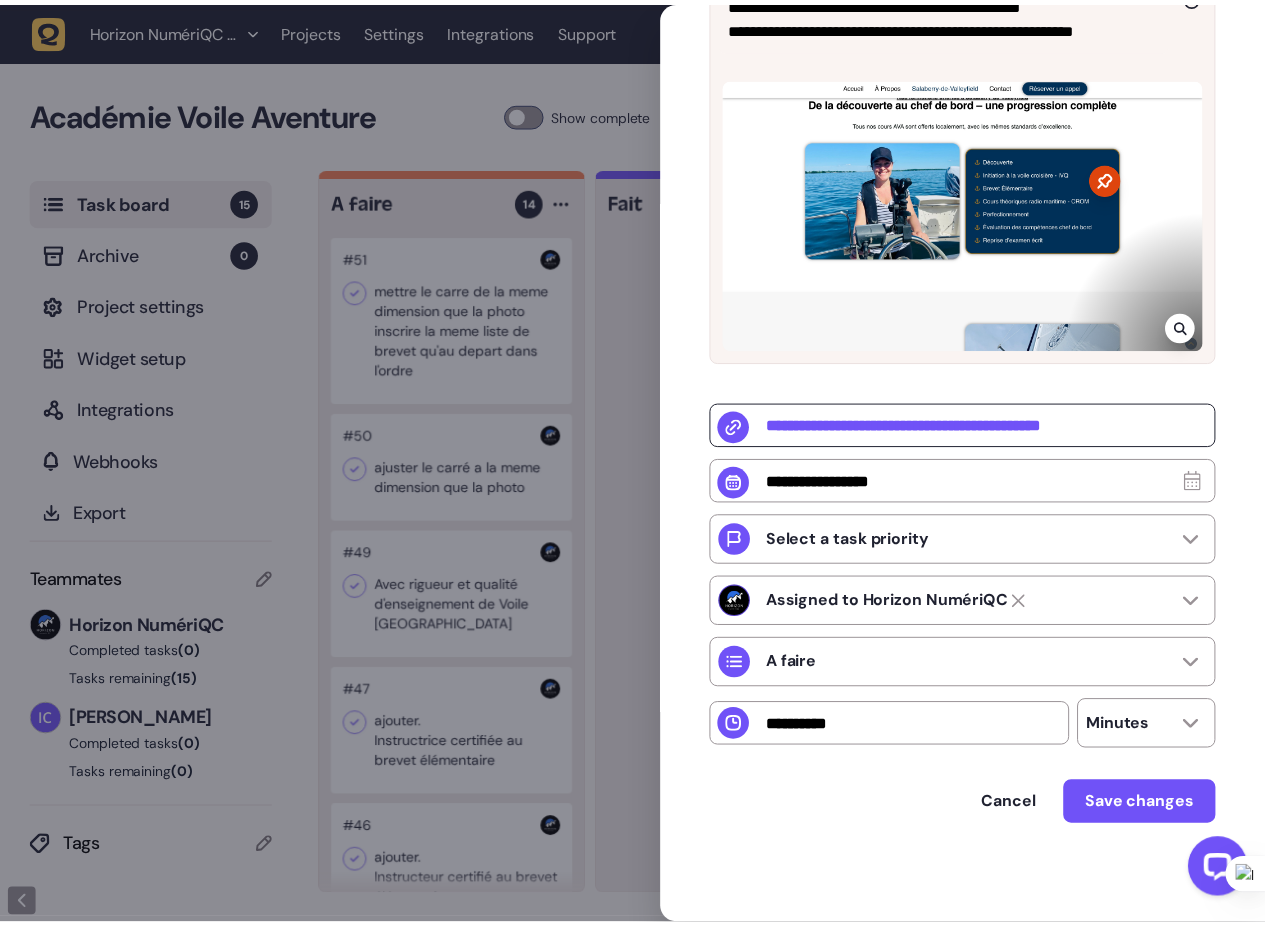 scroll, scrollTop: 320, scrollLeft: 0, axis: vertical 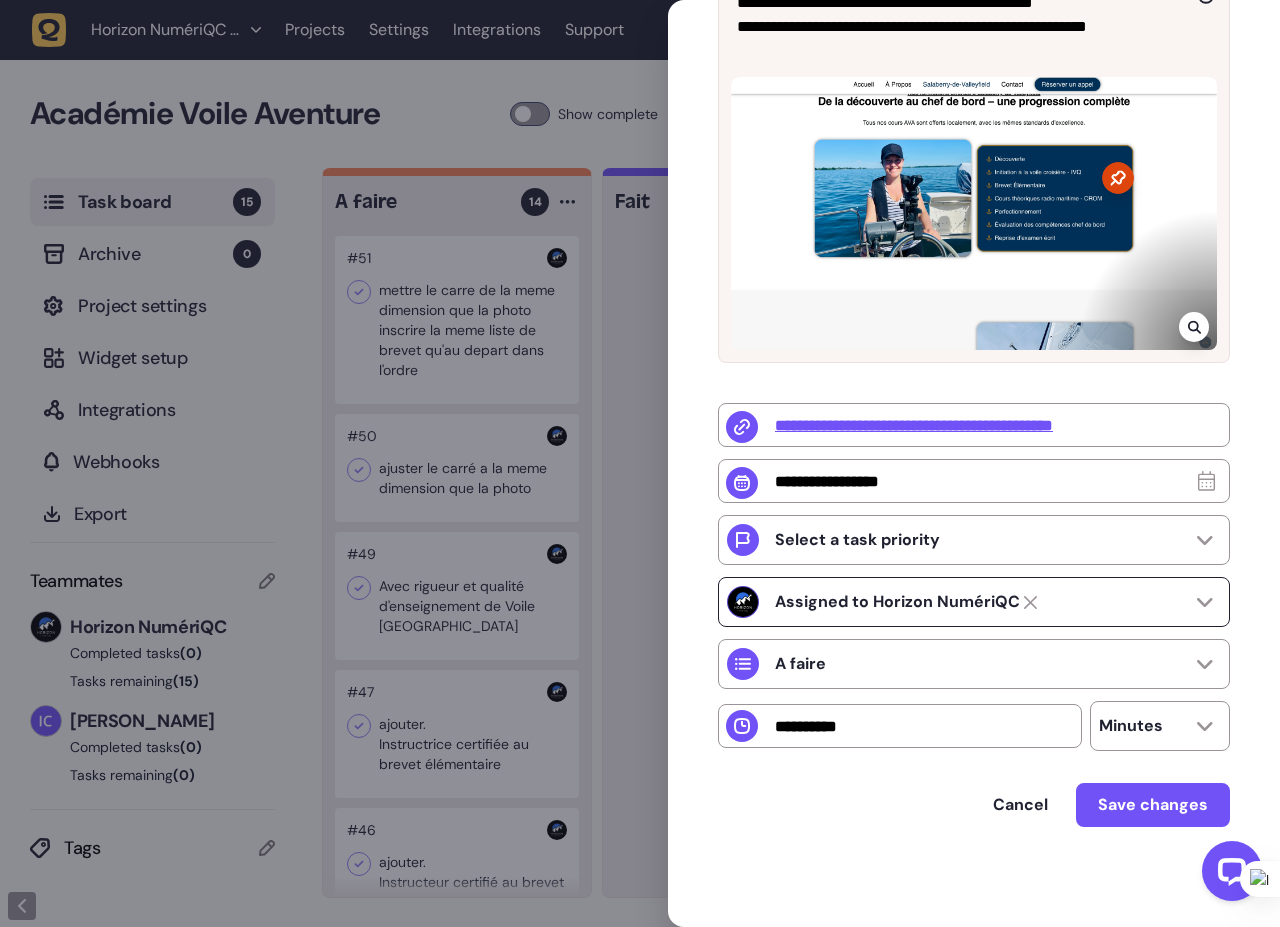 click on "Assigned to Horizon NumériQC" 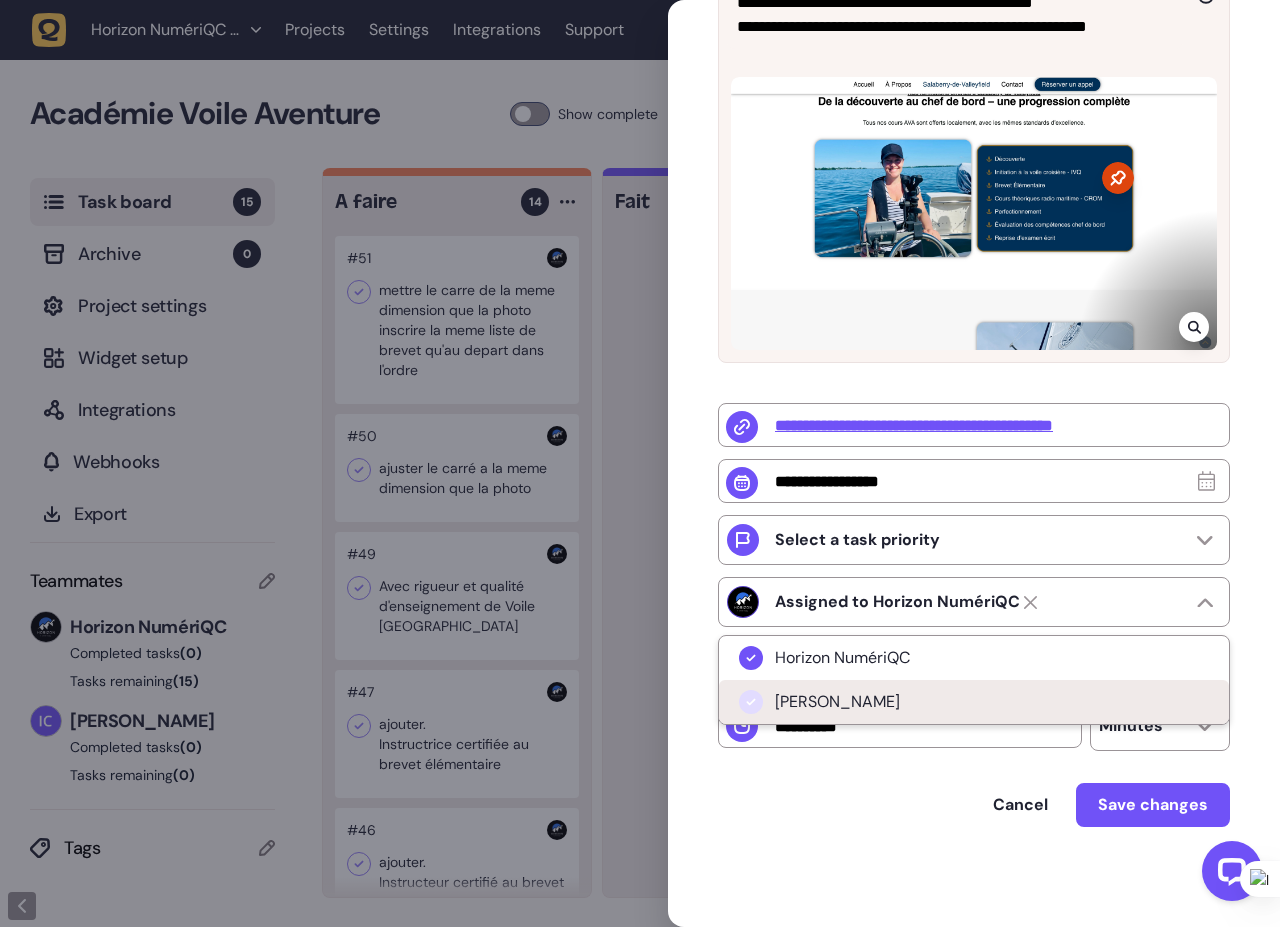click on "[PERSON_NAME]" 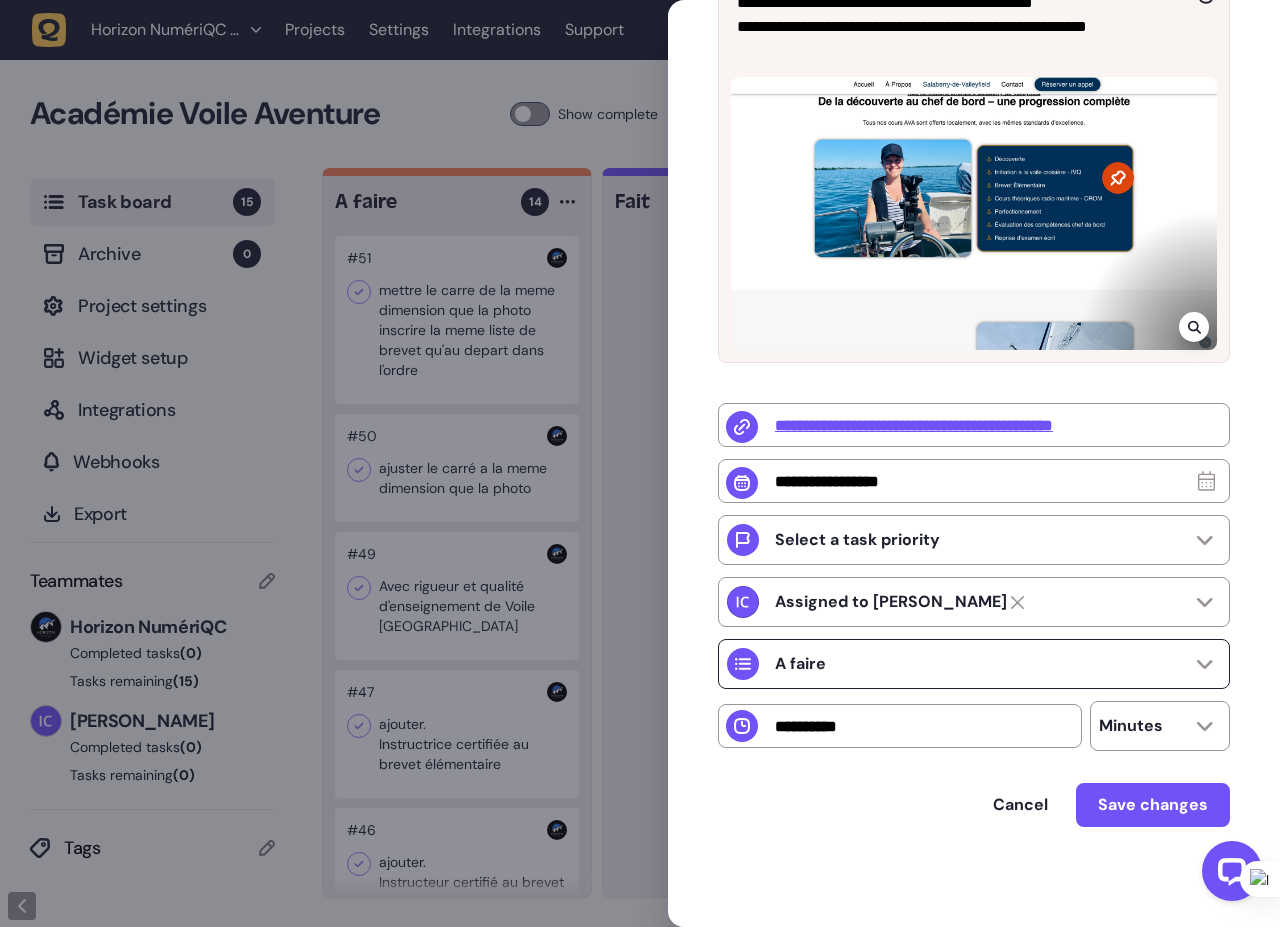 click on "A faire" 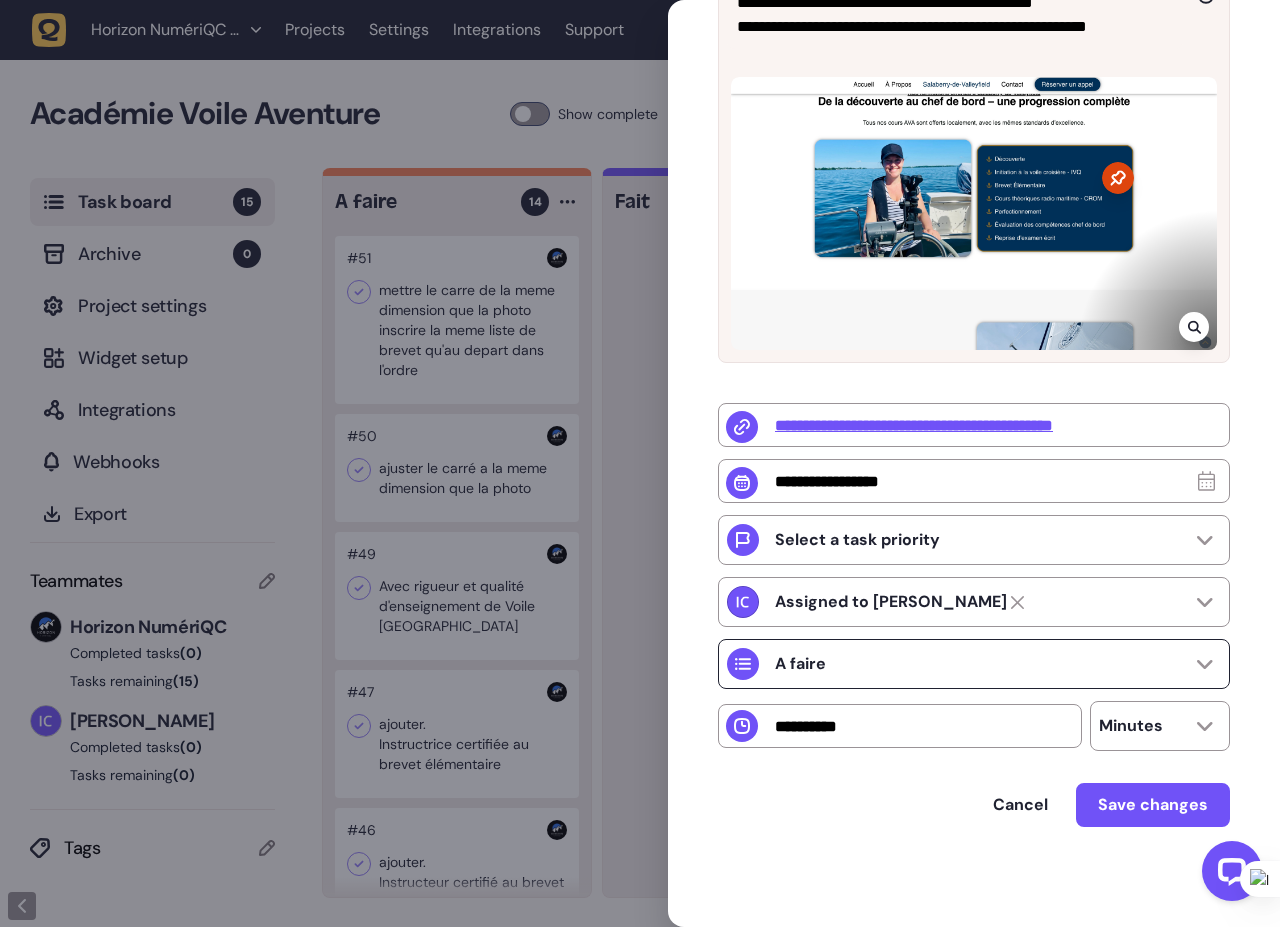 click on "A faire" 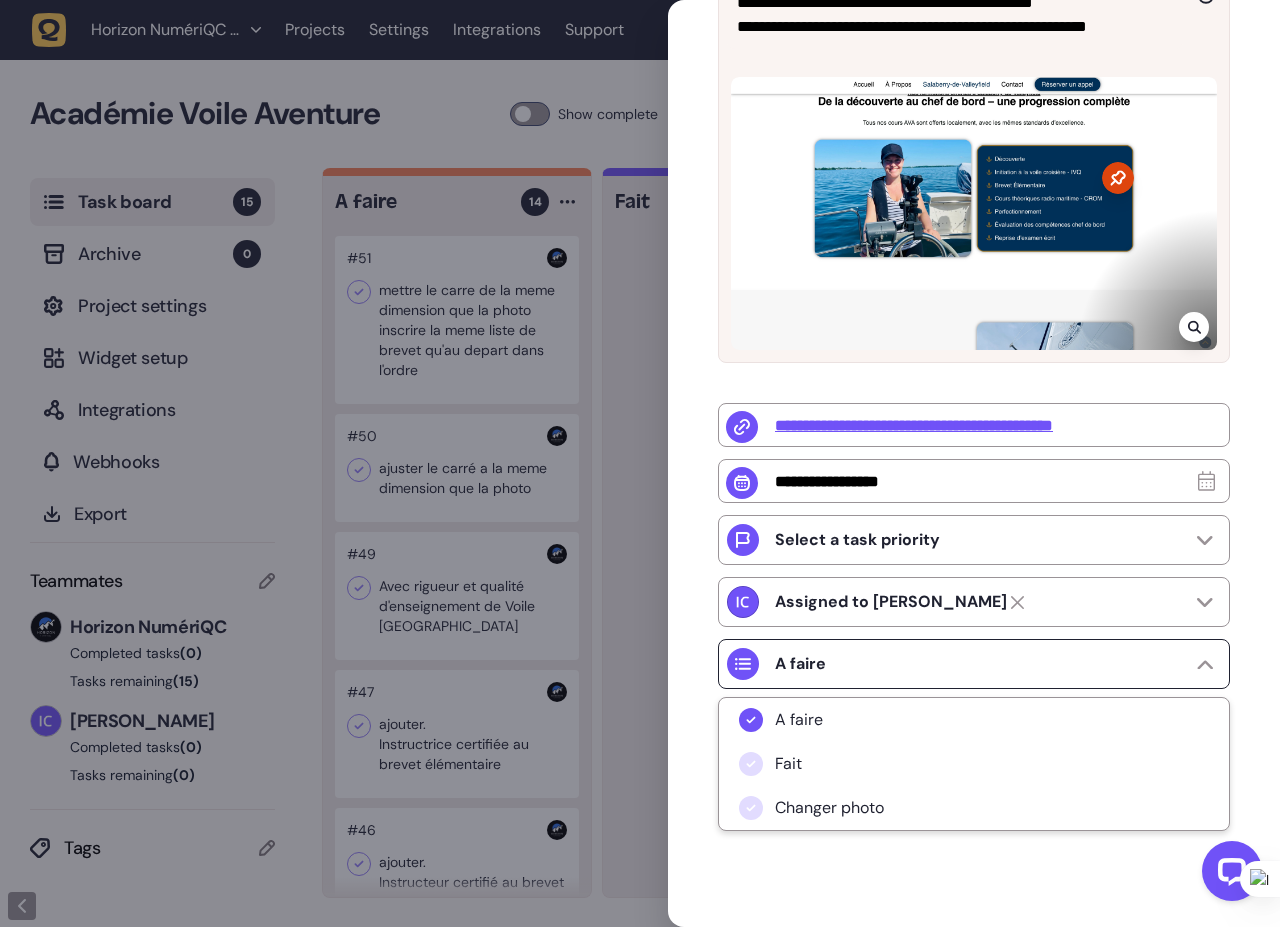 click on "A faire" 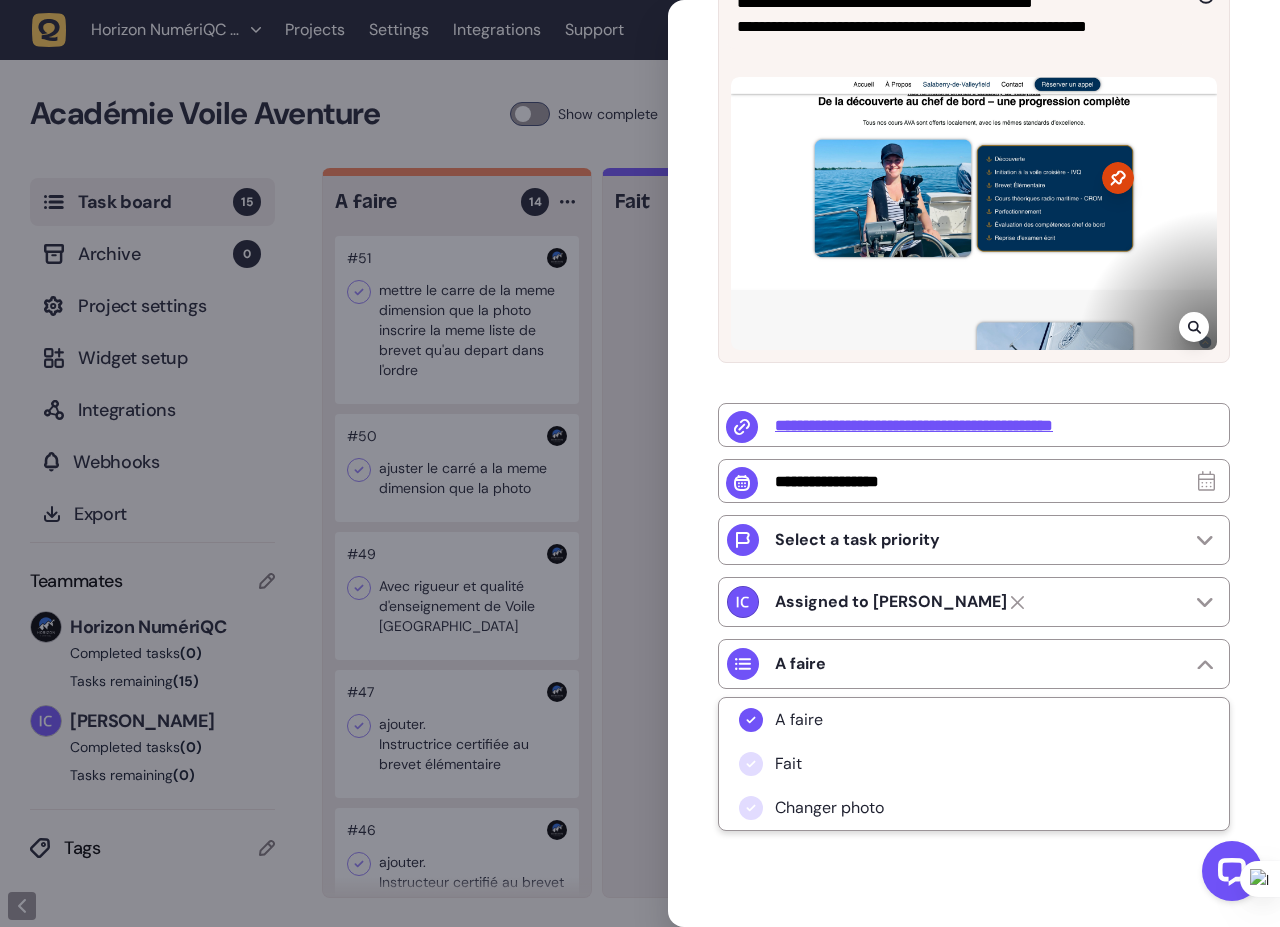 click on "**********" 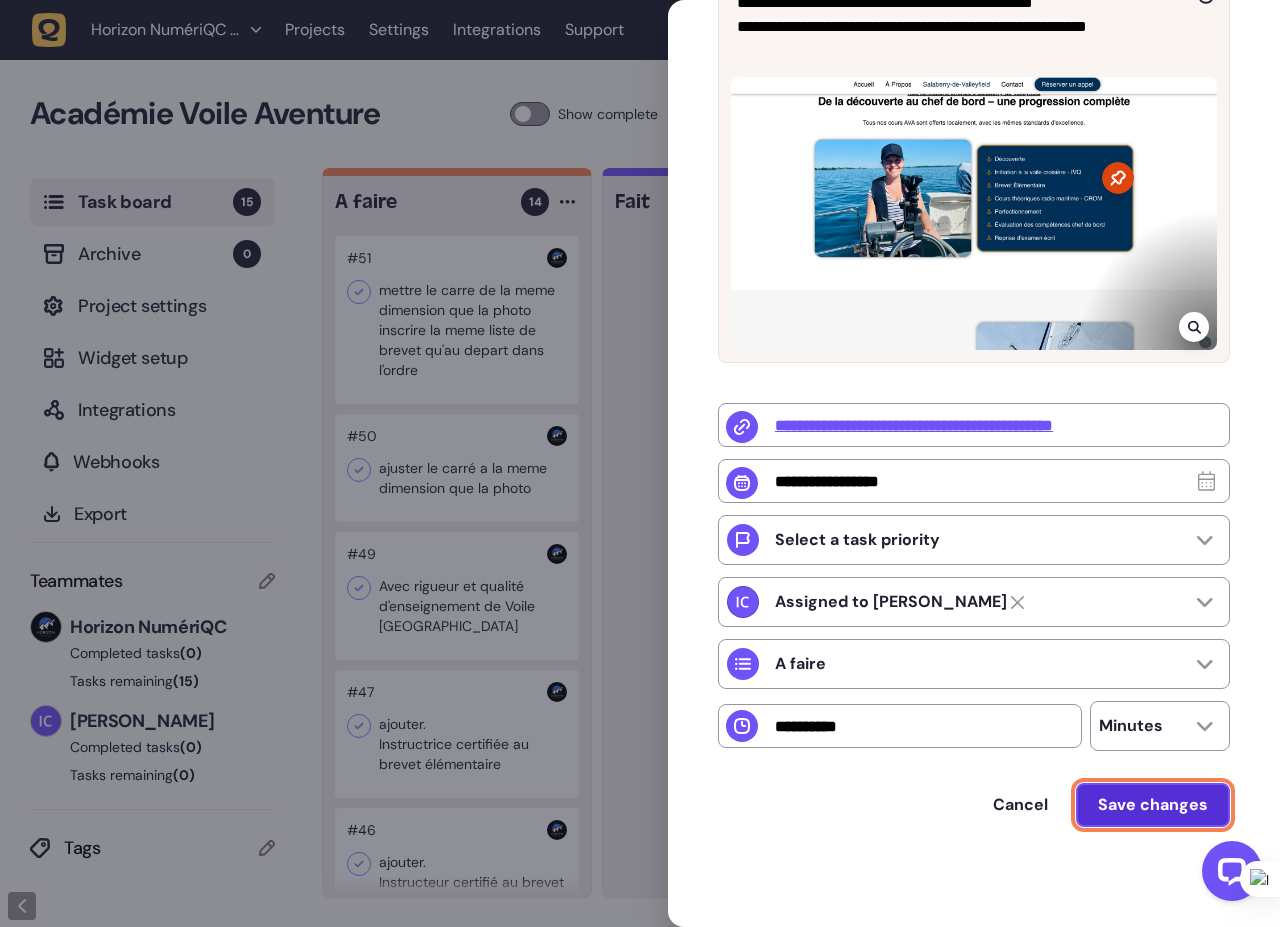 click on "Save changes" 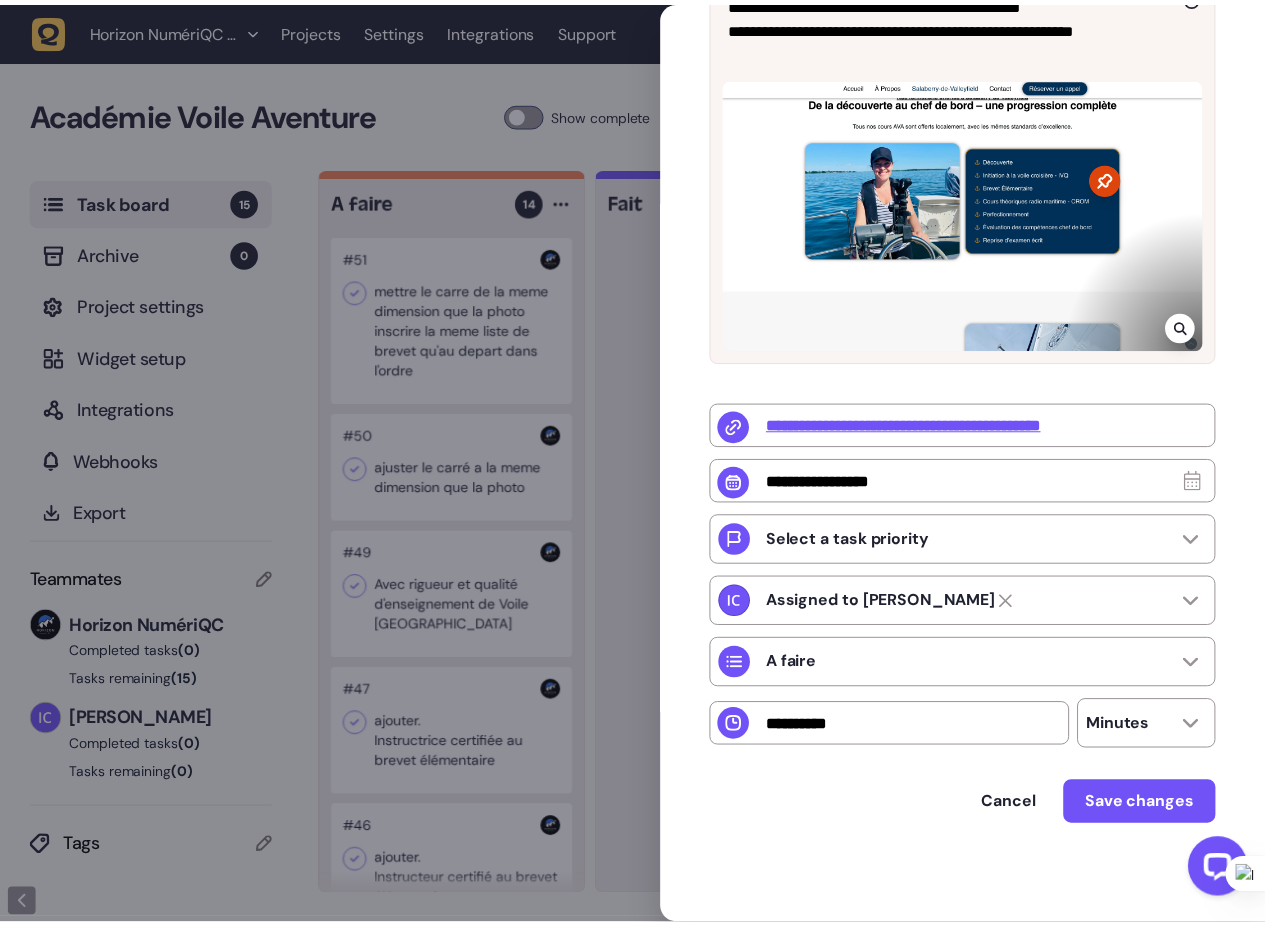 scroll, scrollTop: 0, scrollLeft: 0, axis: both 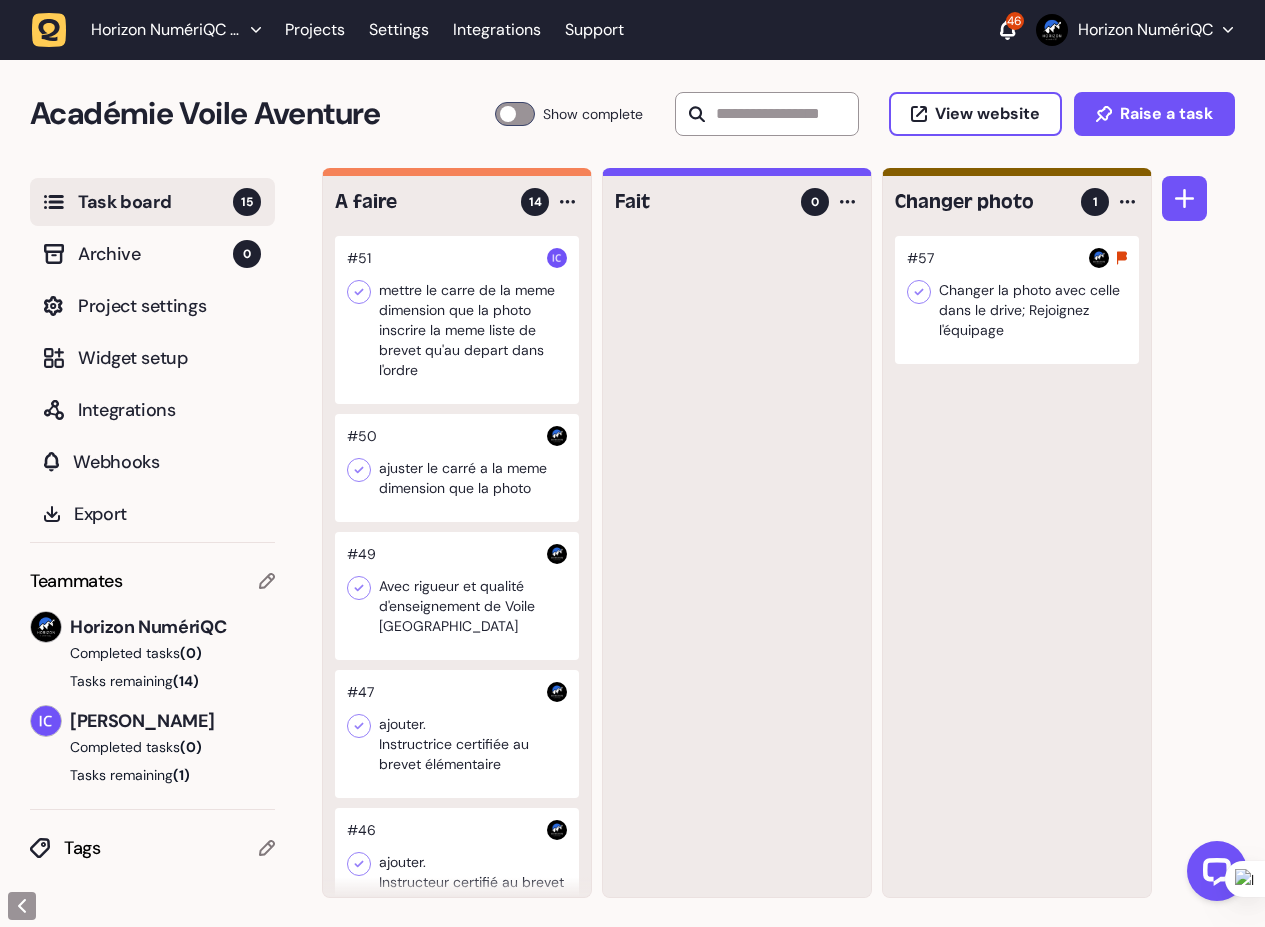 click 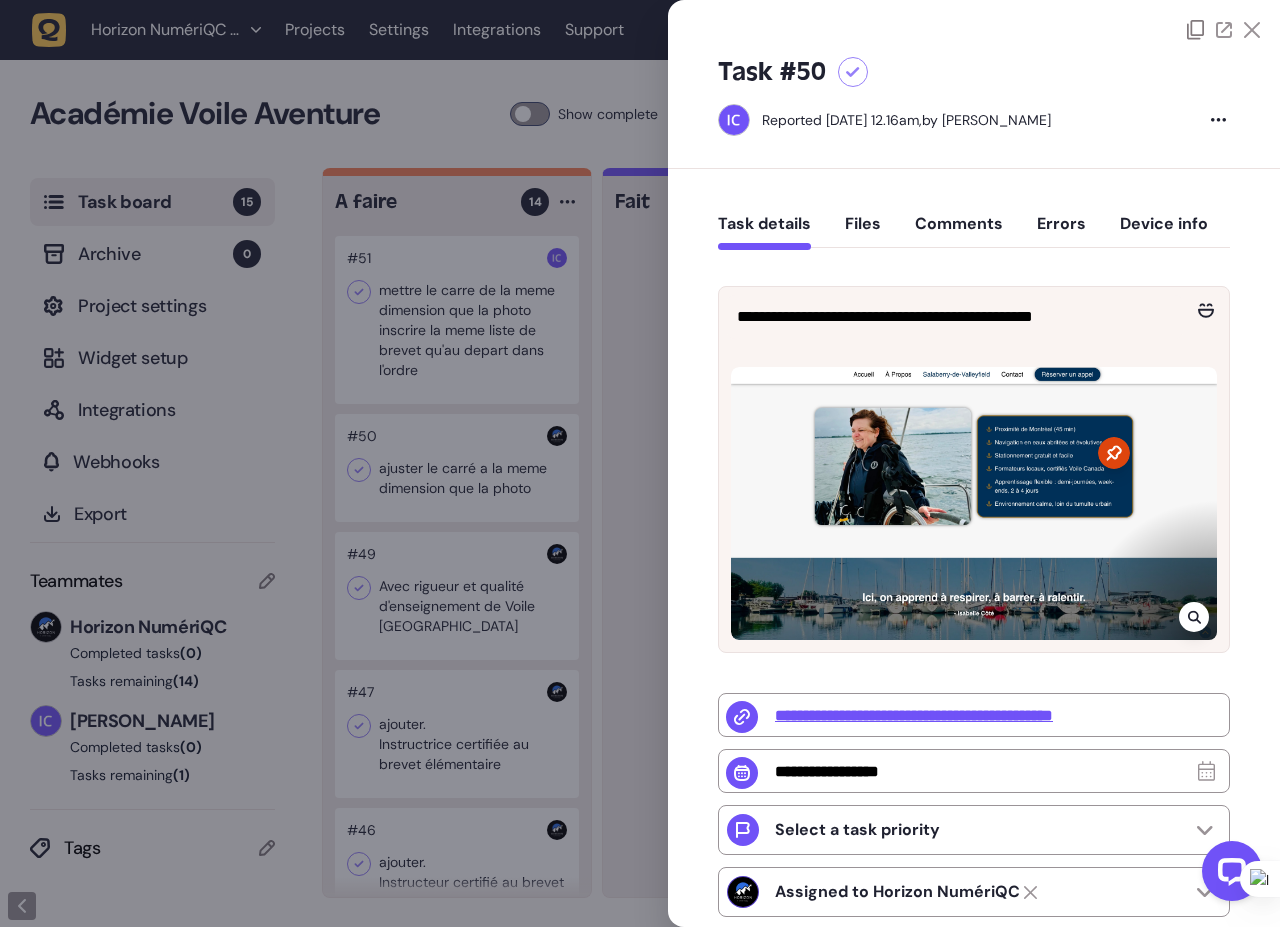 click on "Task #50" 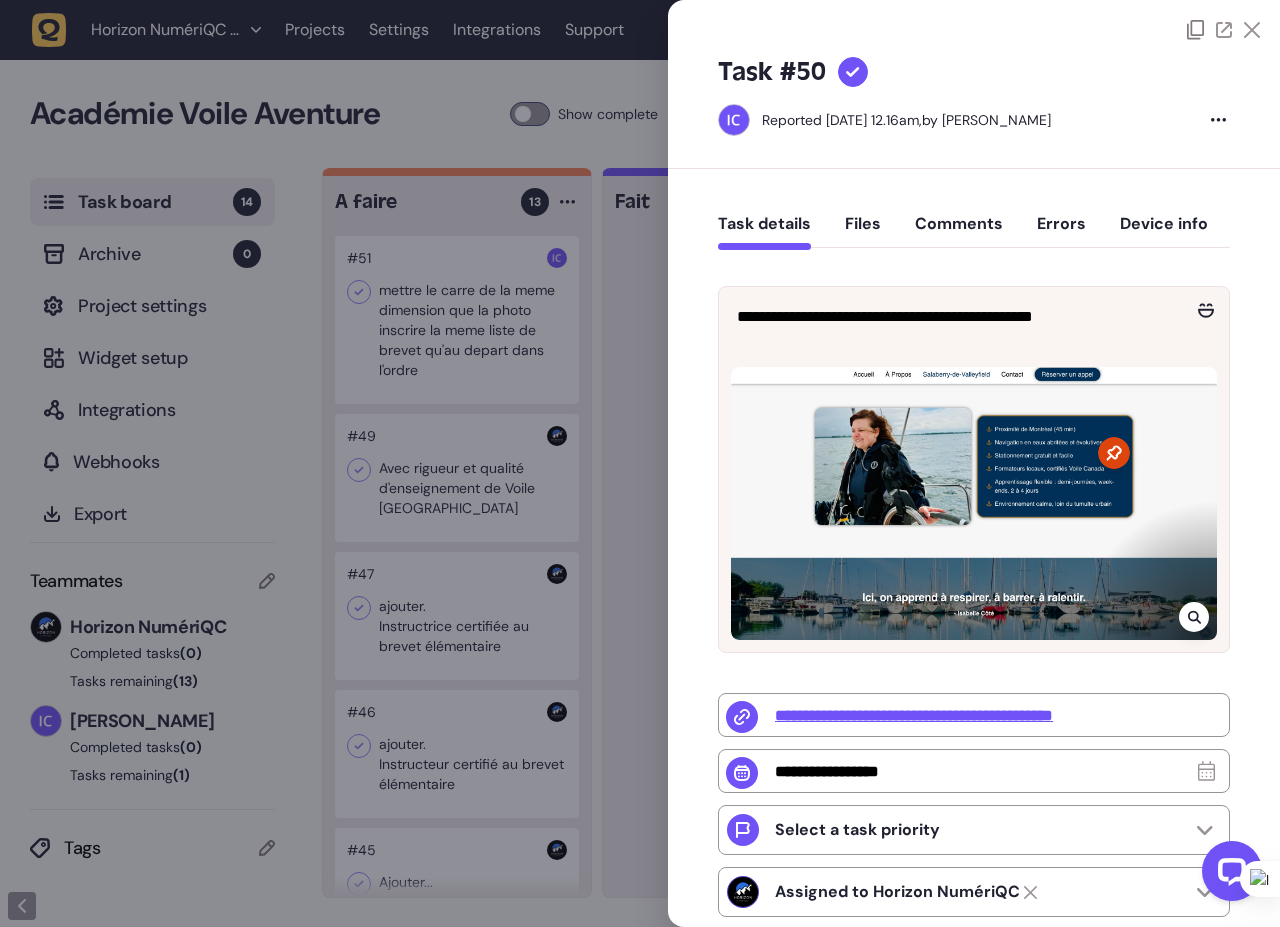 click 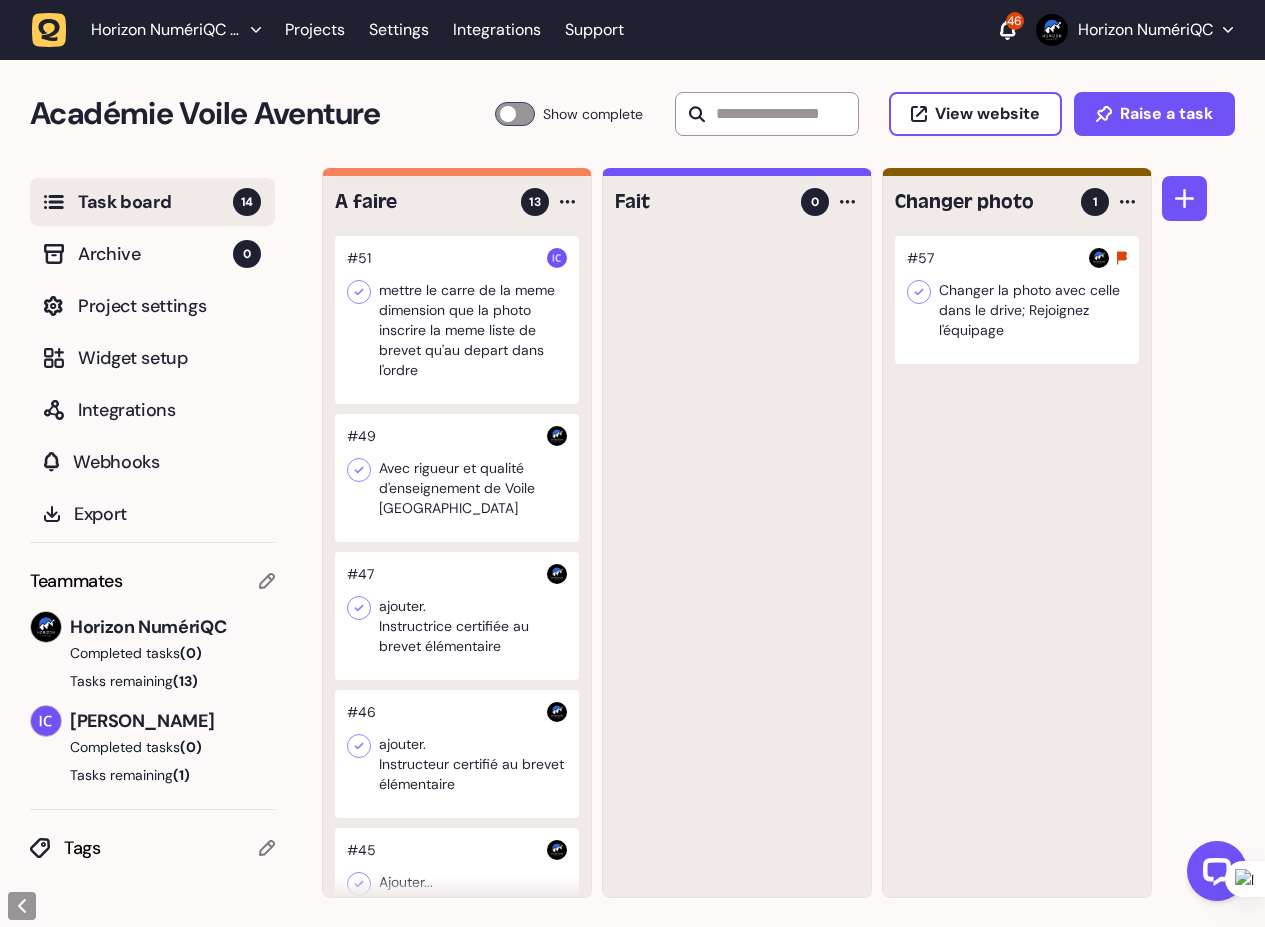 click 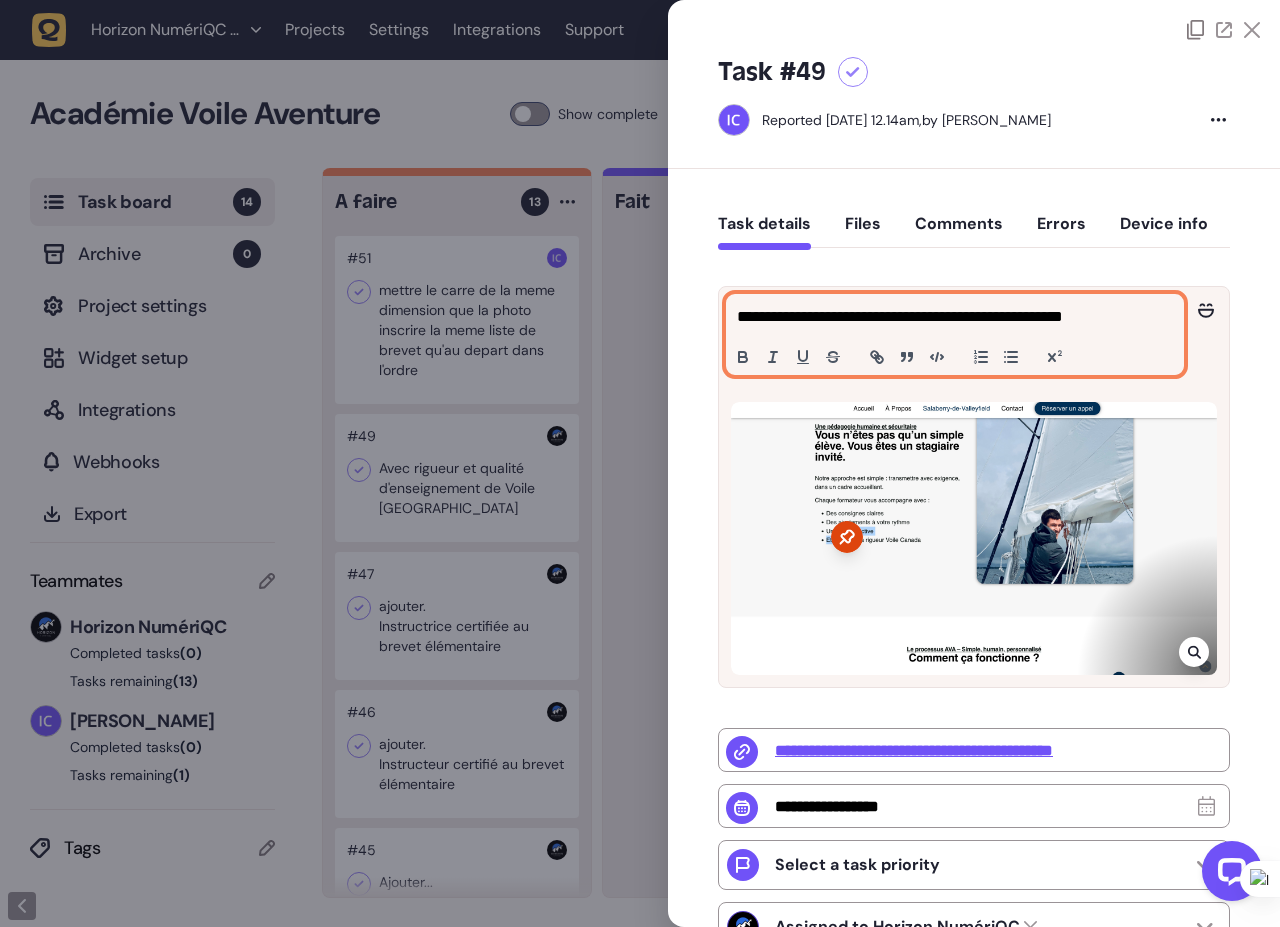 click on "**********" 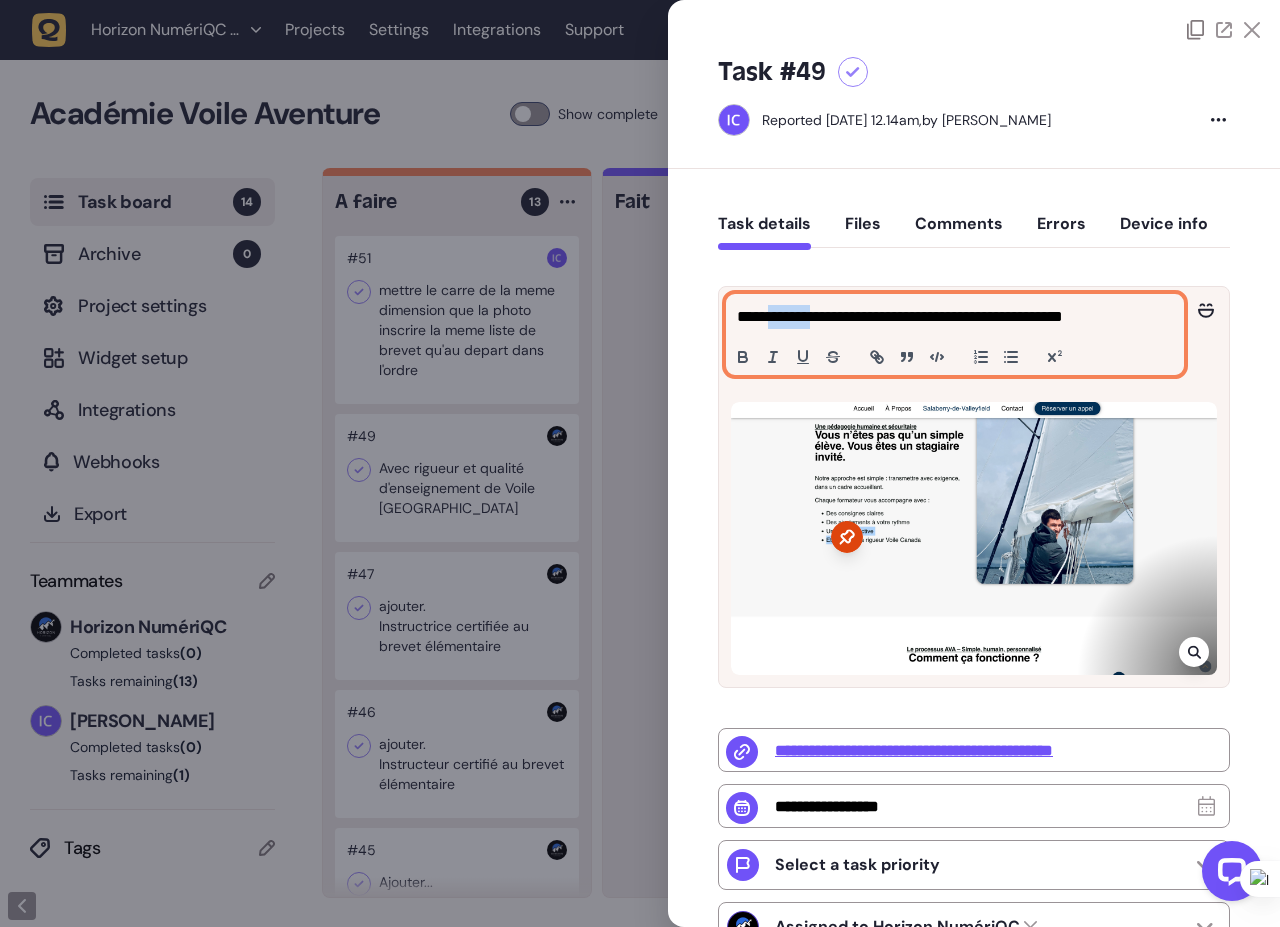 click on "**********" 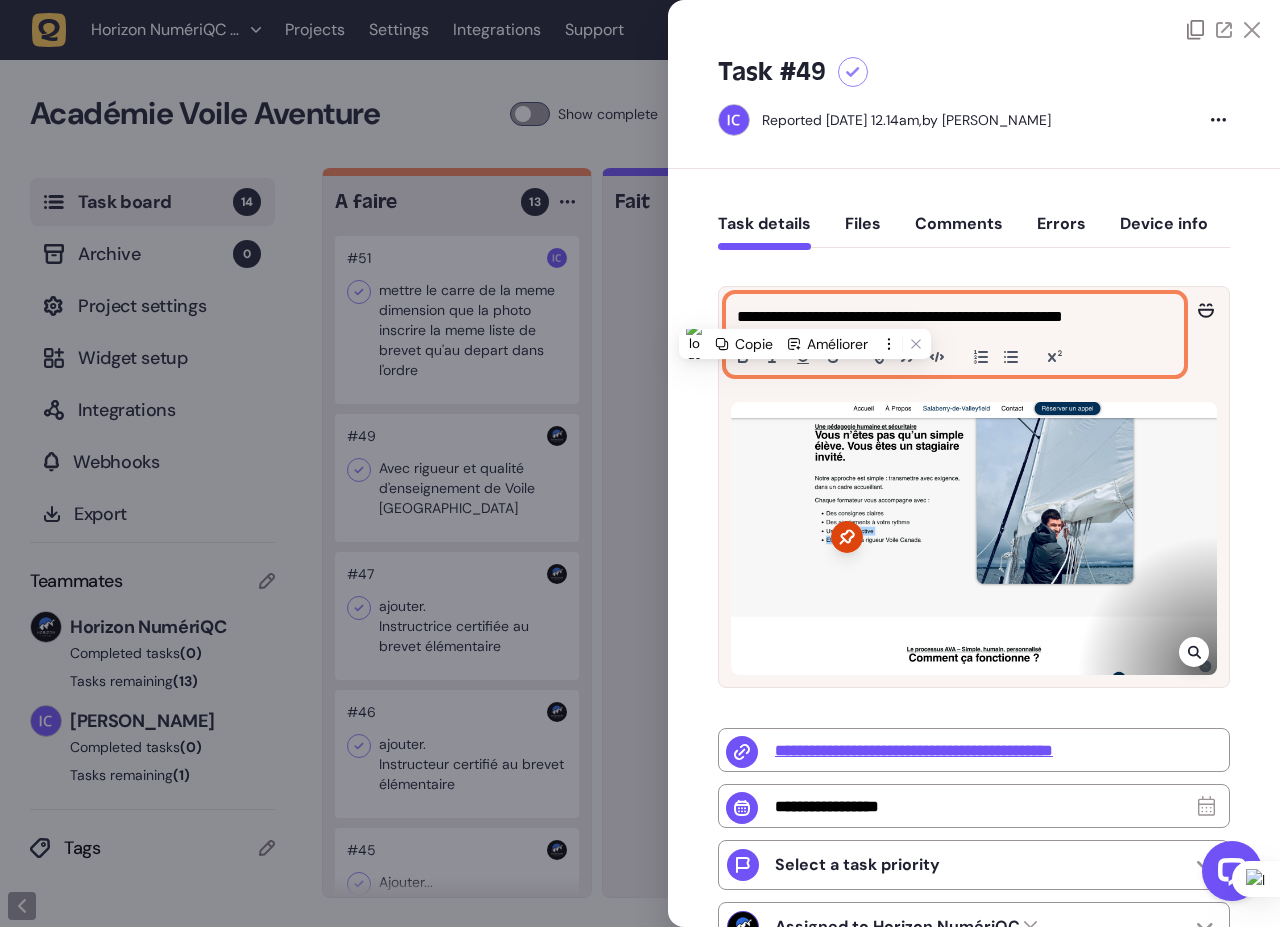 click on "**********" 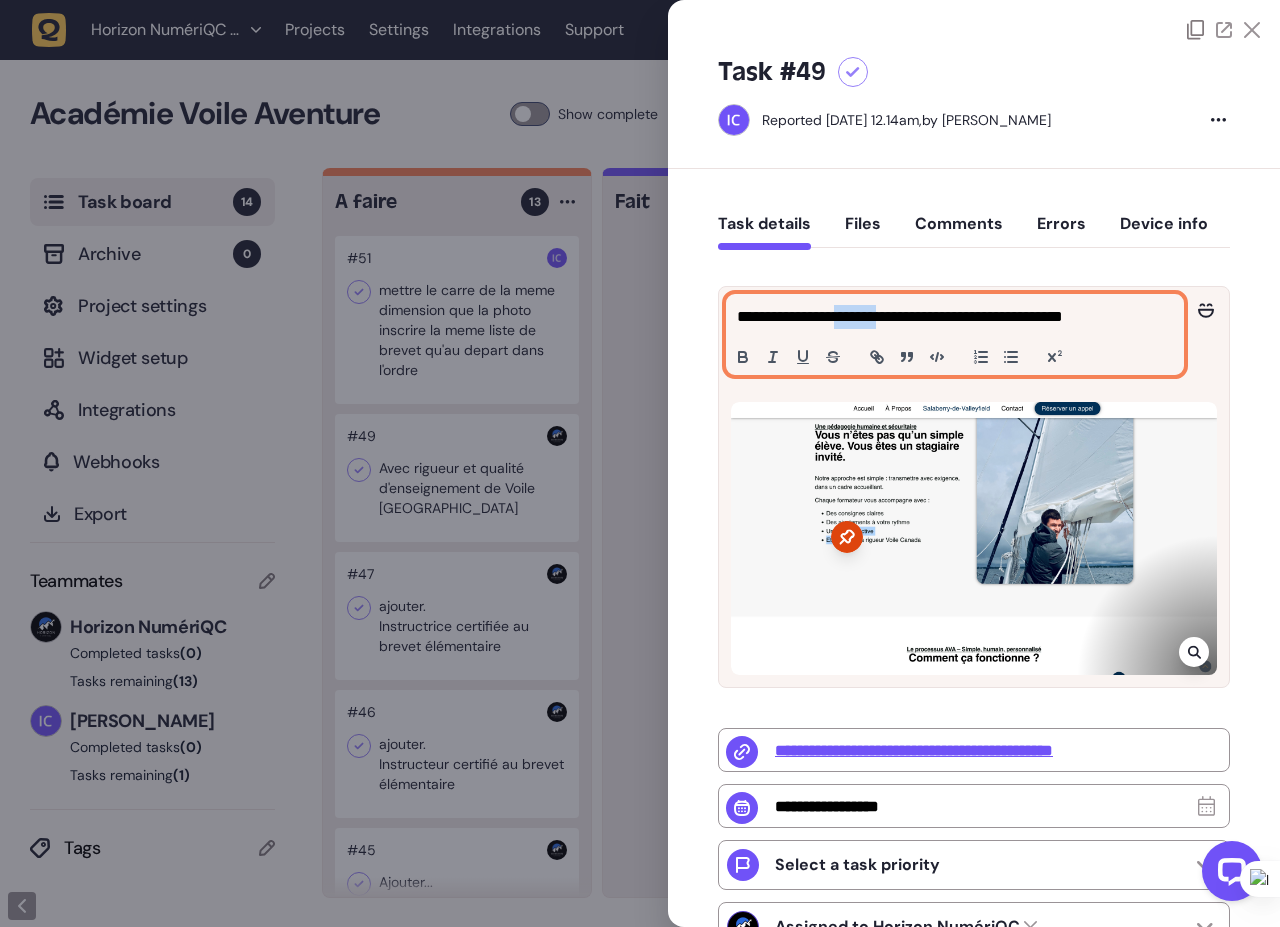 click on "**********" 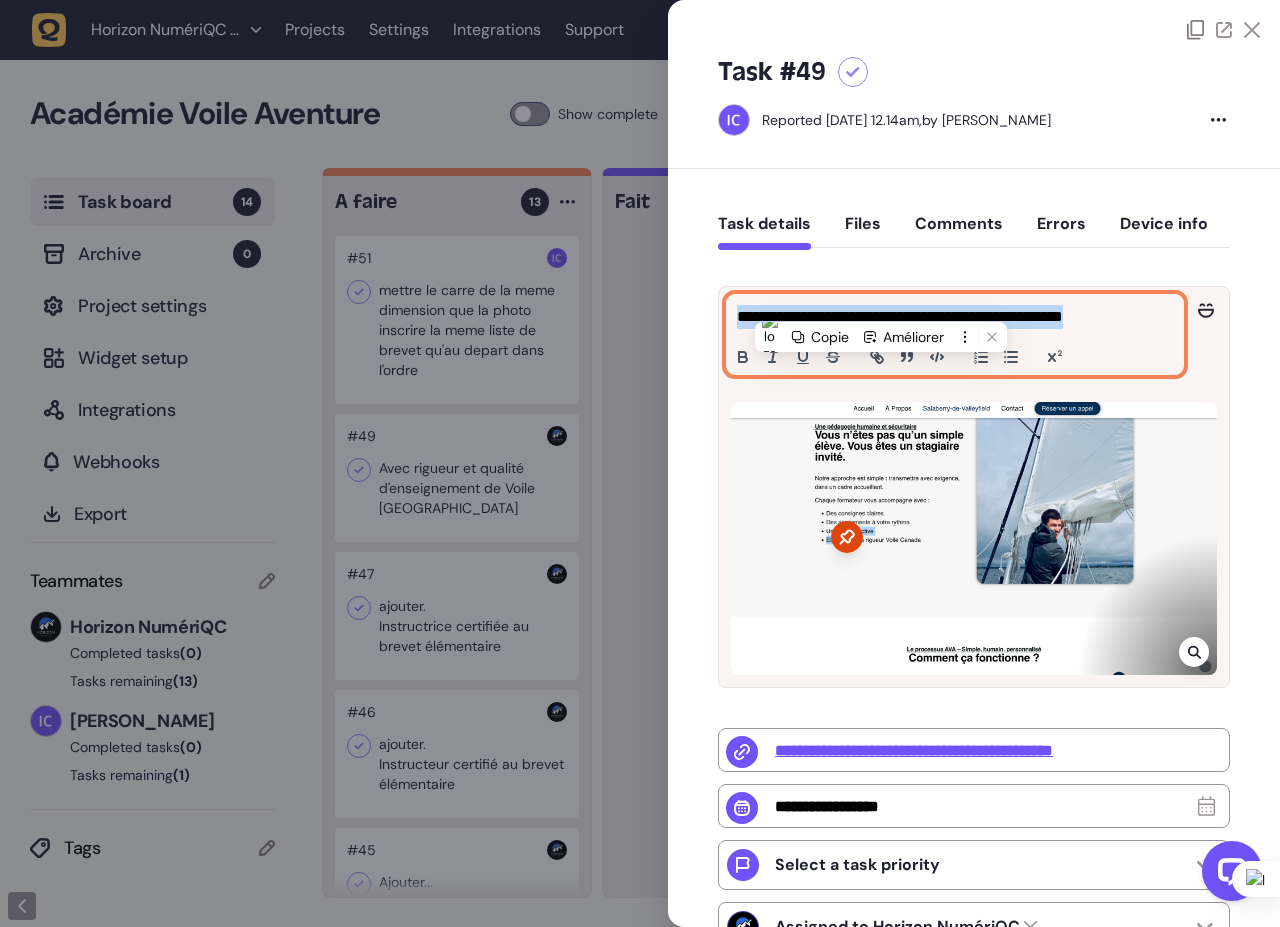 click on "**********" 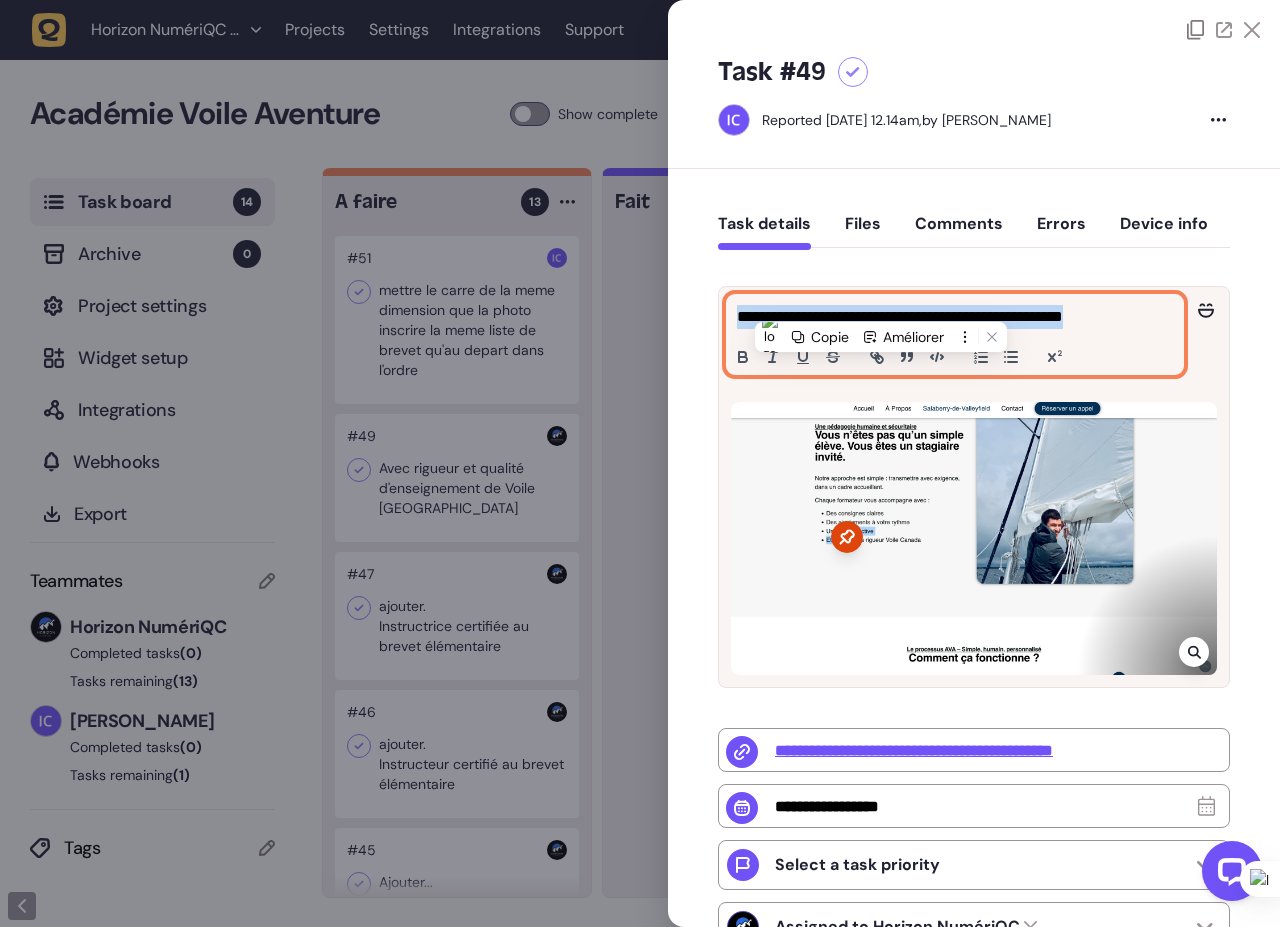 copy on "**********" 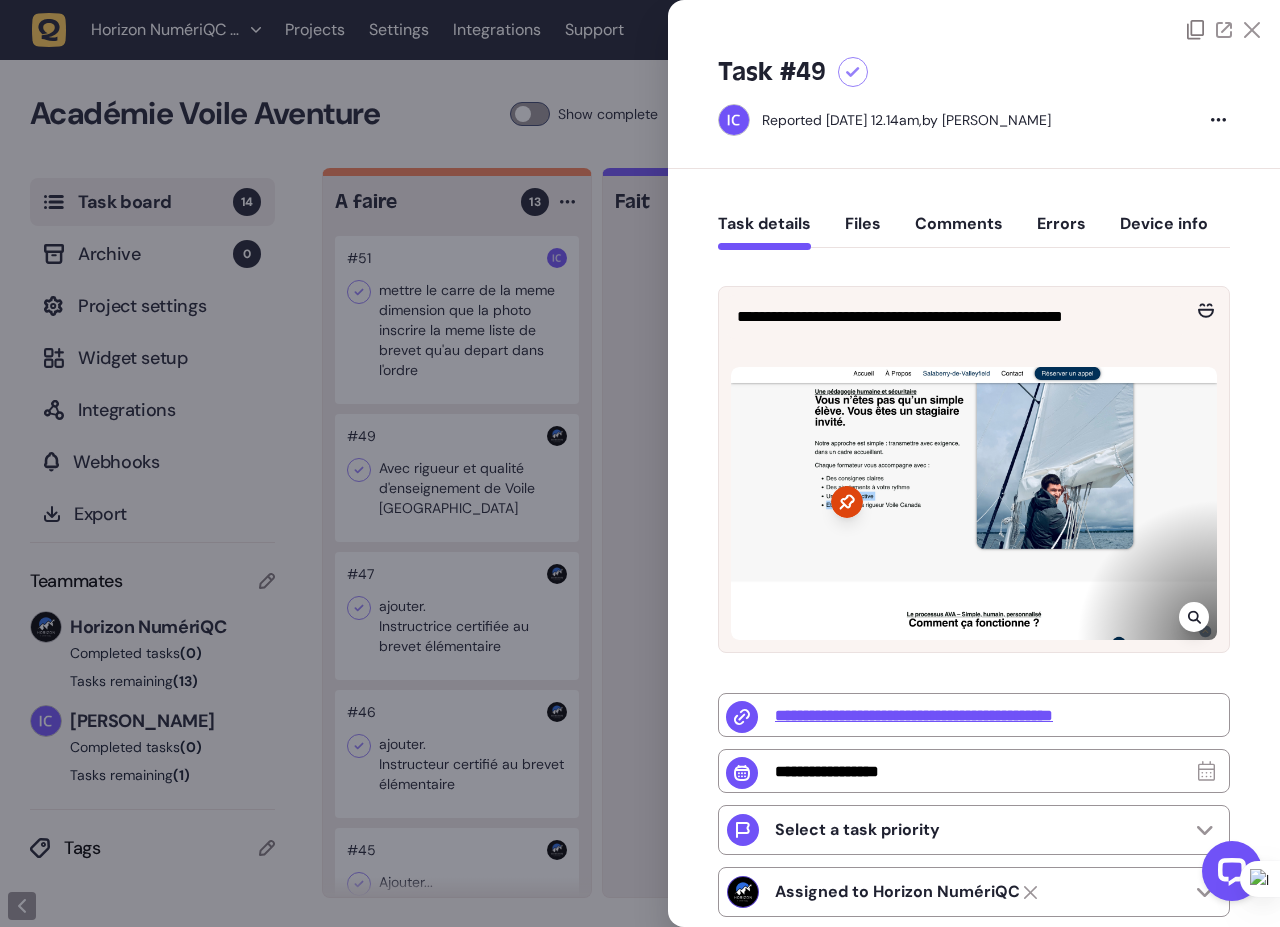 click 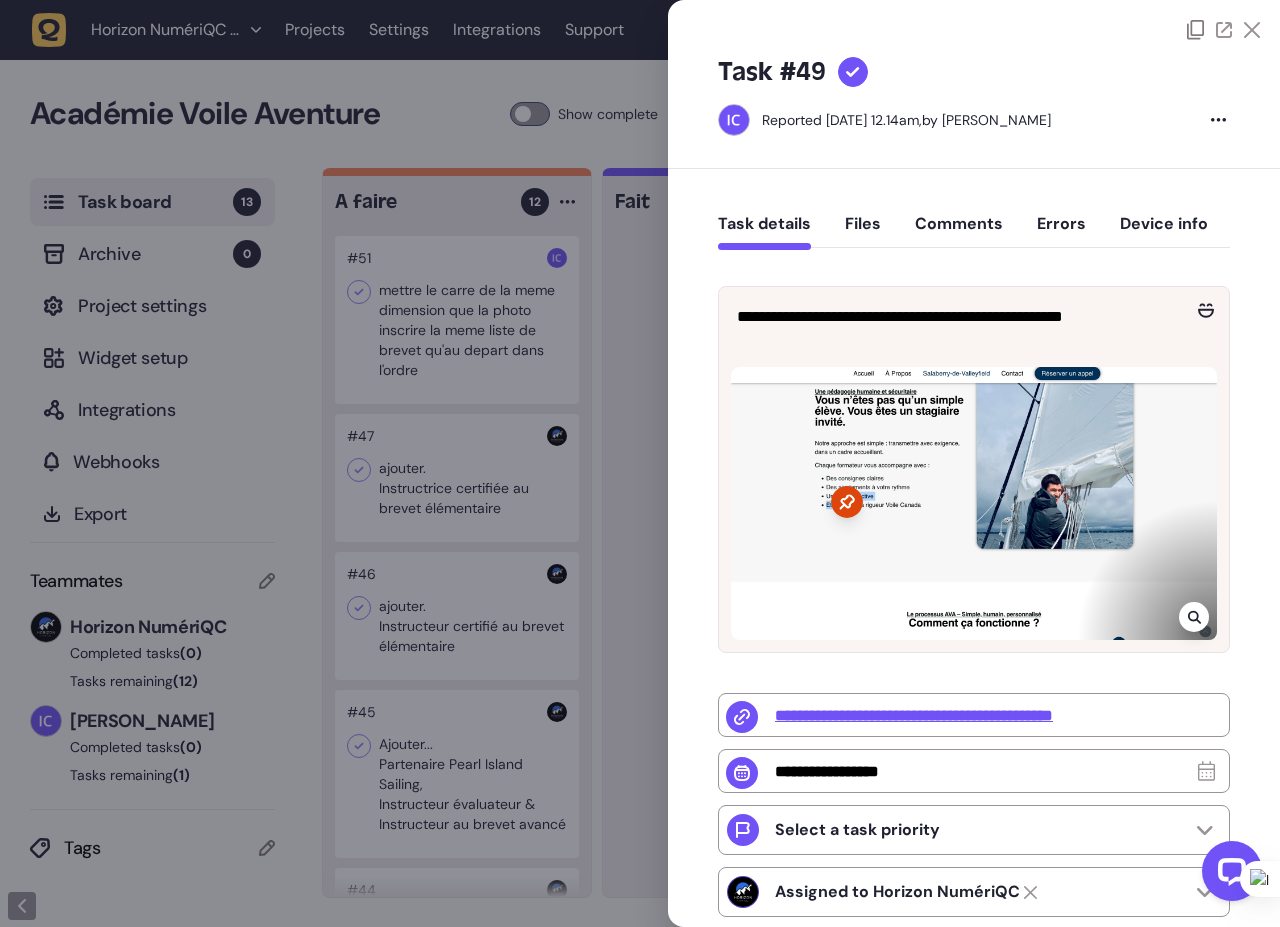 click 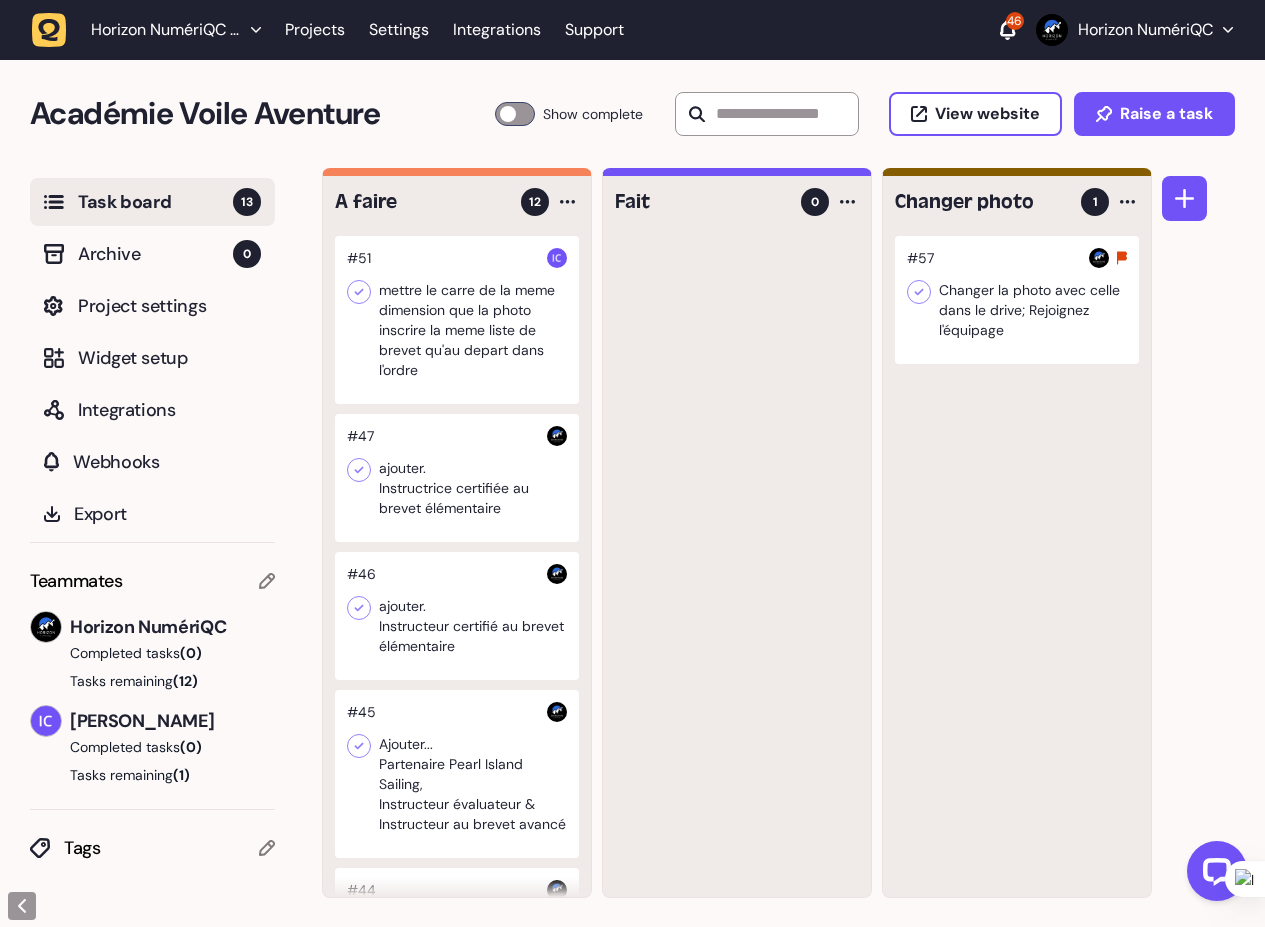 click 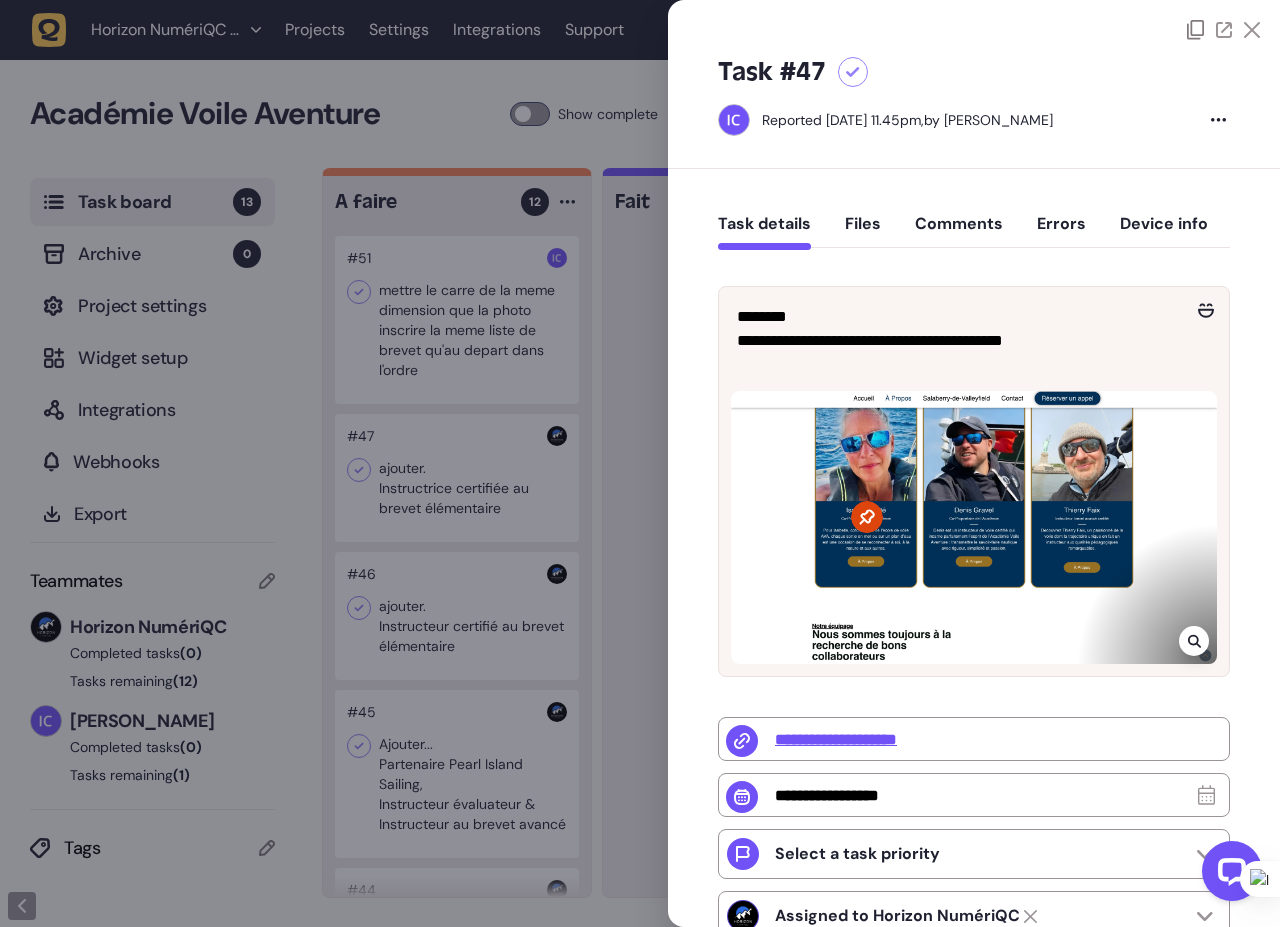 click 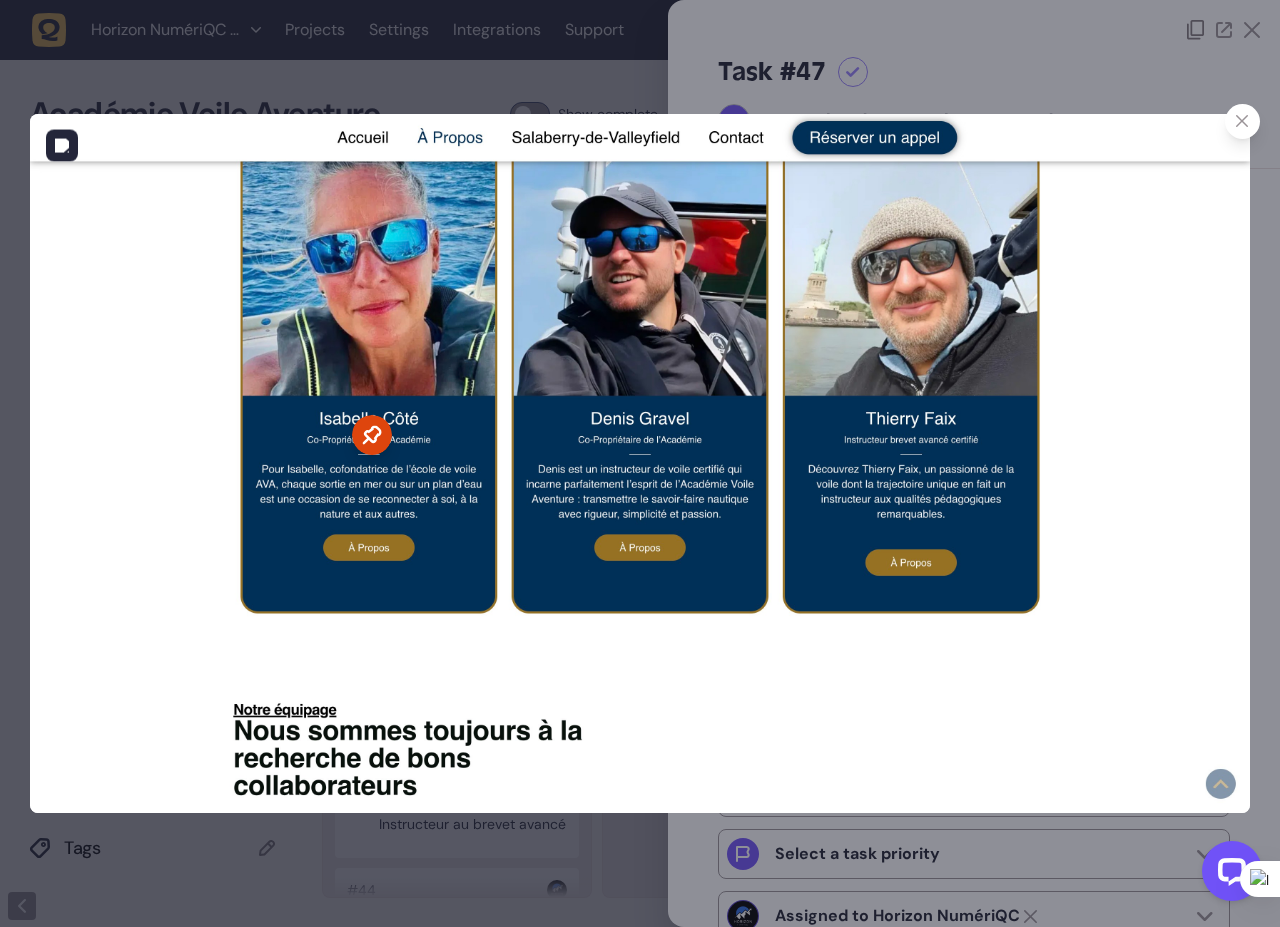 click 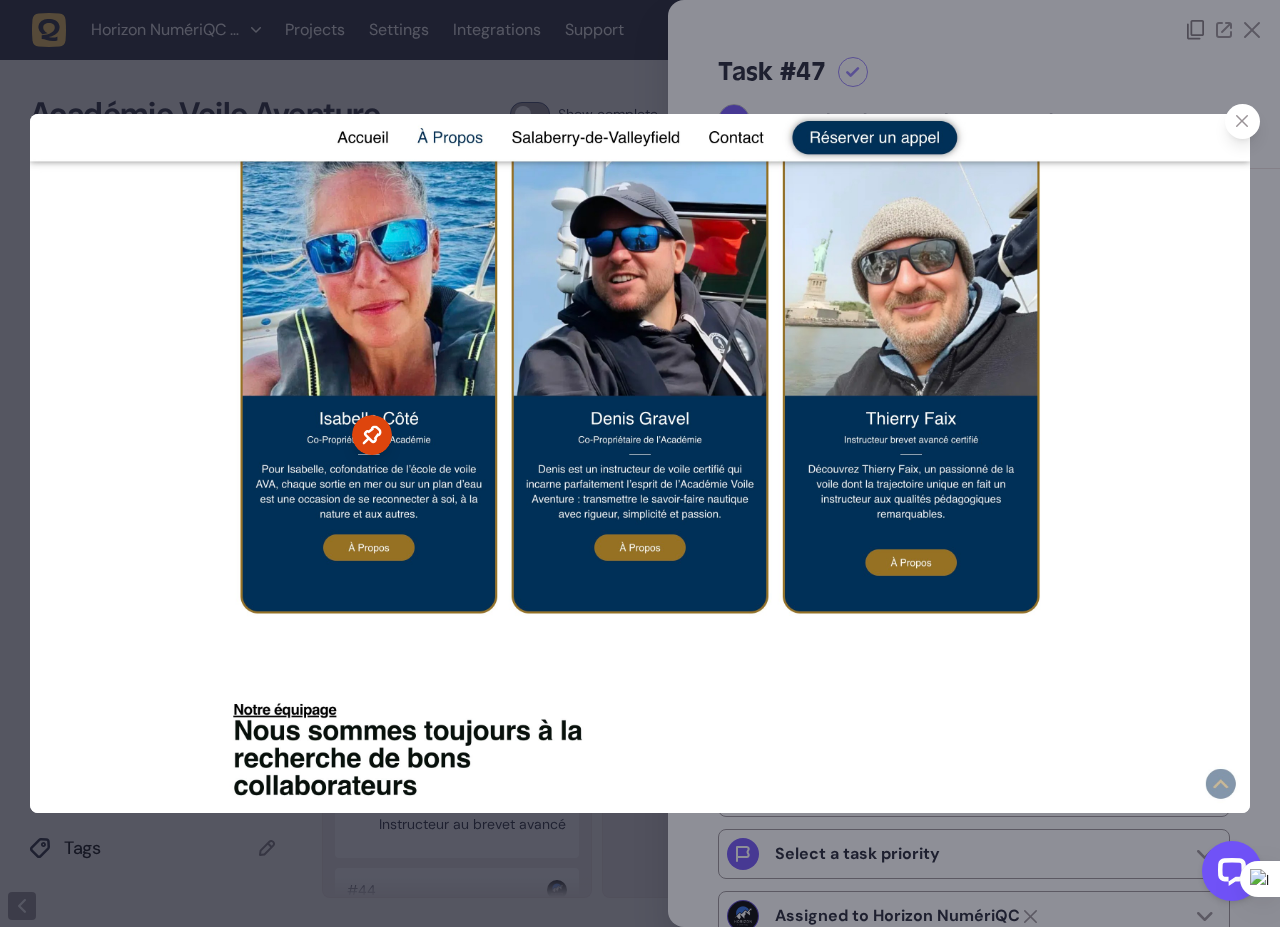 click 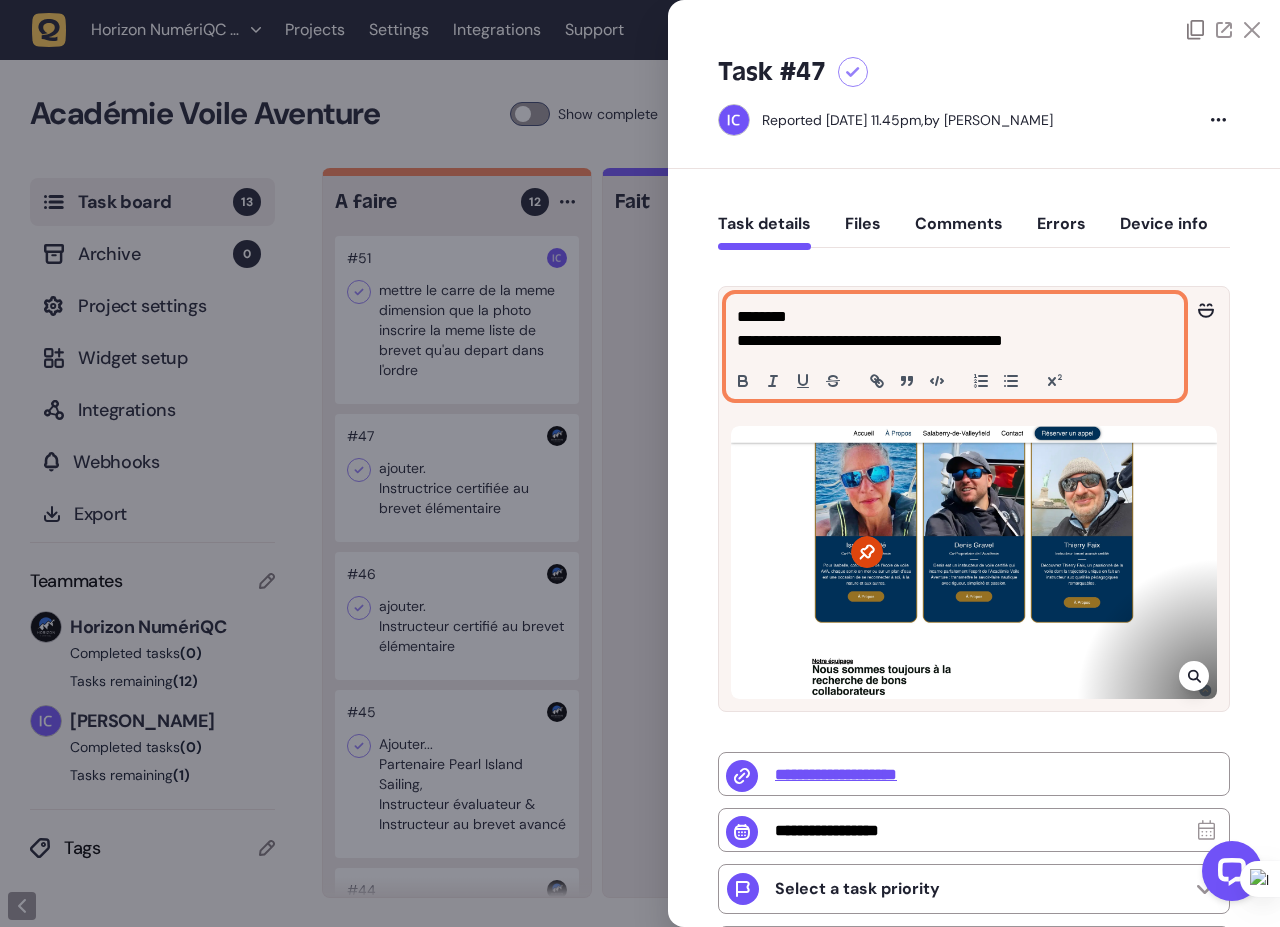 click on "**********" 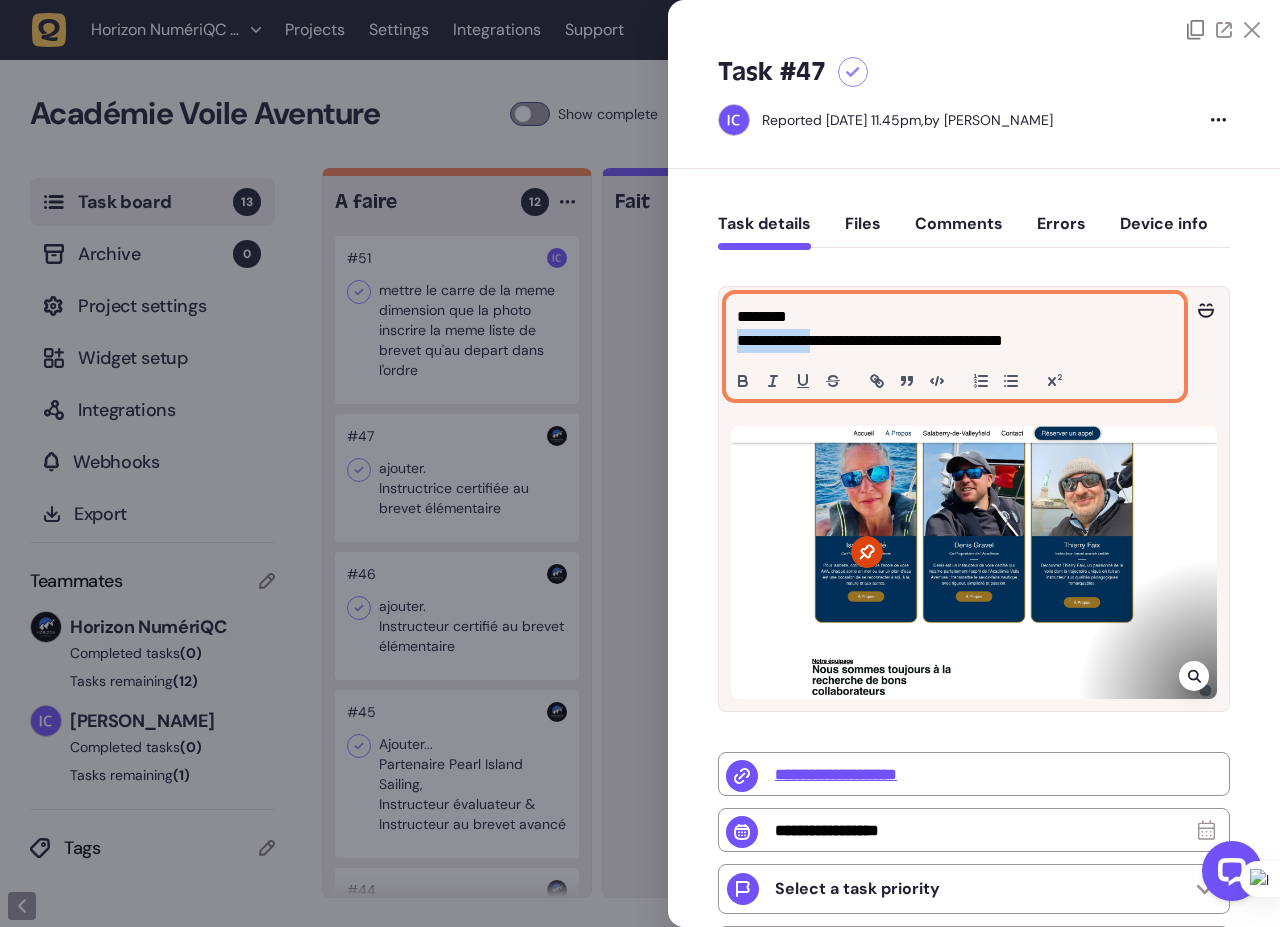 click on "**********" 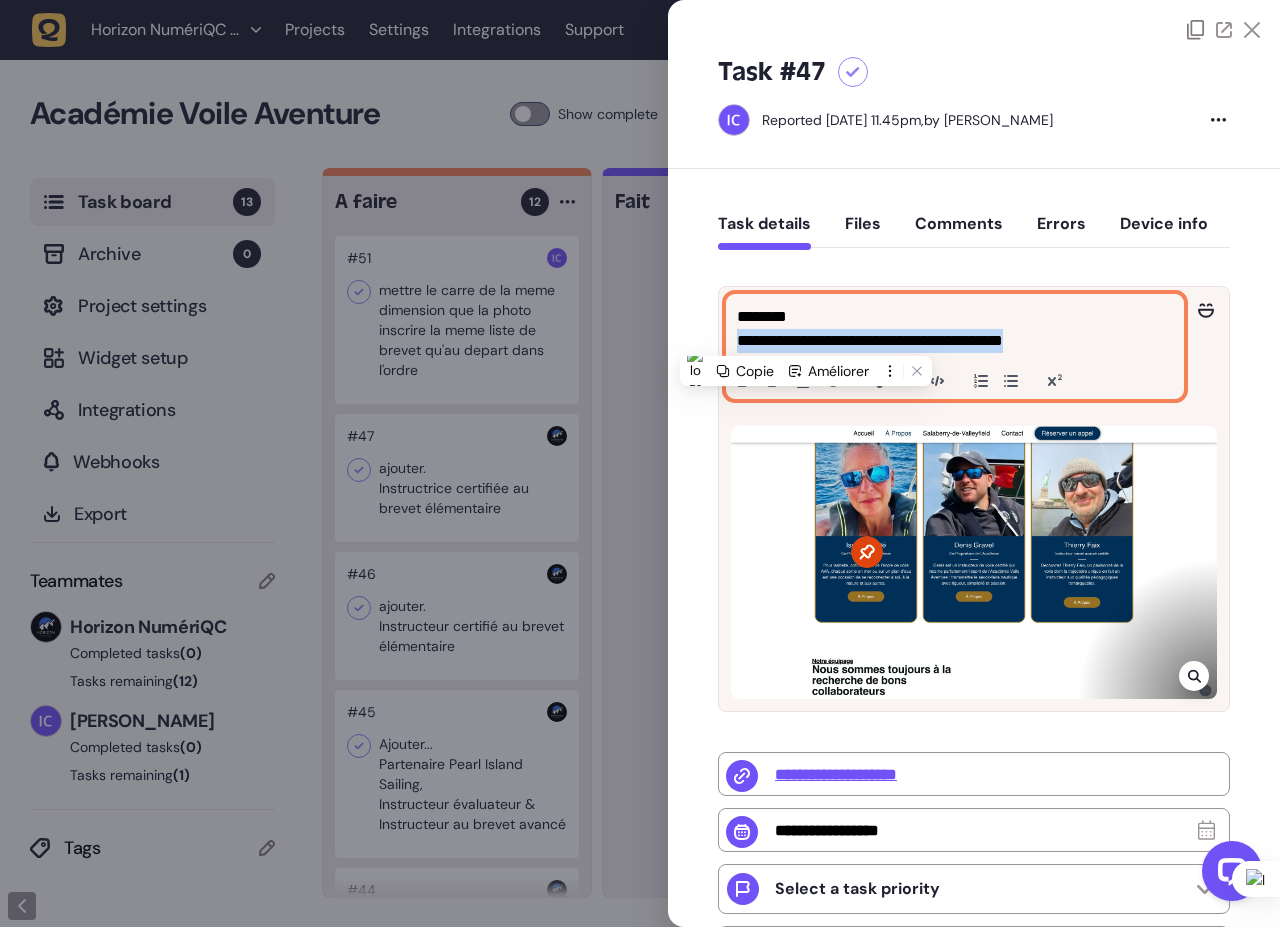 click on "**********" 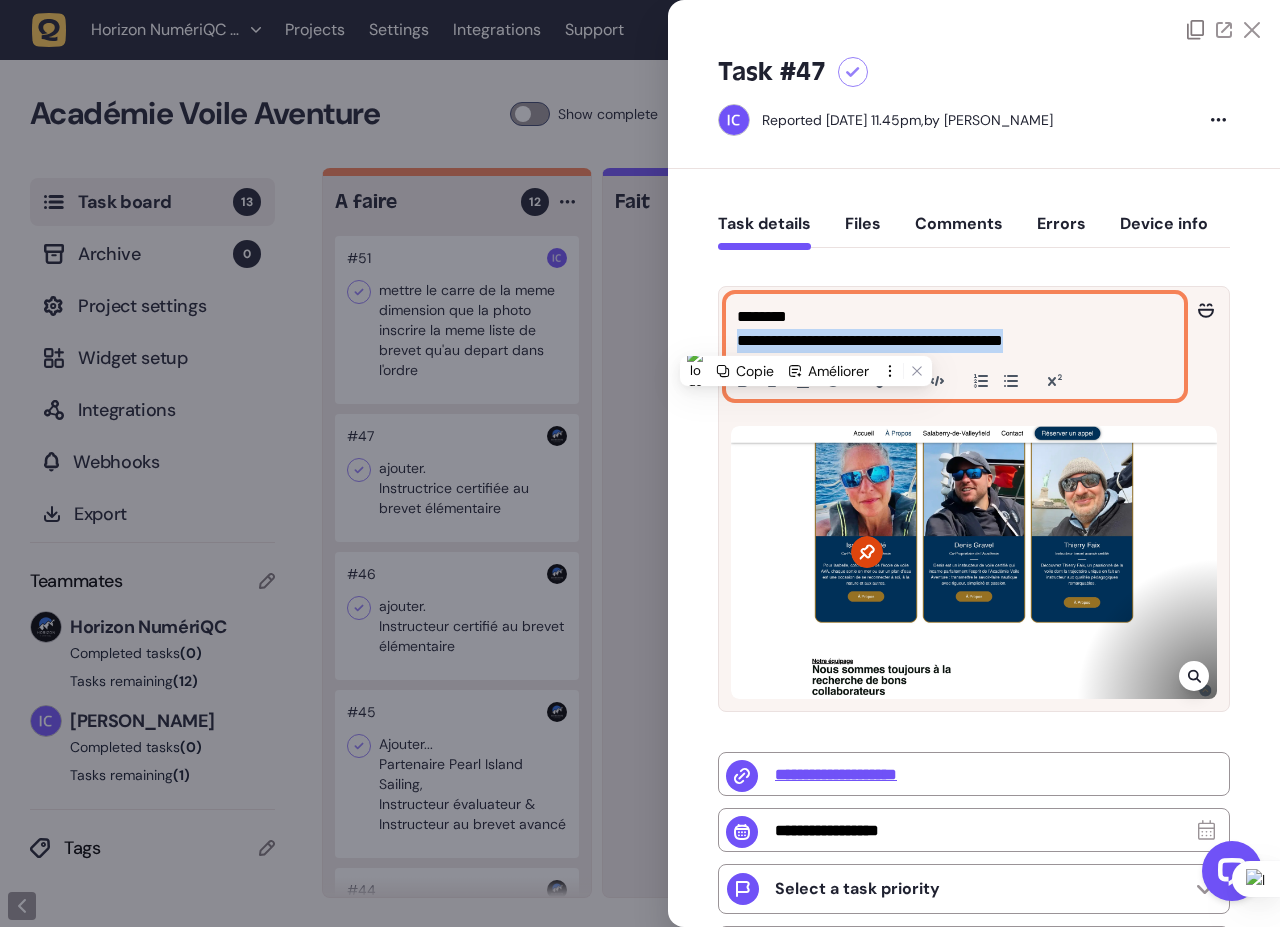 copy on "**********" 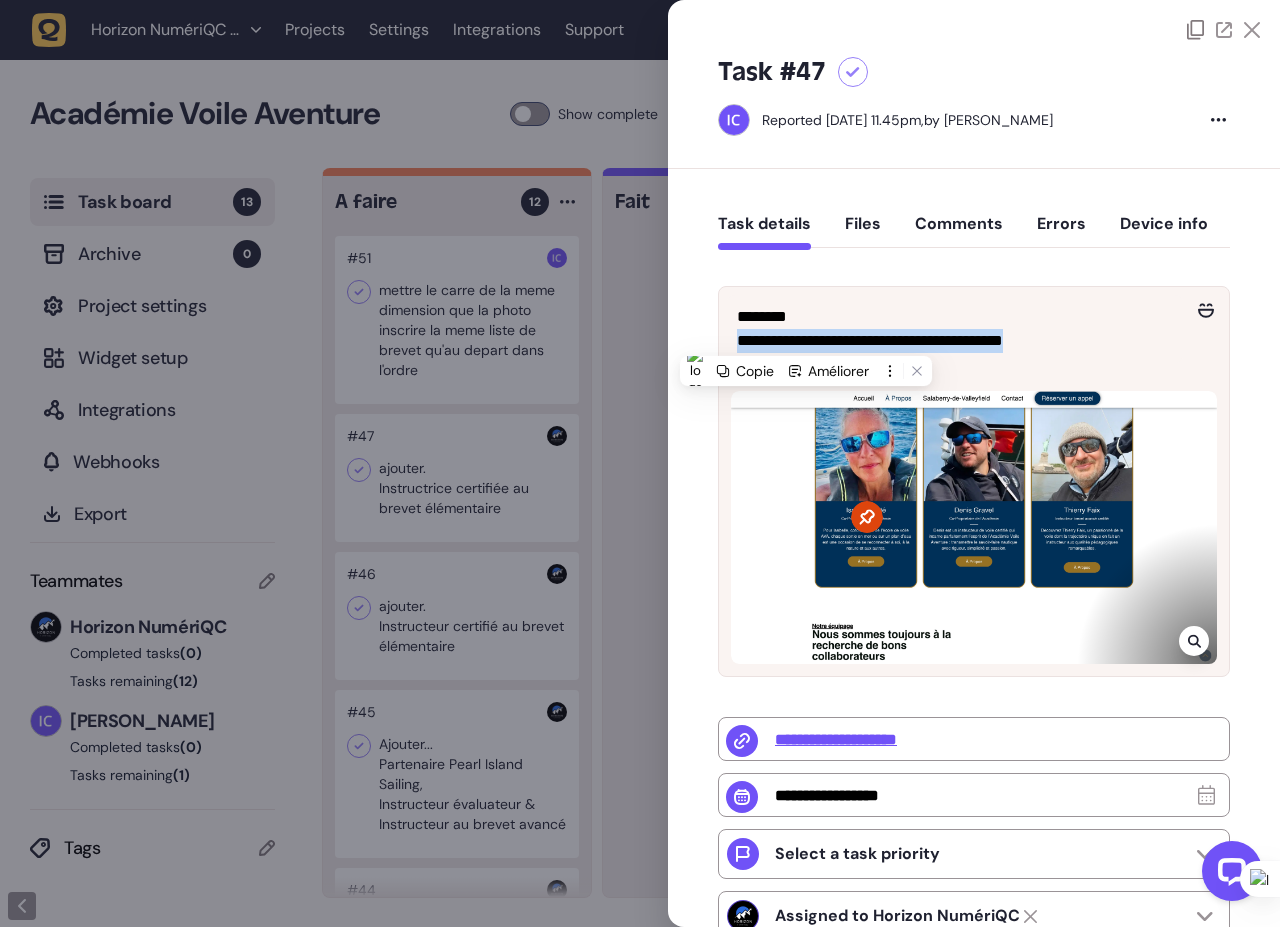 click 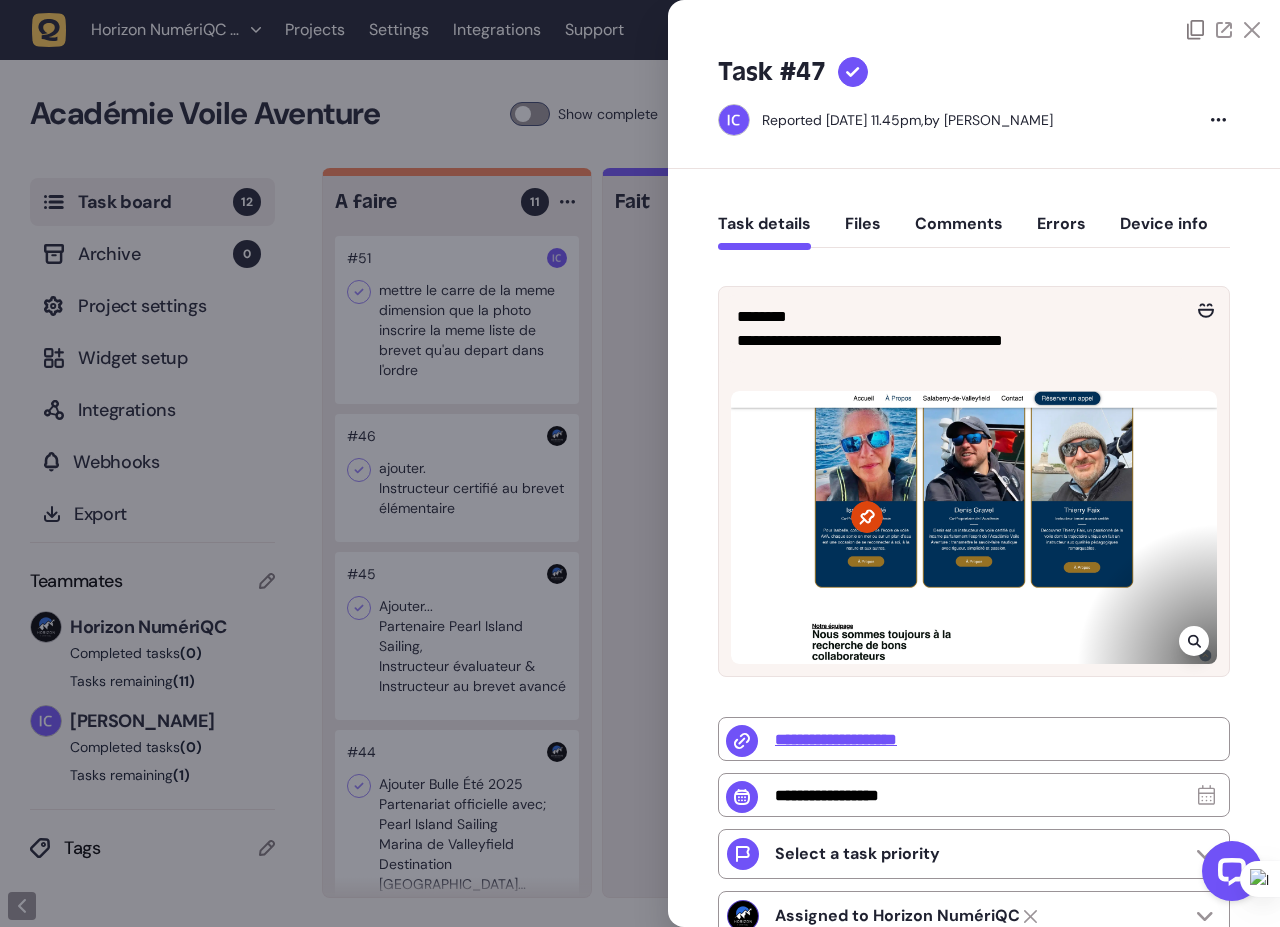 click on "Task #47 Reported [DATE] 11.45pm,  by [PERSON_NAME]" 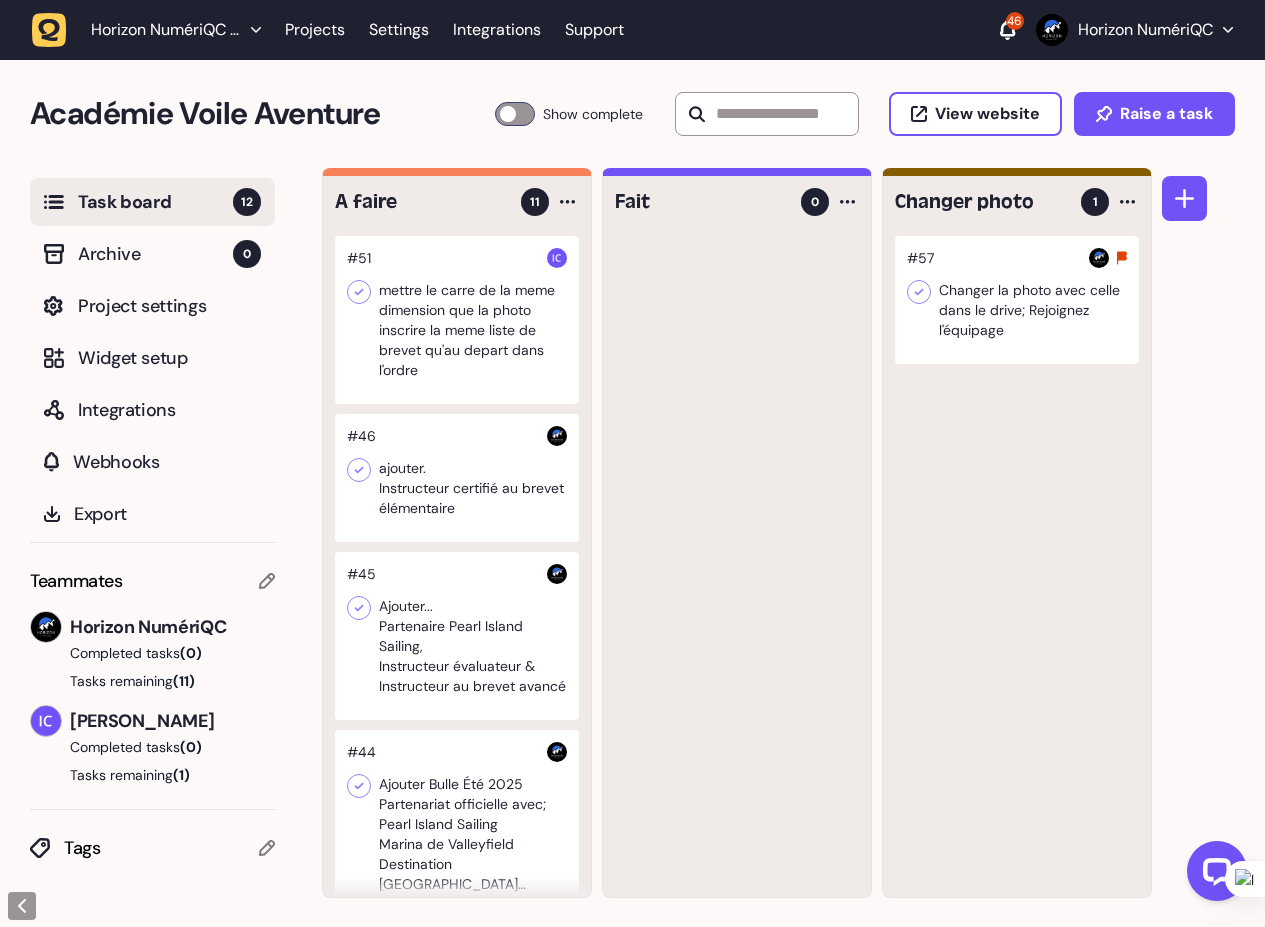 click 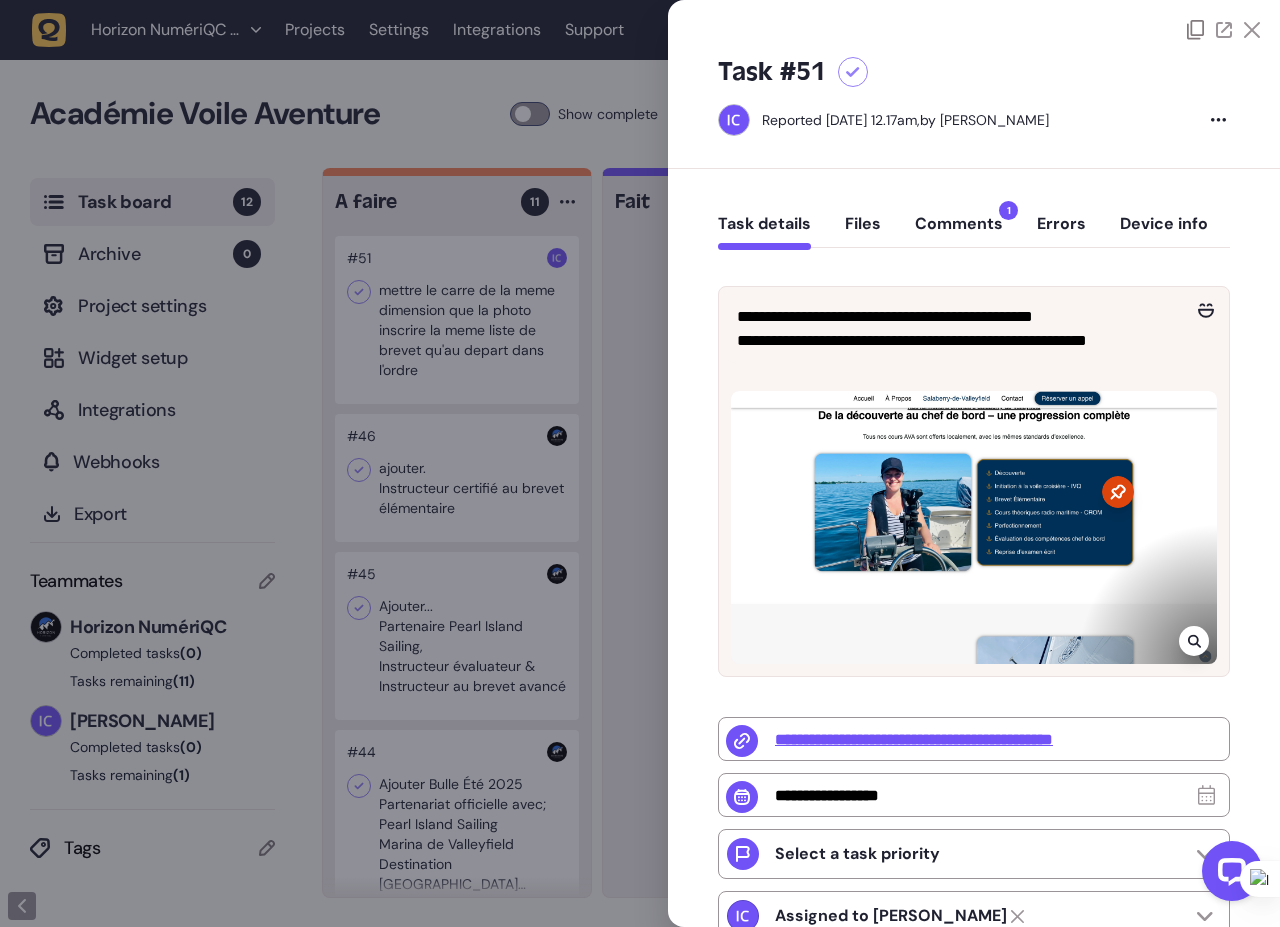 click 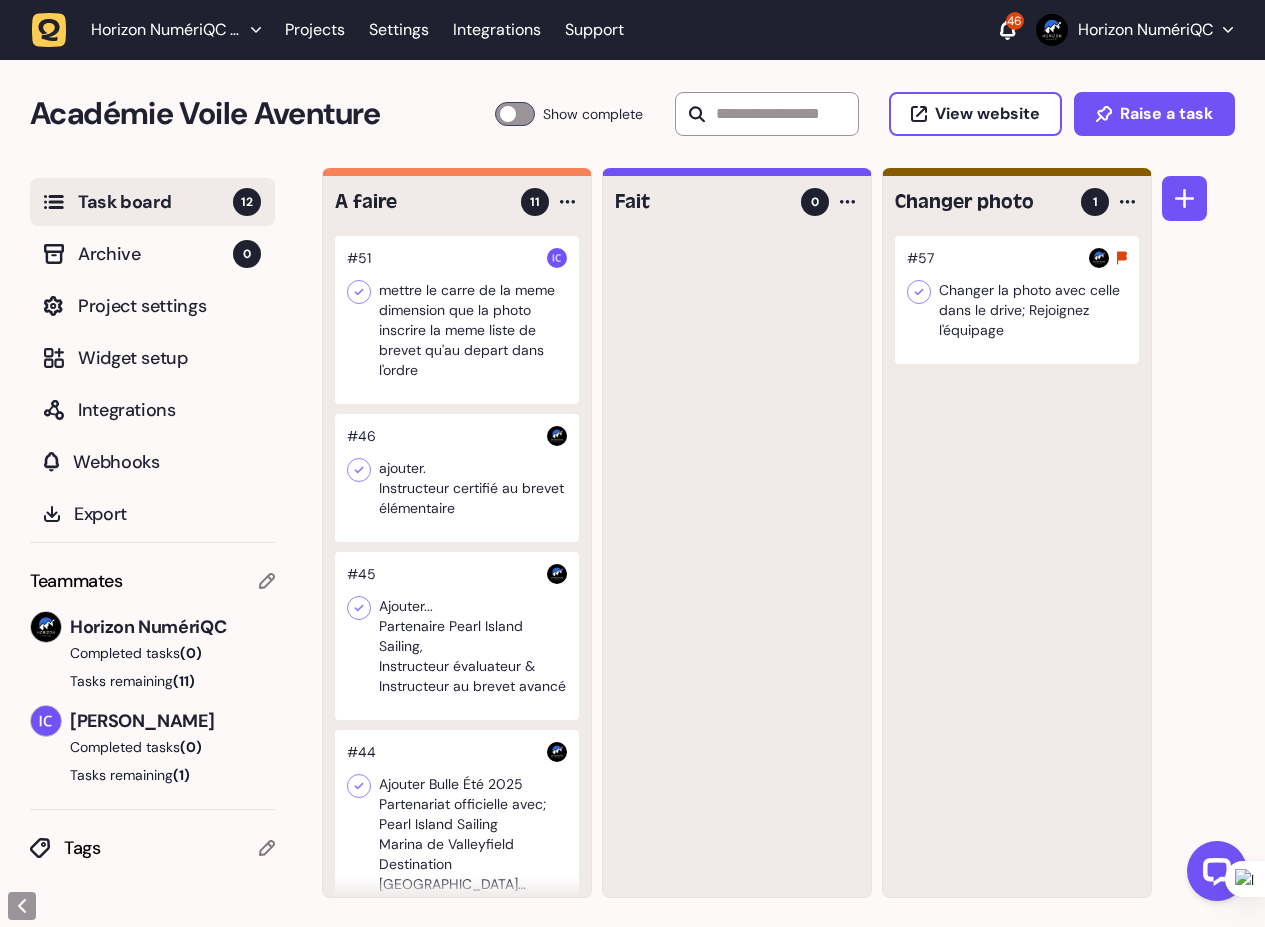 click 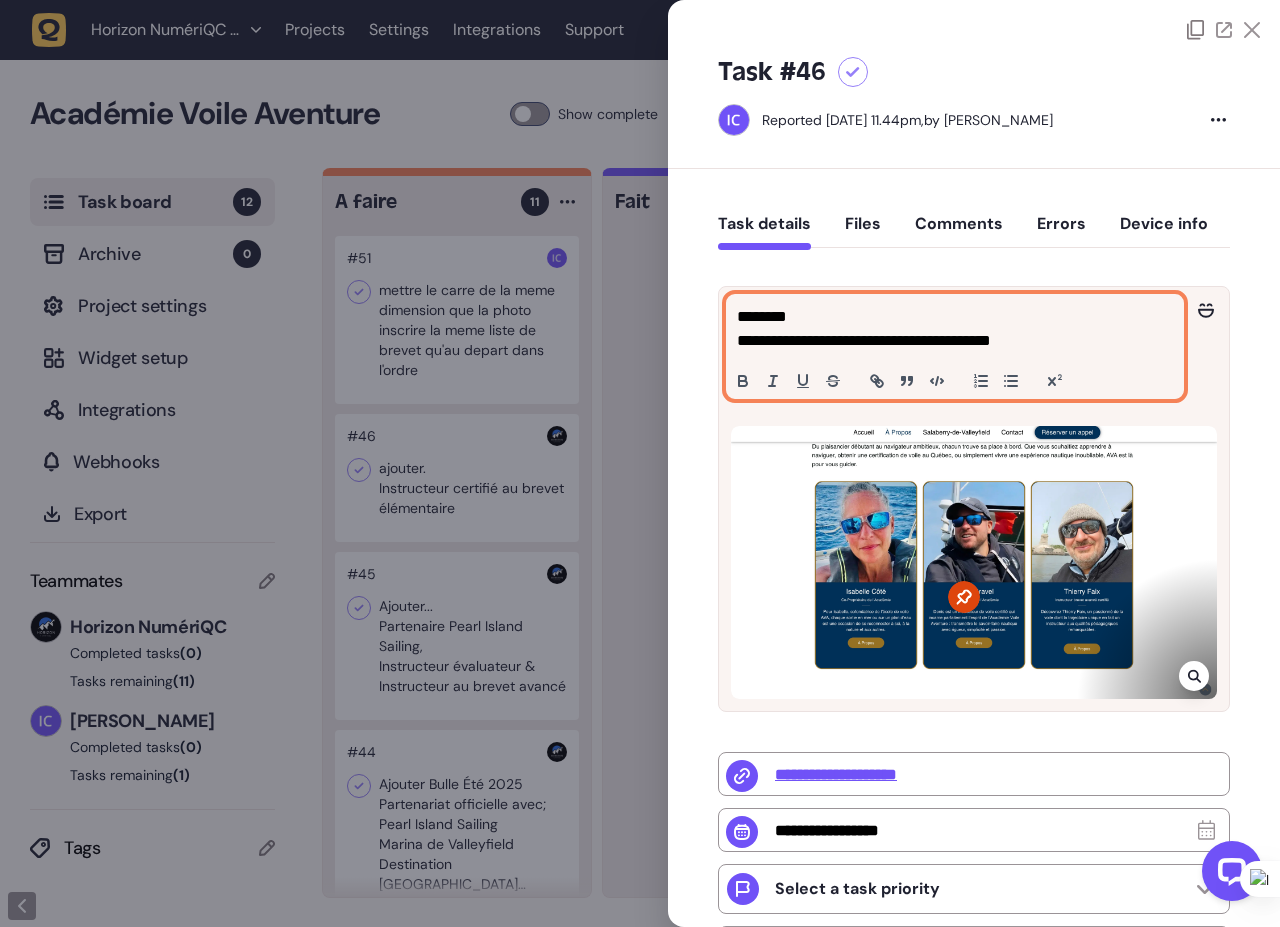 click on "**********" 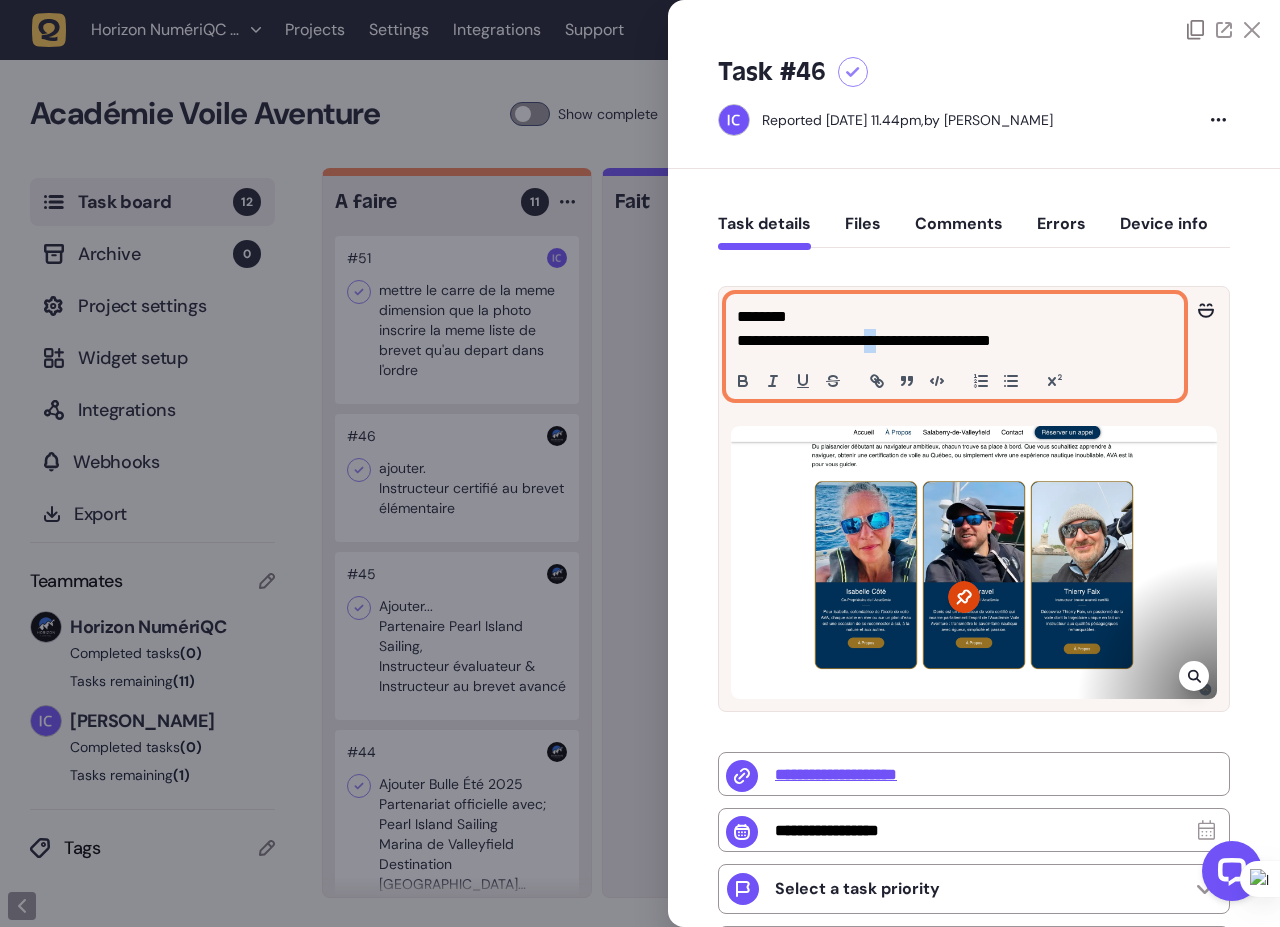click on "**********" 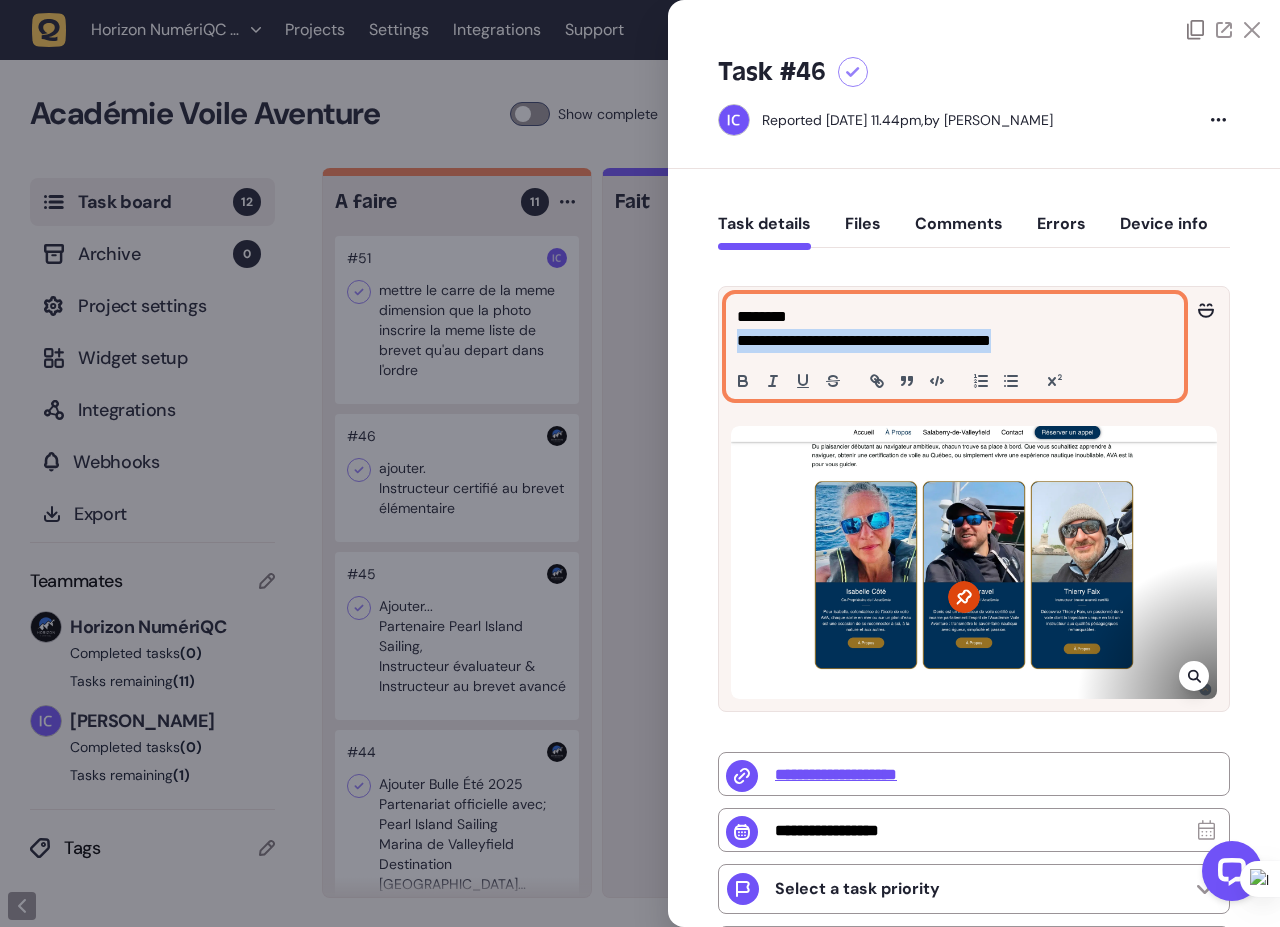click on "**********" 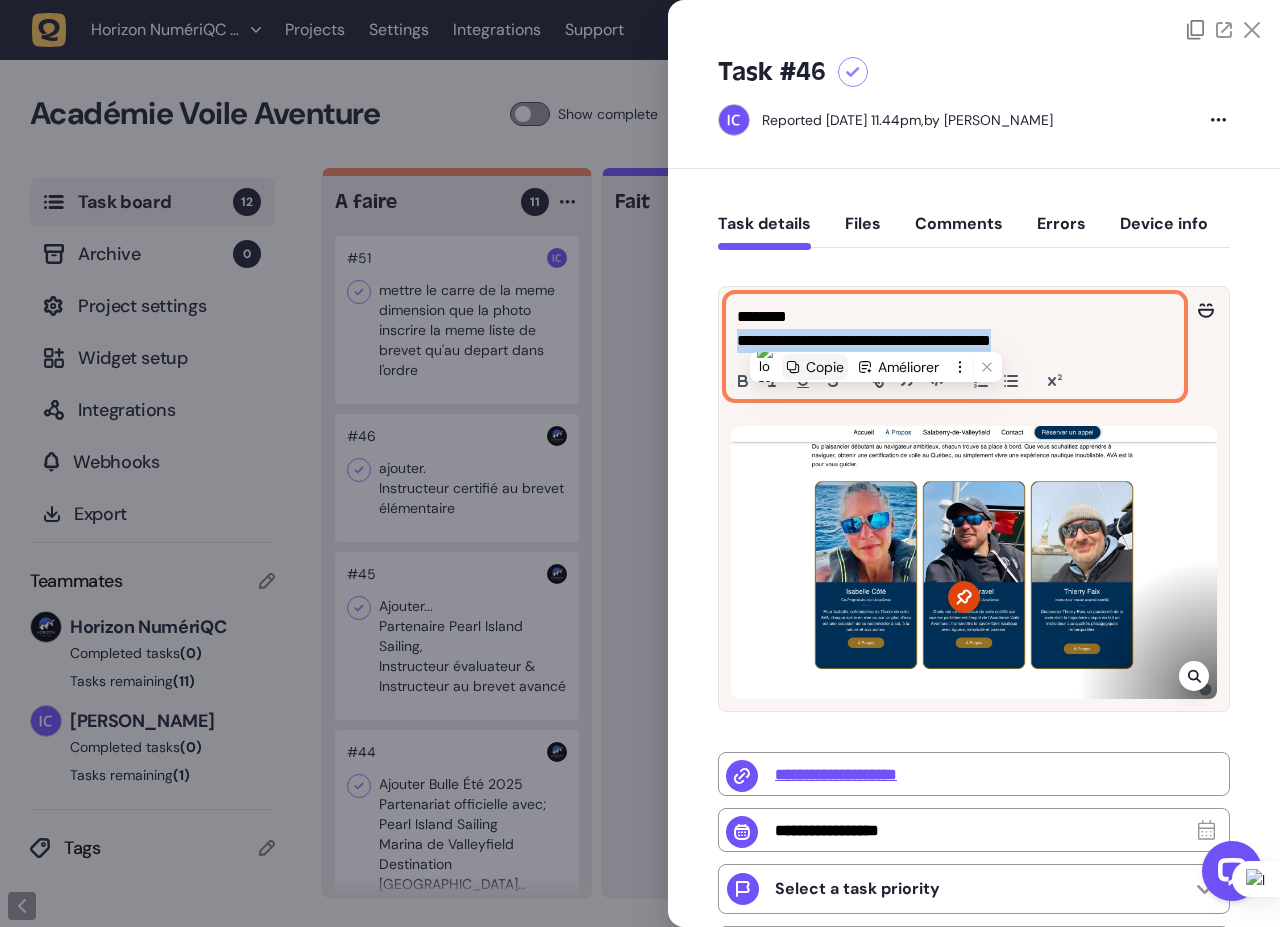 copy on "**********" 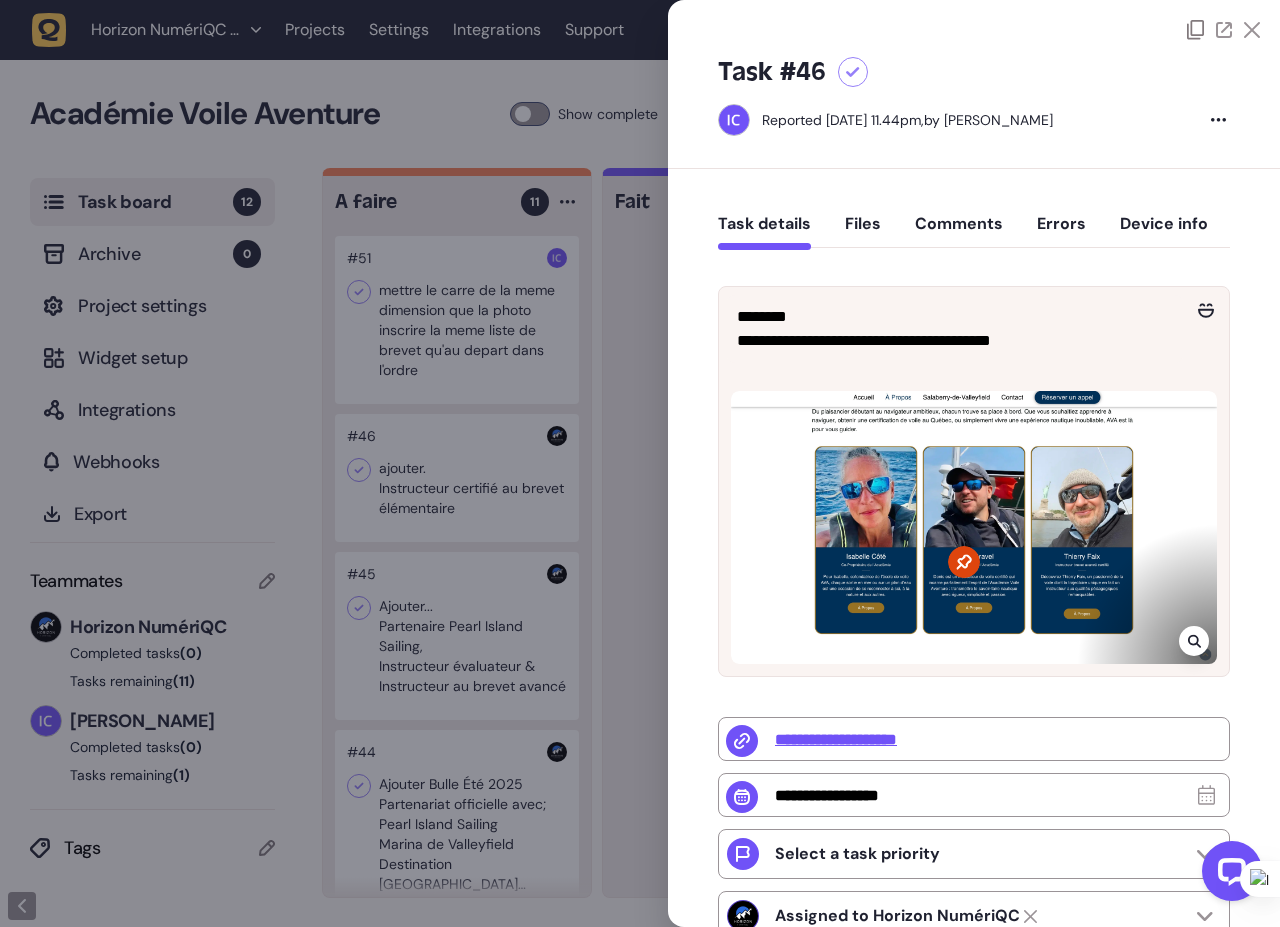 click 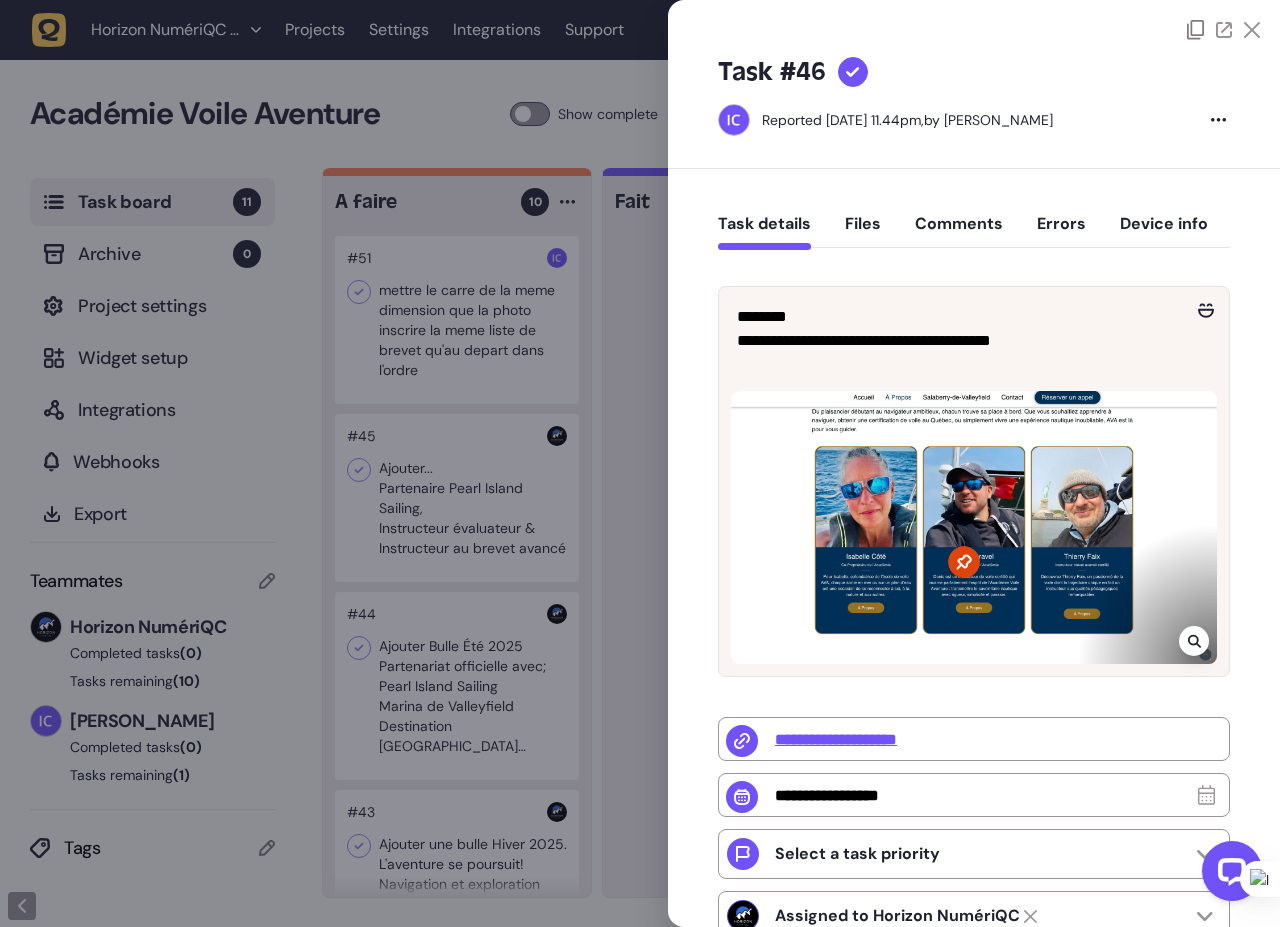 click 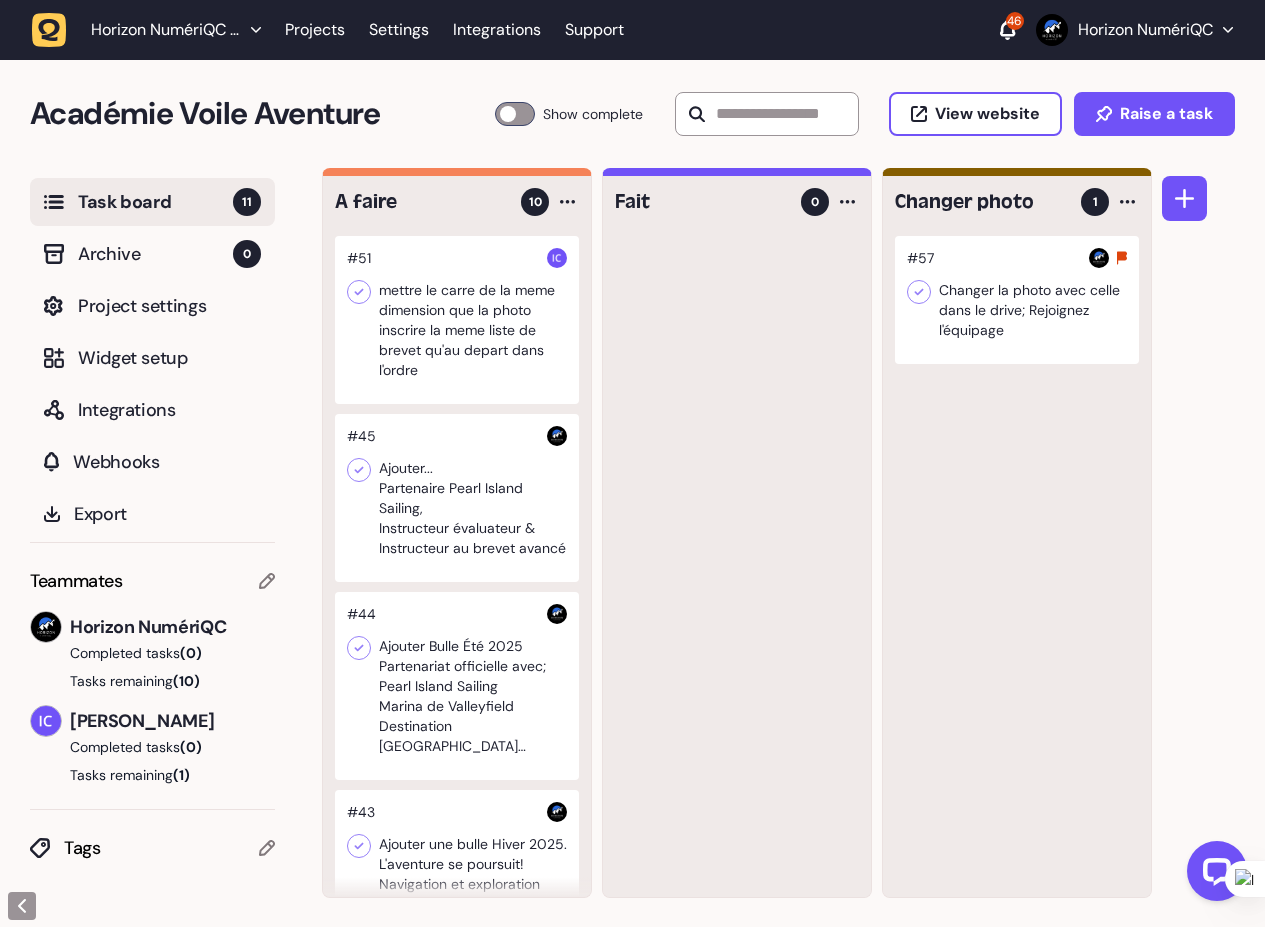 click 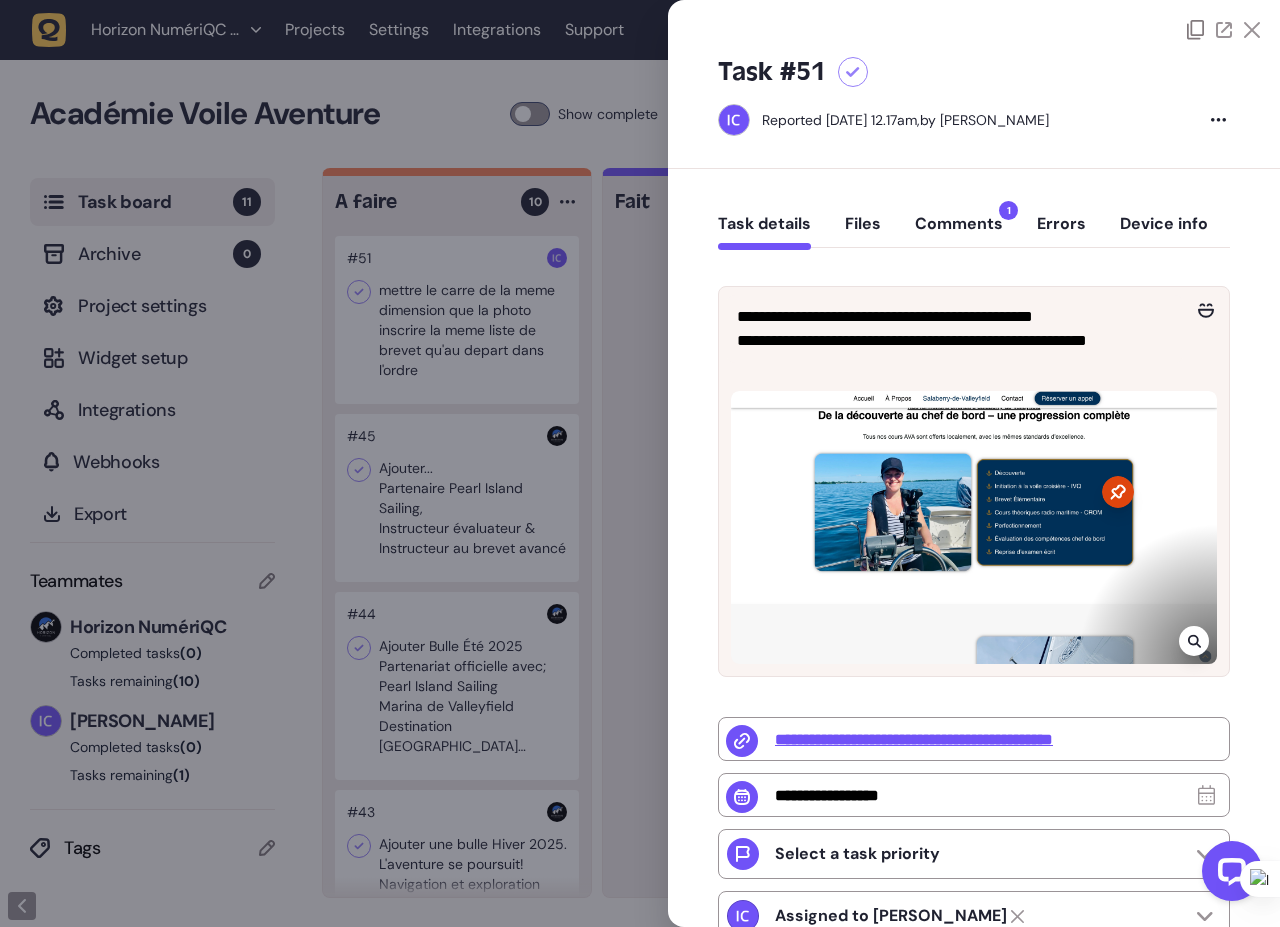 click 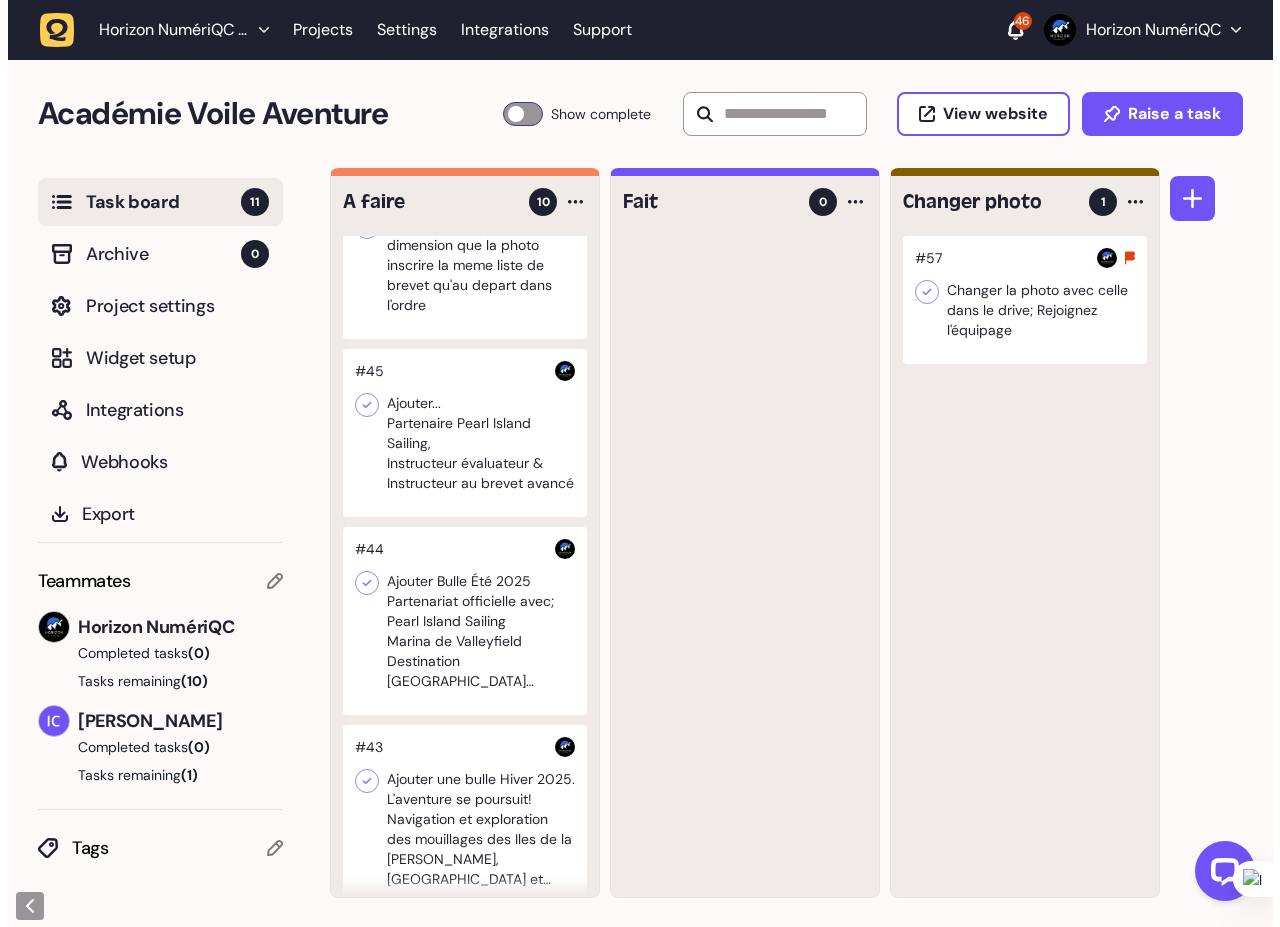 scroll, scrollTop: 180, scrollLeft: 0, axis: vertical 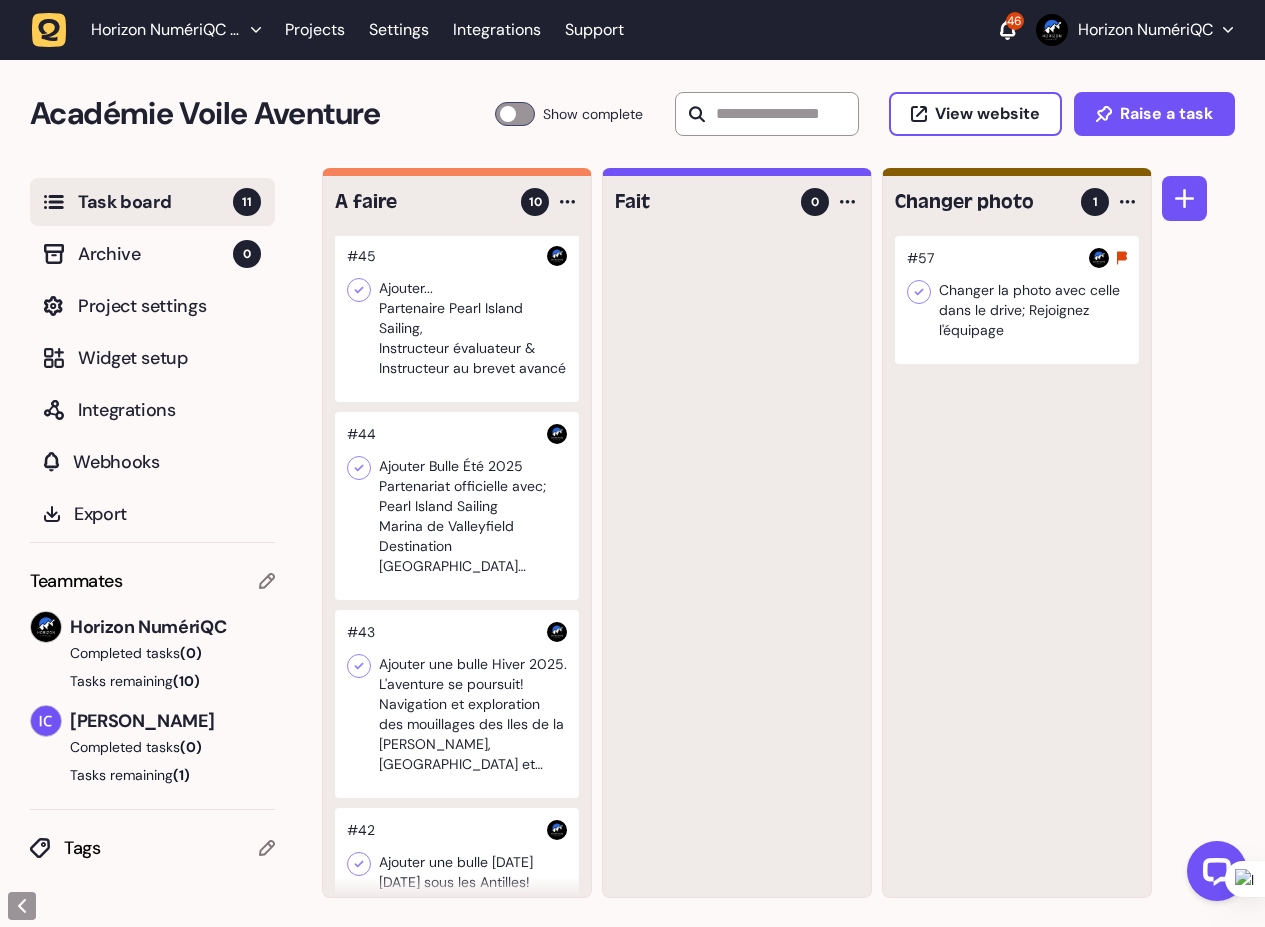 click 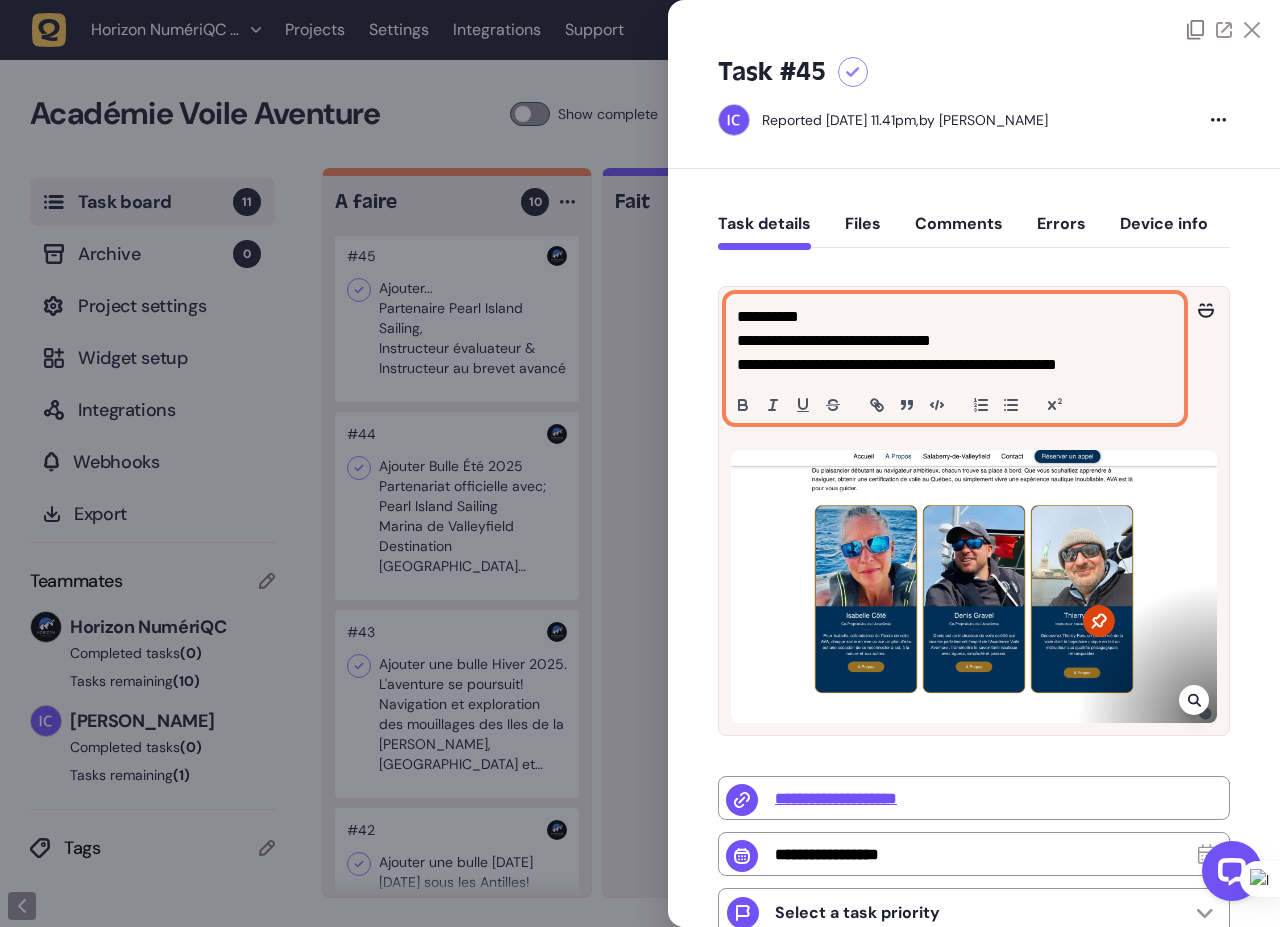 click on "**********" 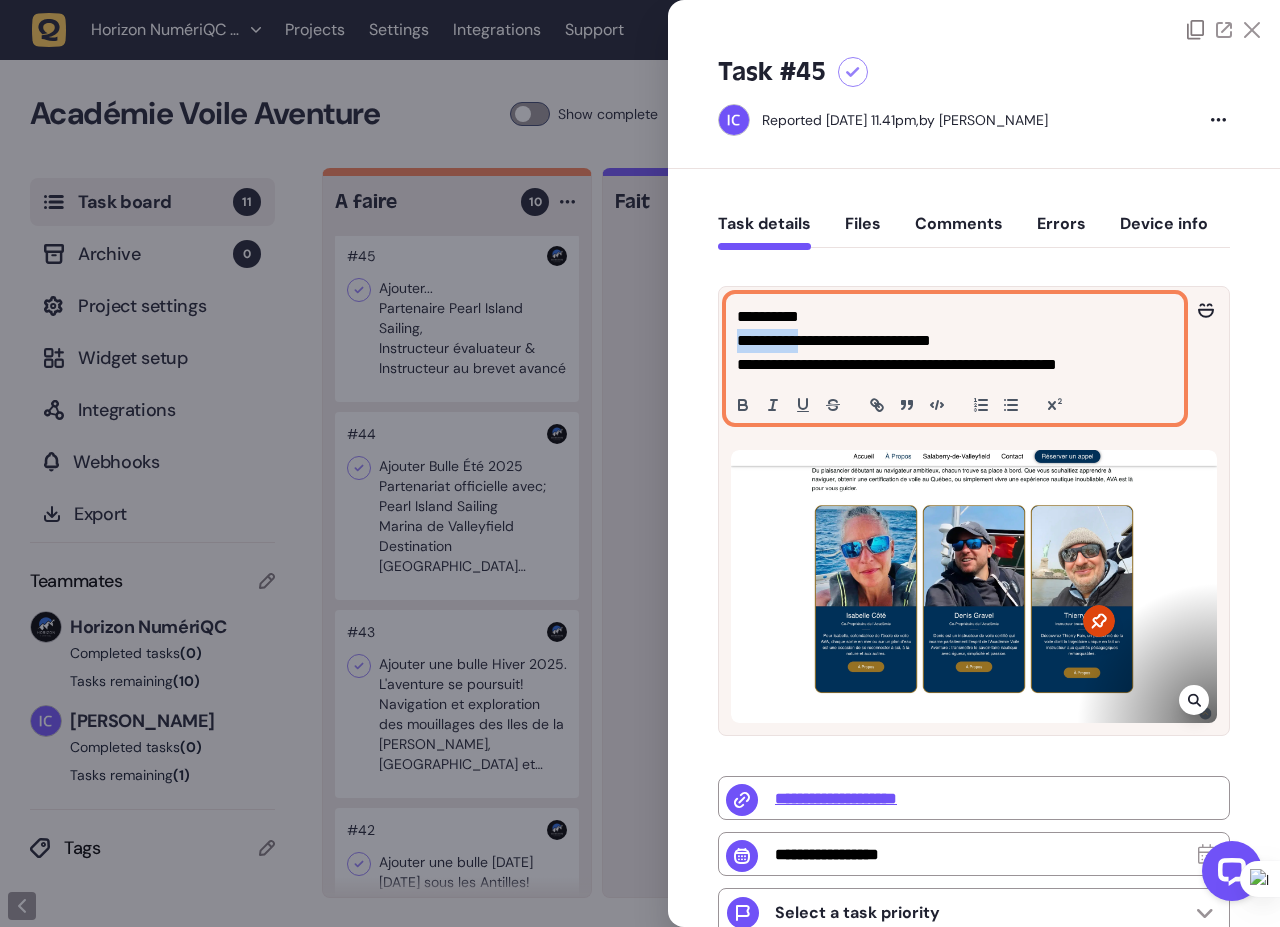 click on "**********" 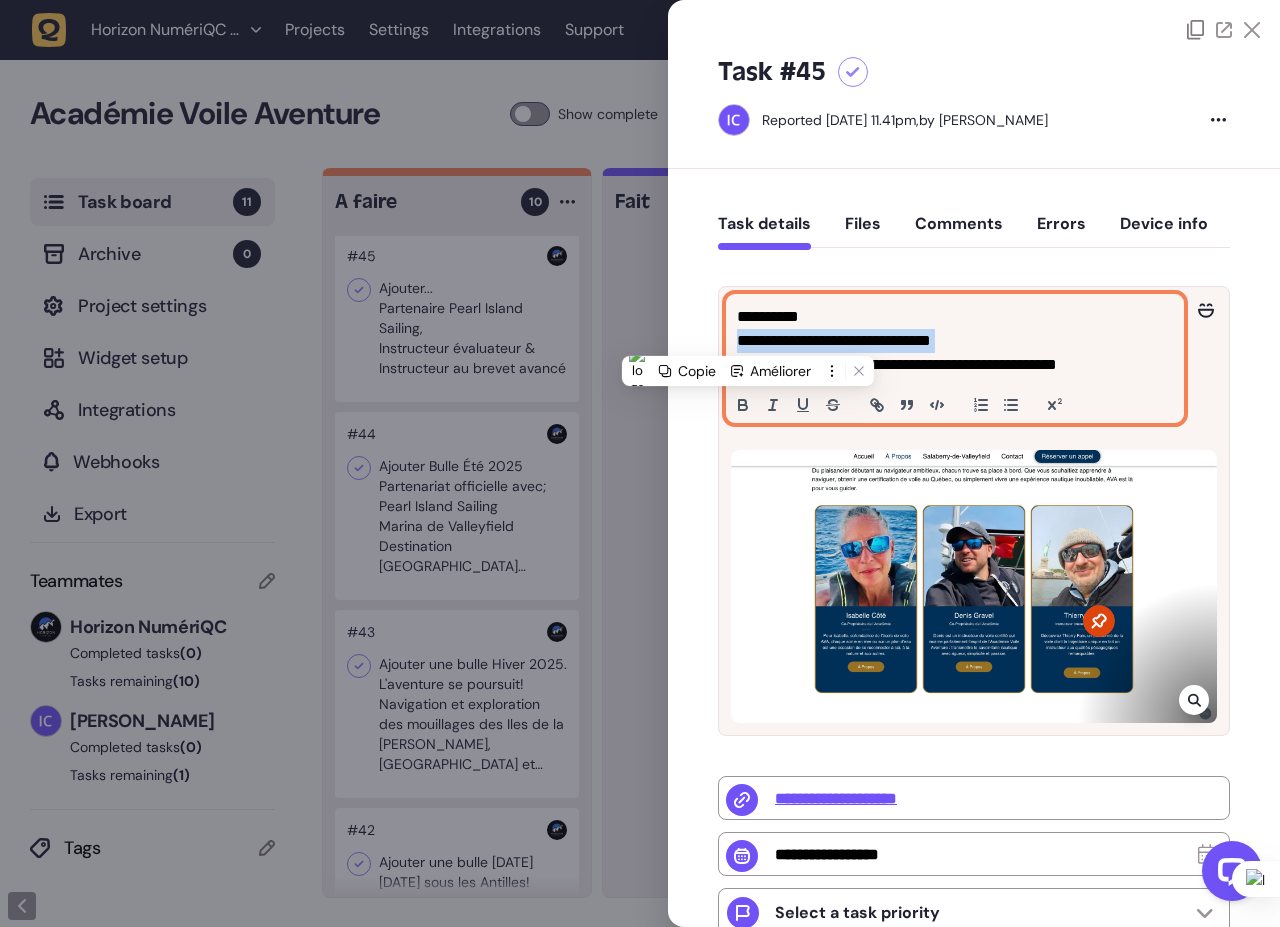 click on "**********" 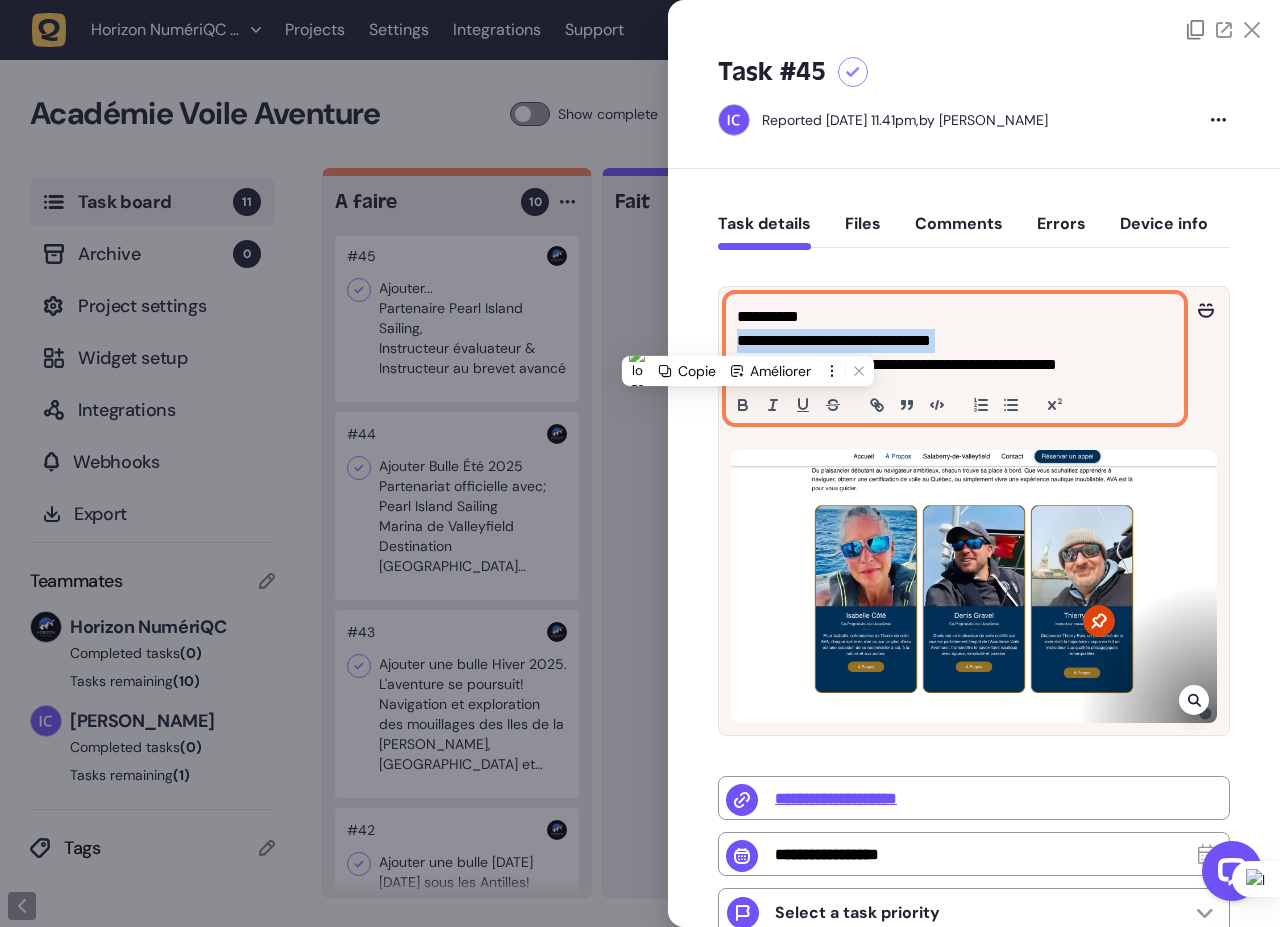 copy on "**********" 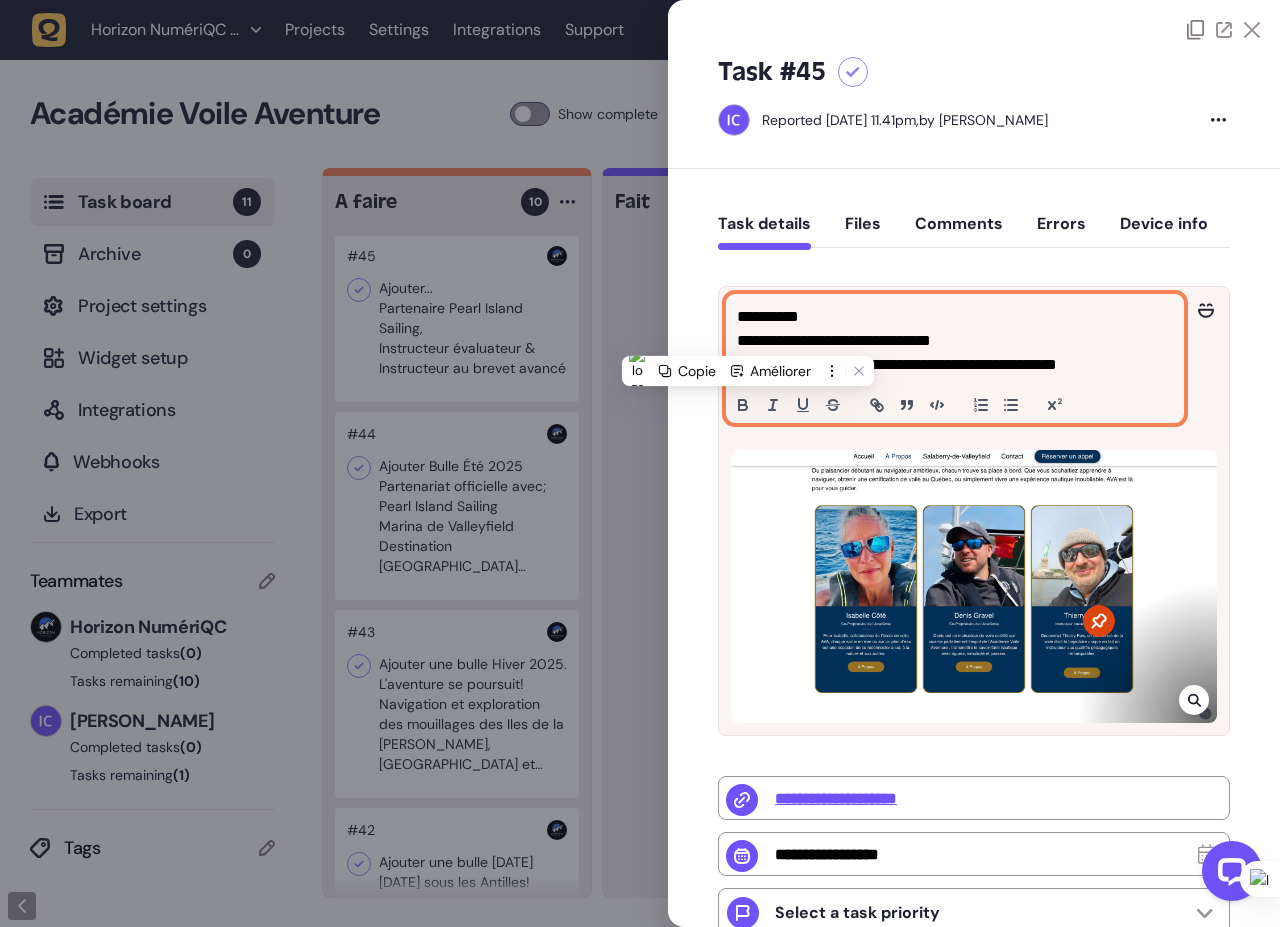 click on "**********" 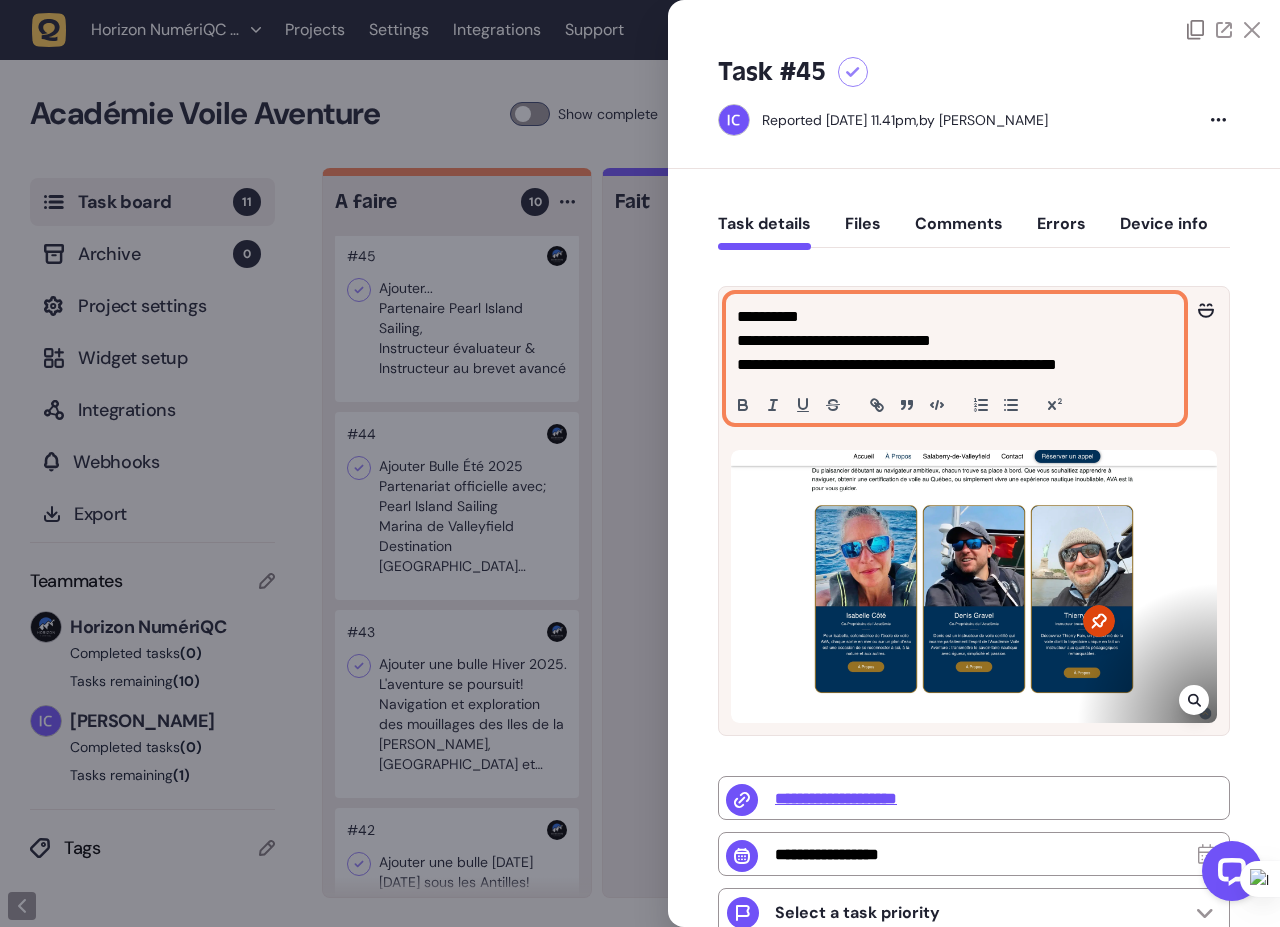 click on "**********" 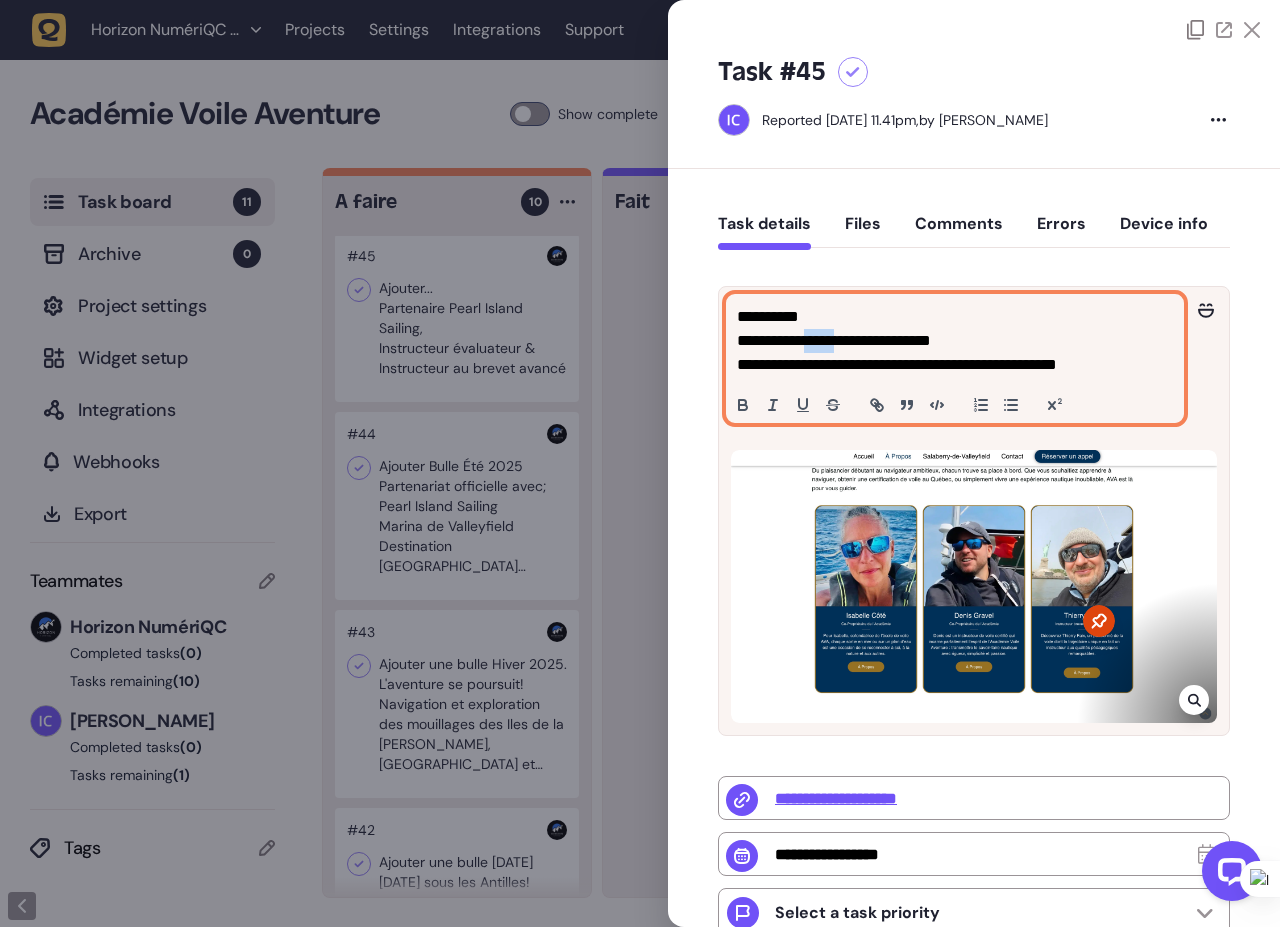 click on "**********" 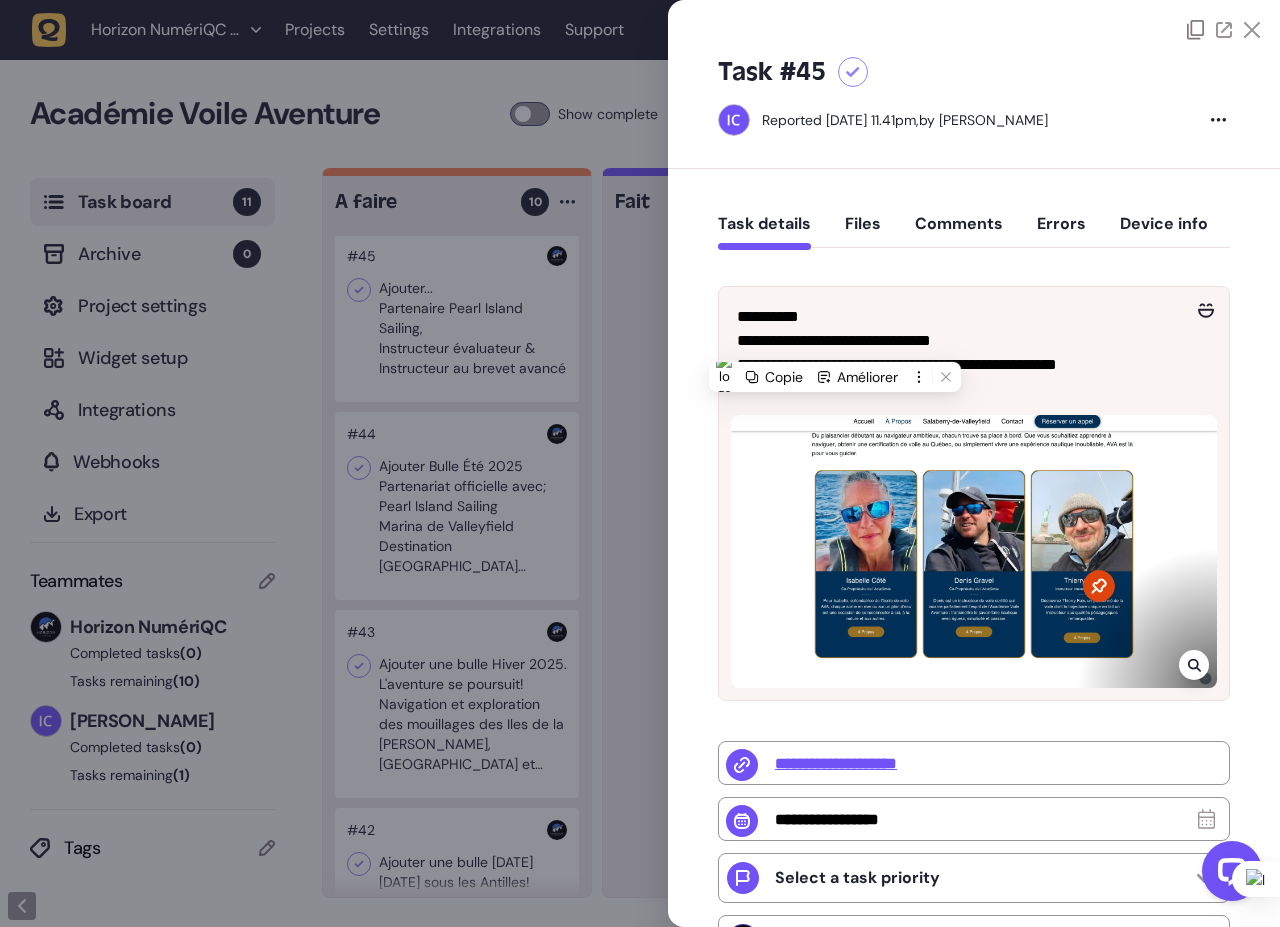 click on "**********" 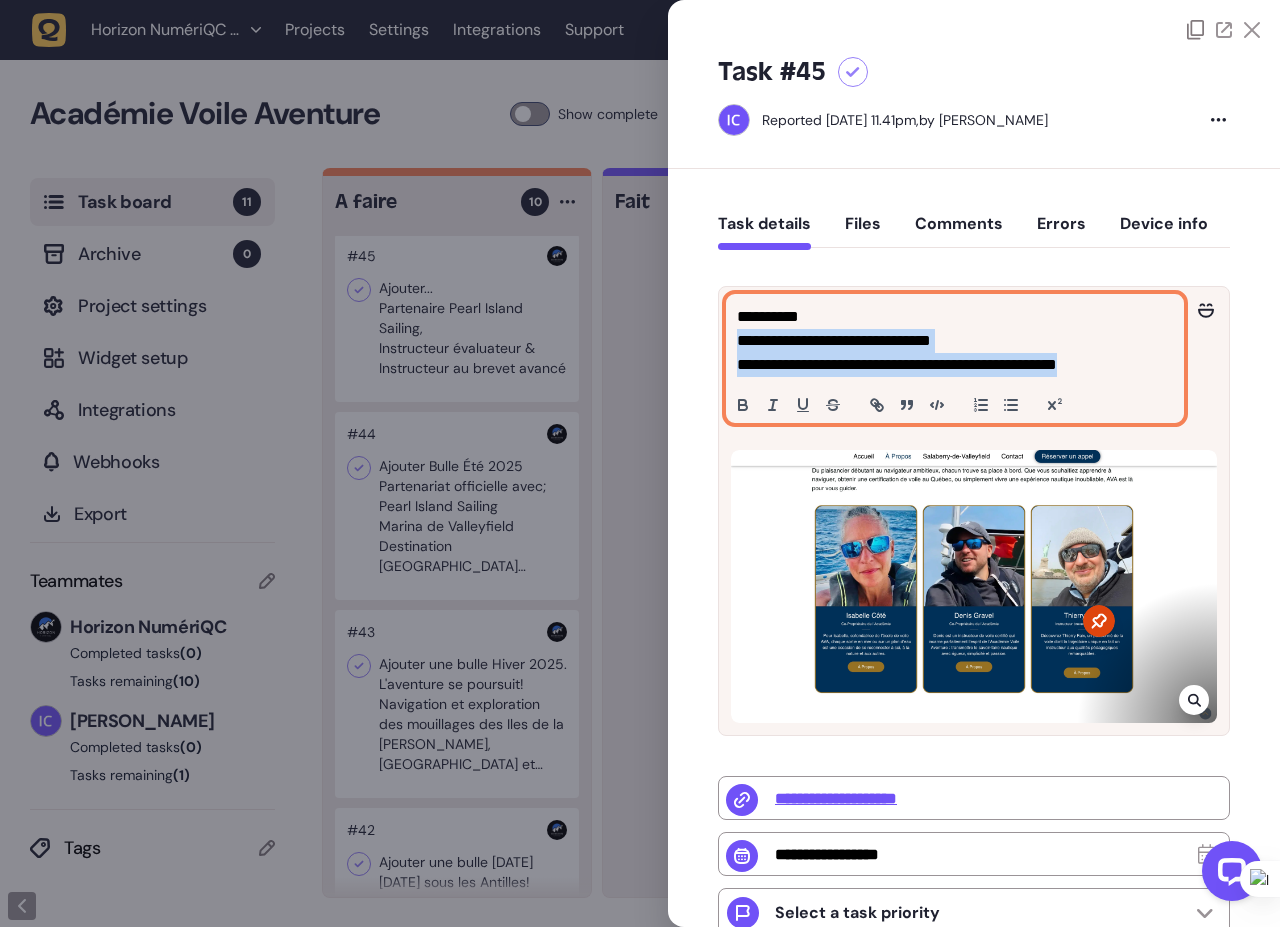 drag, startPoint x: 1140, startPoint y: 360, endPoint x: 730, endPoint y: 340, distance: 410.48752 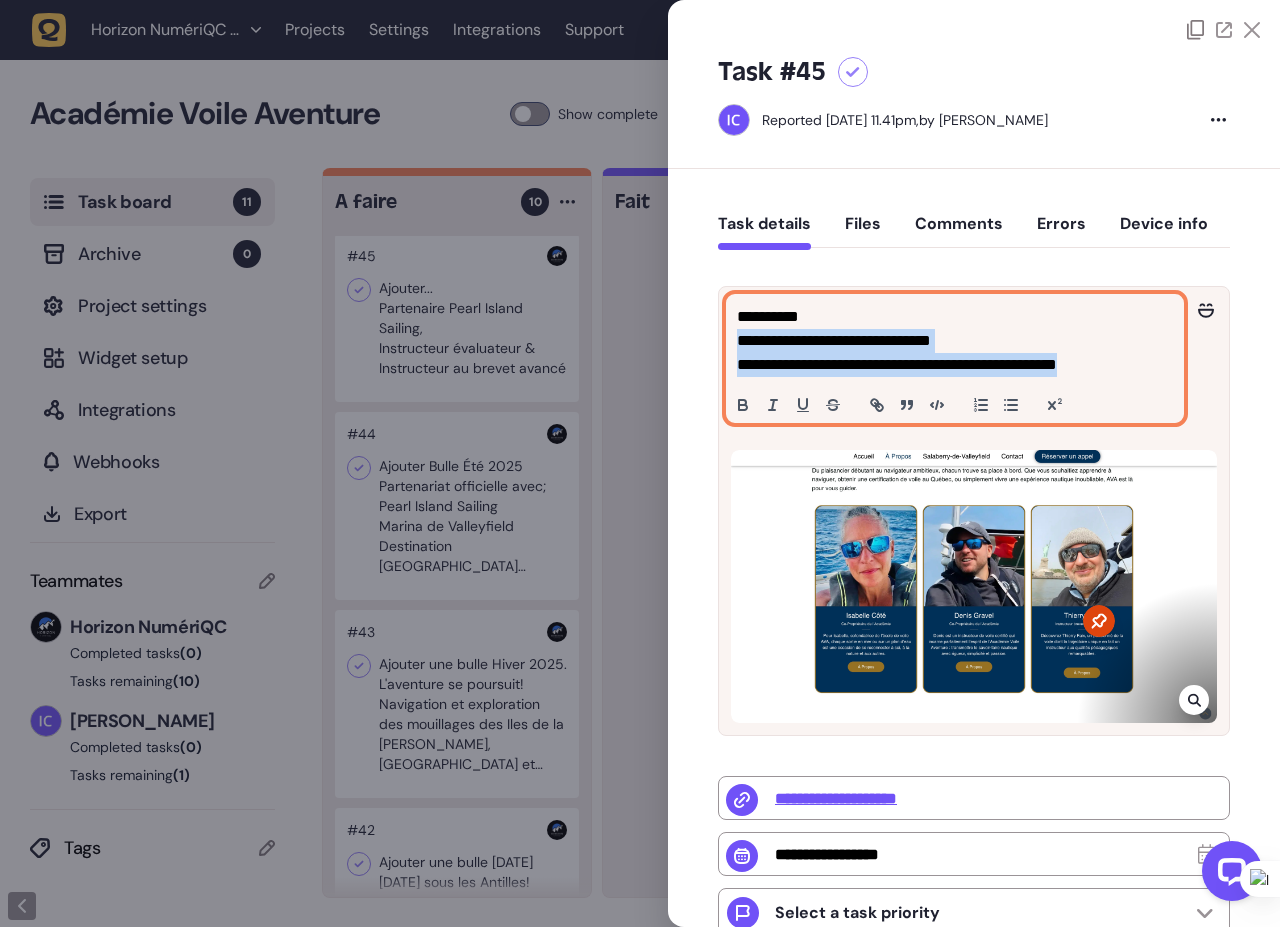 click on "**********" 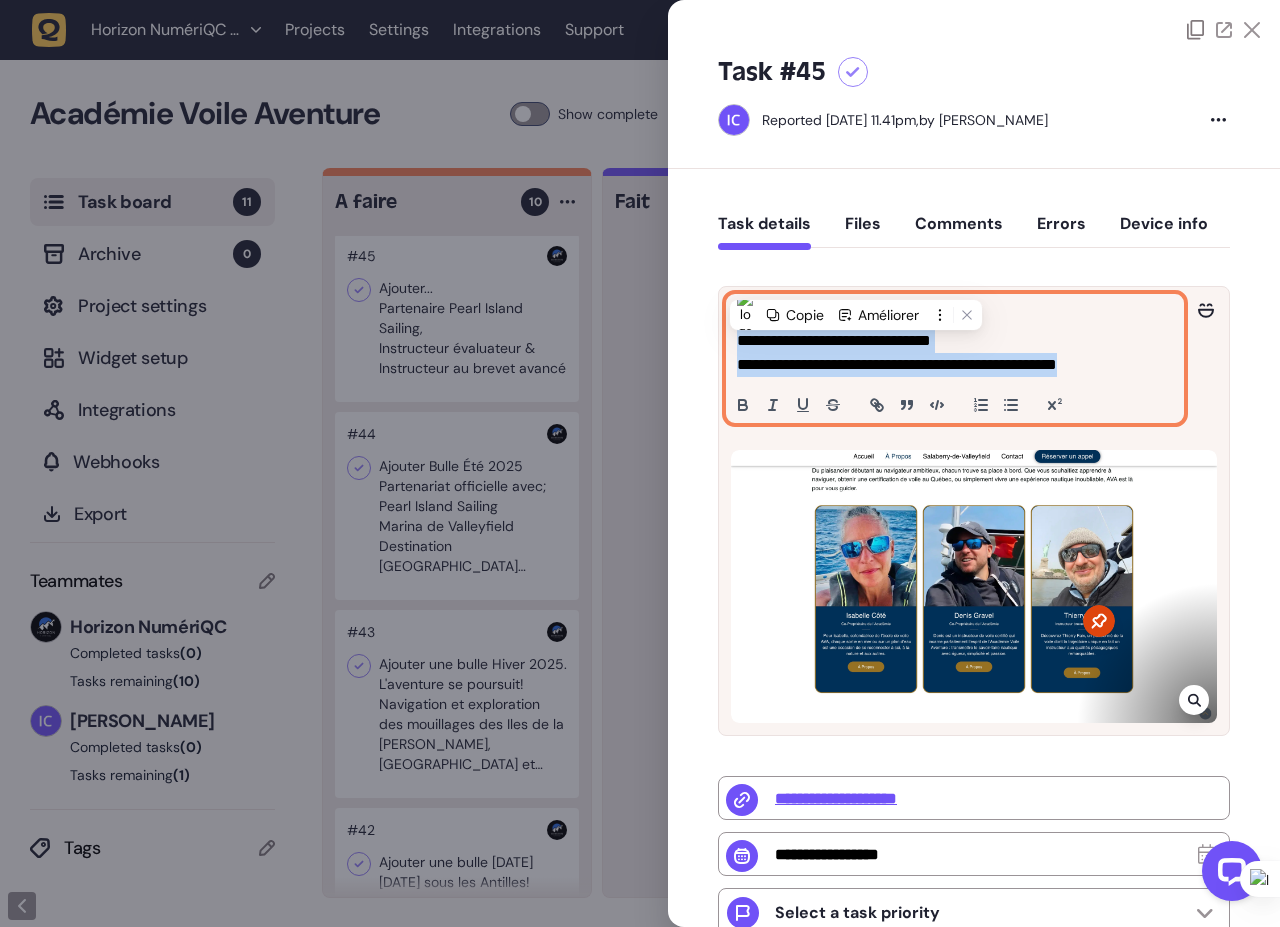 copy on "**********" 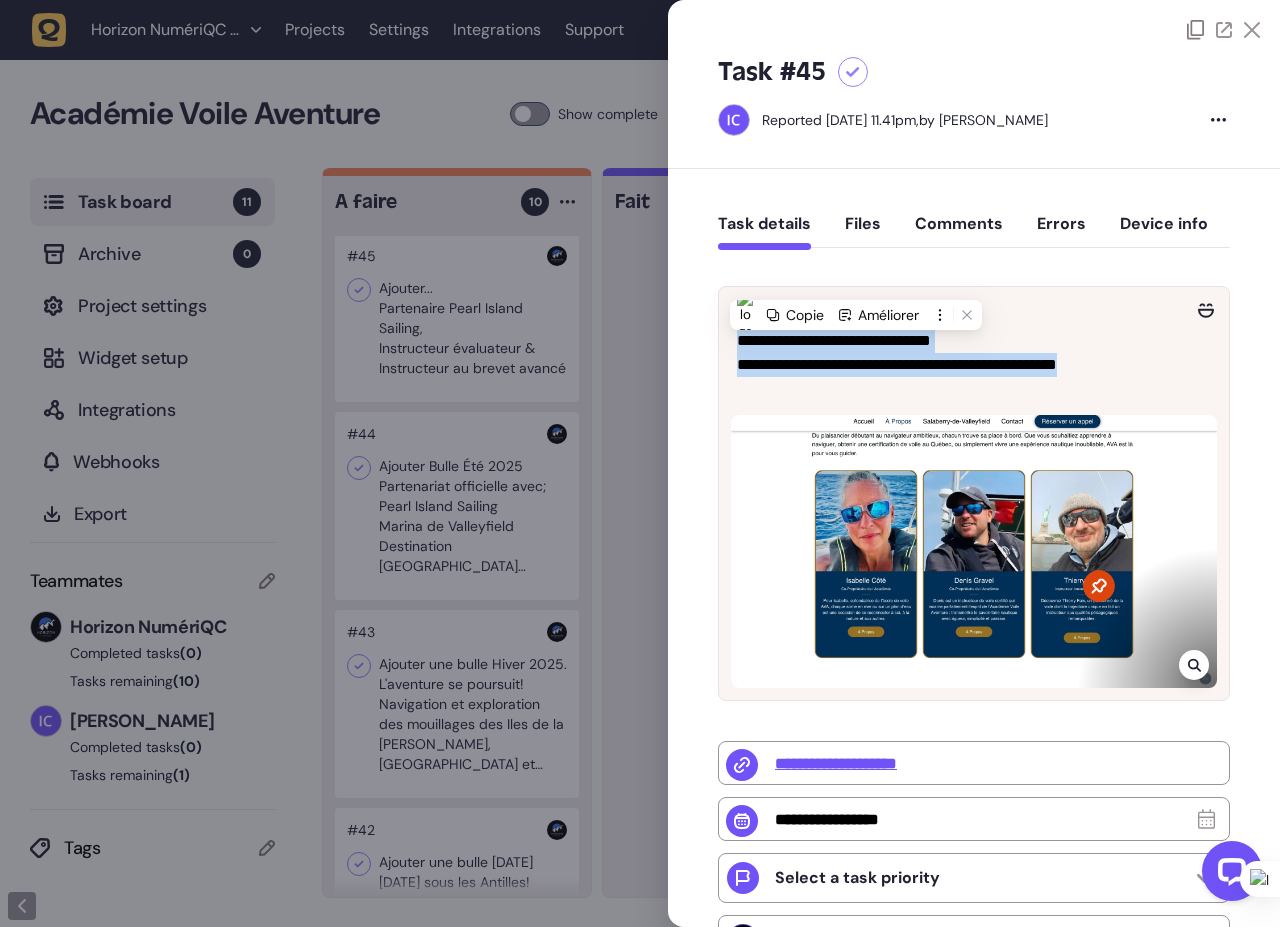 click 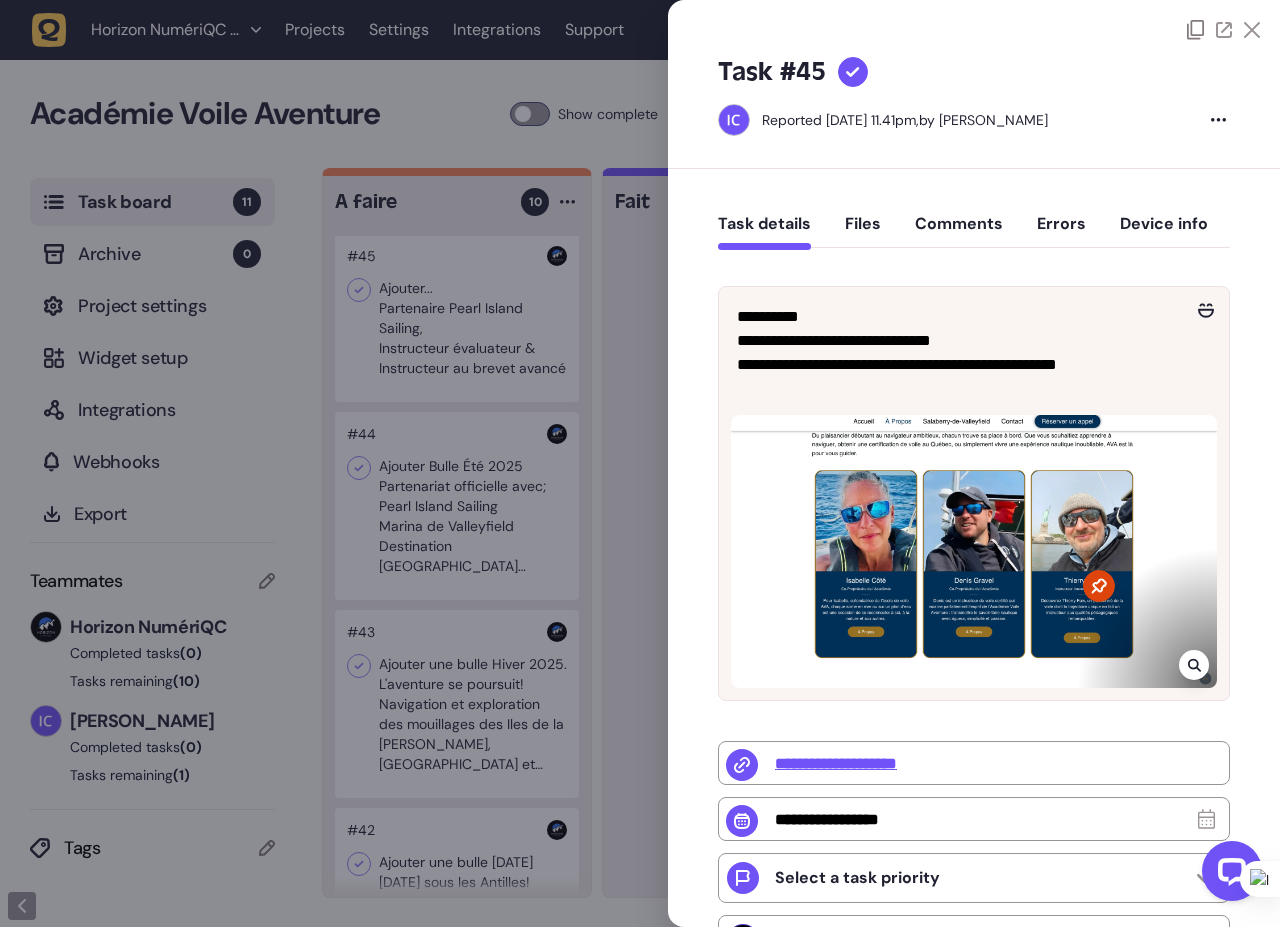 scroll, scrollTop: 0, scrollLeft: 0, axis: both 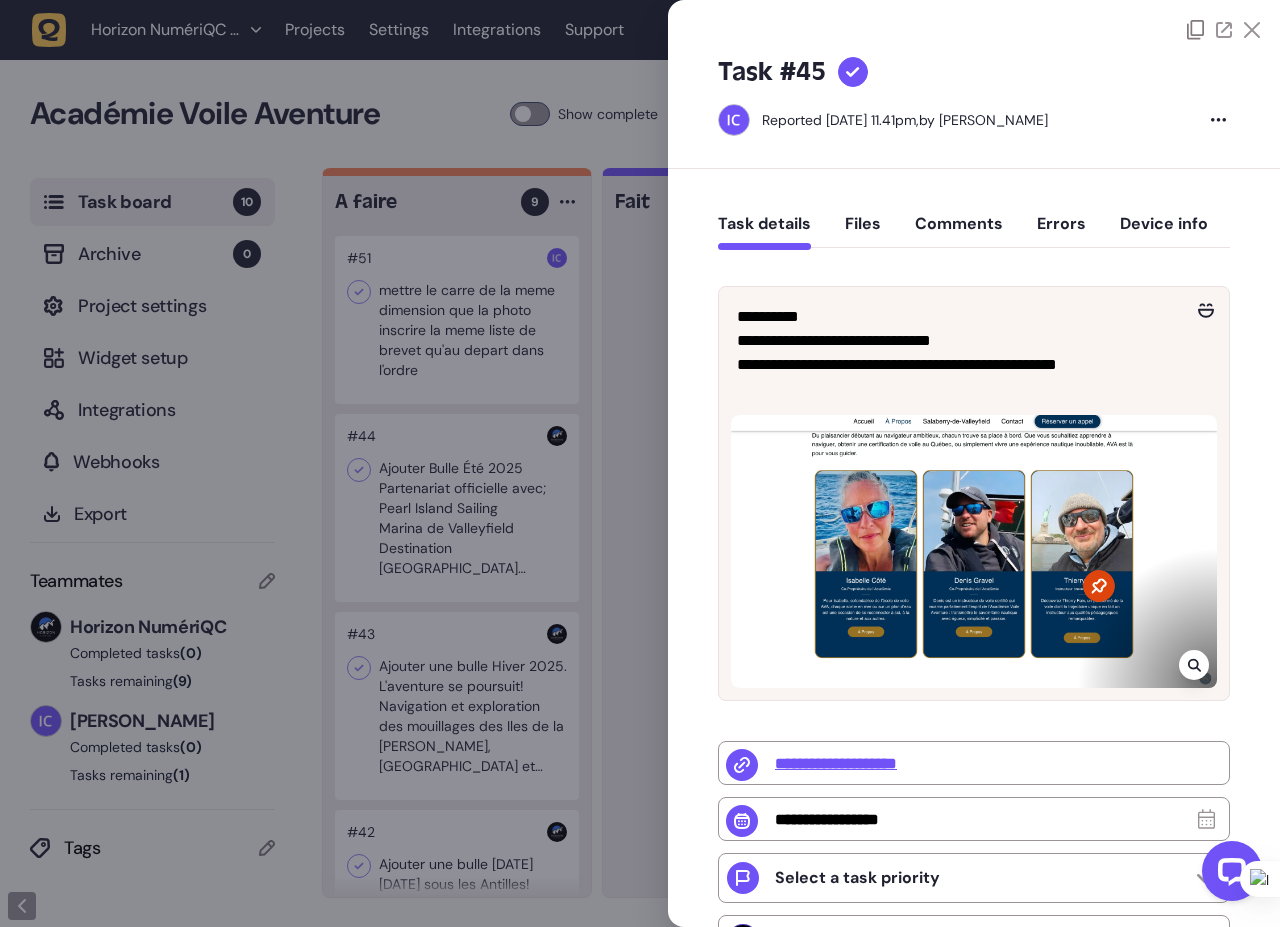 click 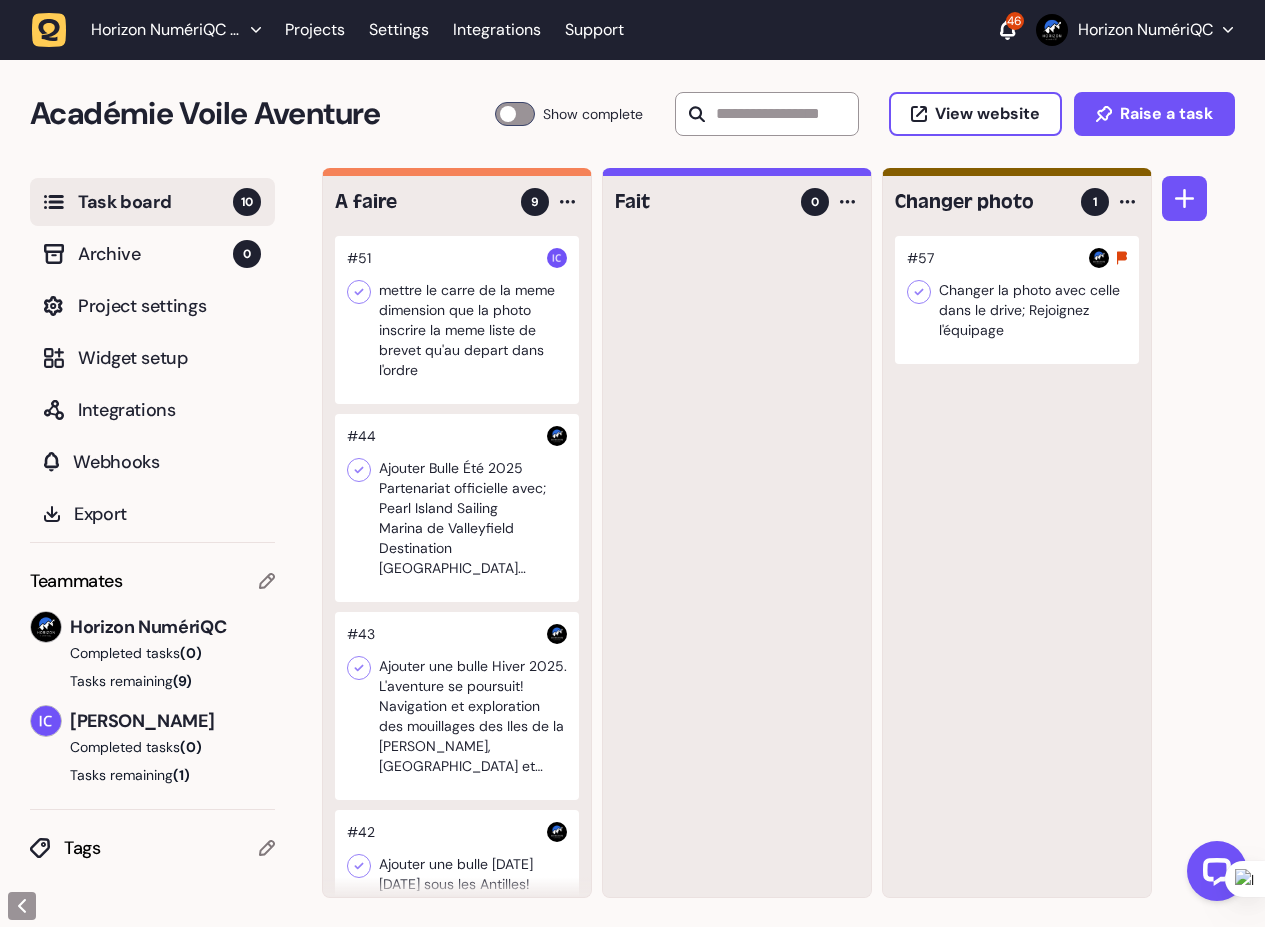 click 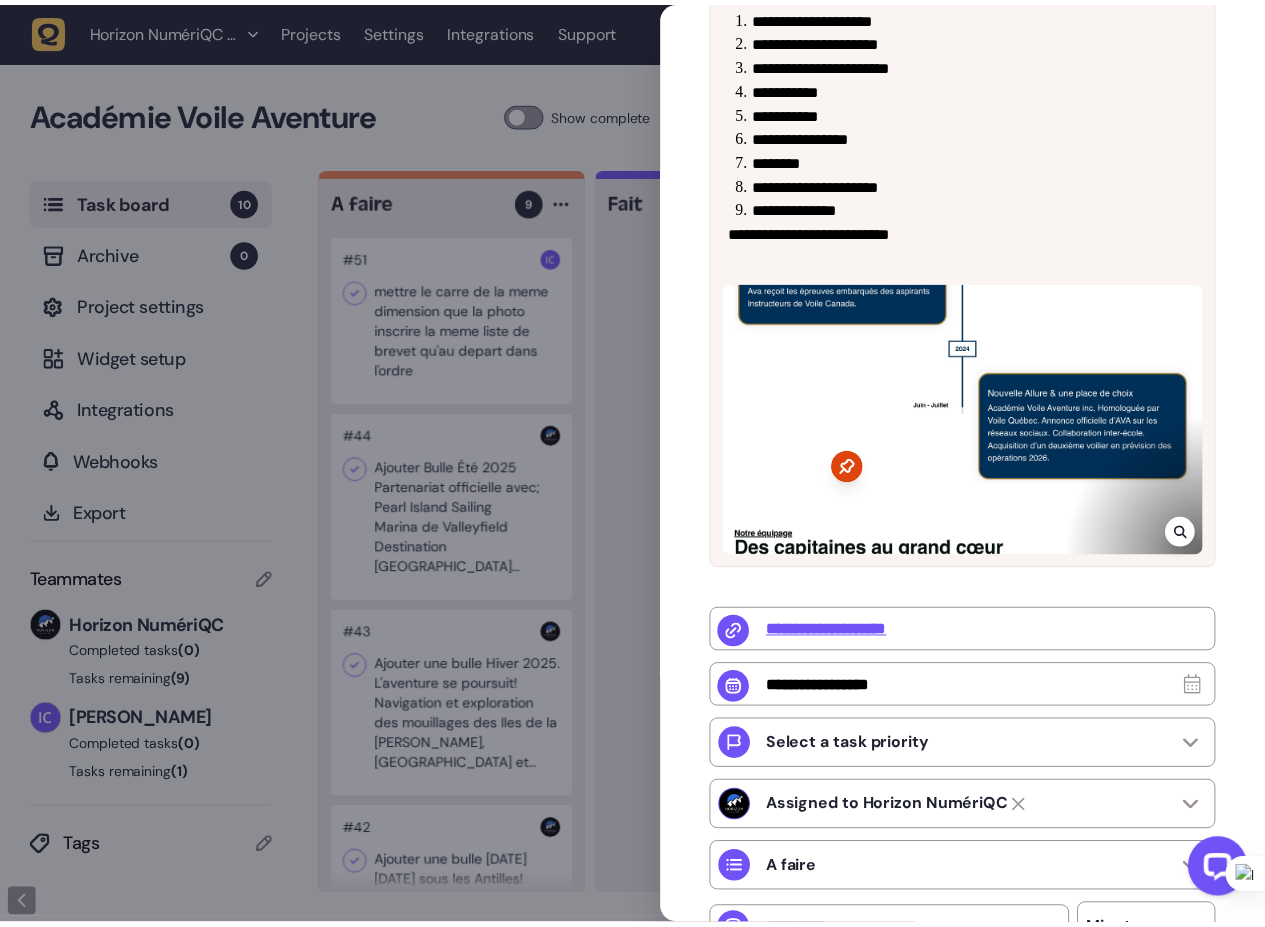 scroll, scrollTop: 360, scrollLeft: 0, axis: vertical 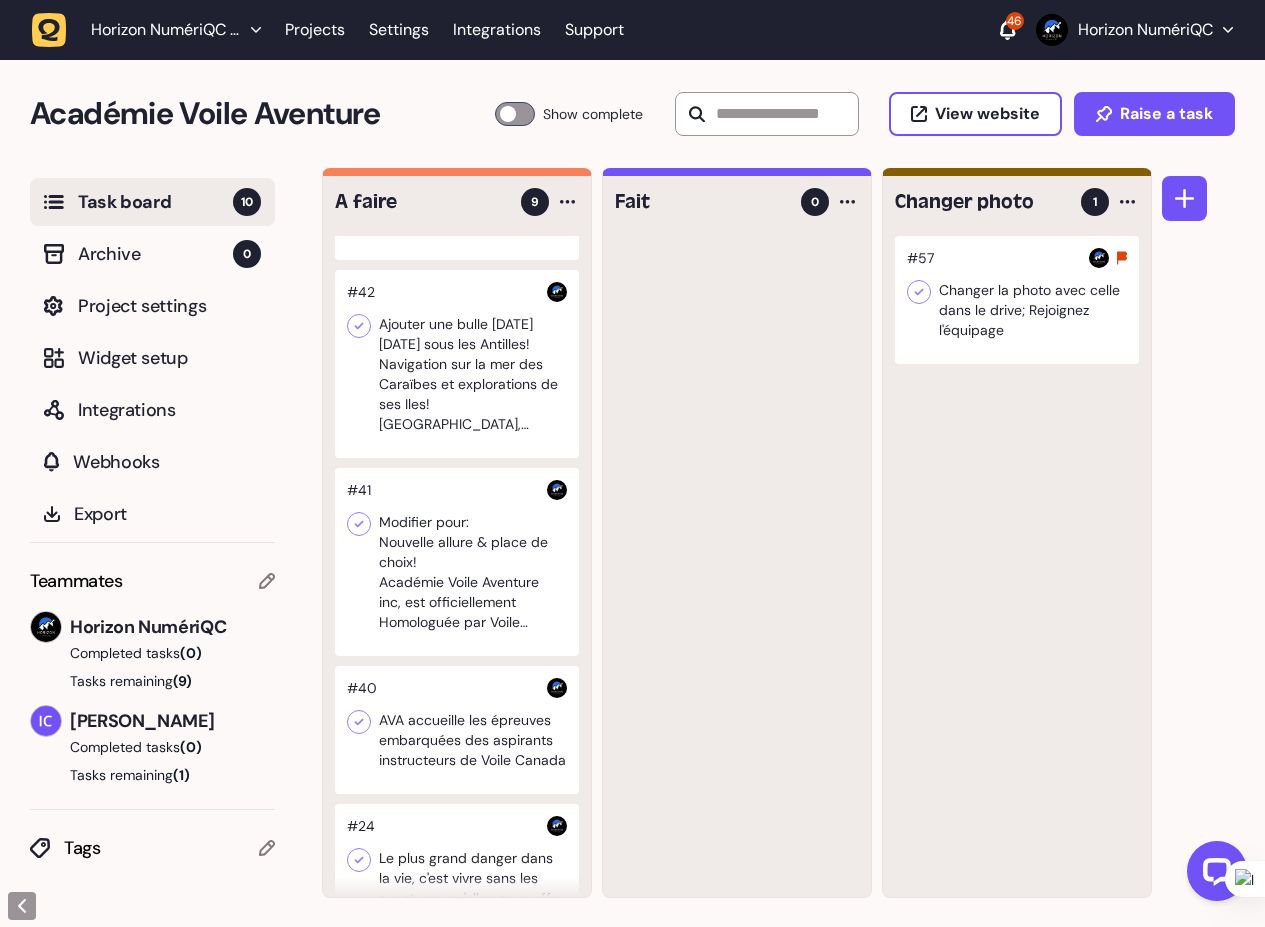 click 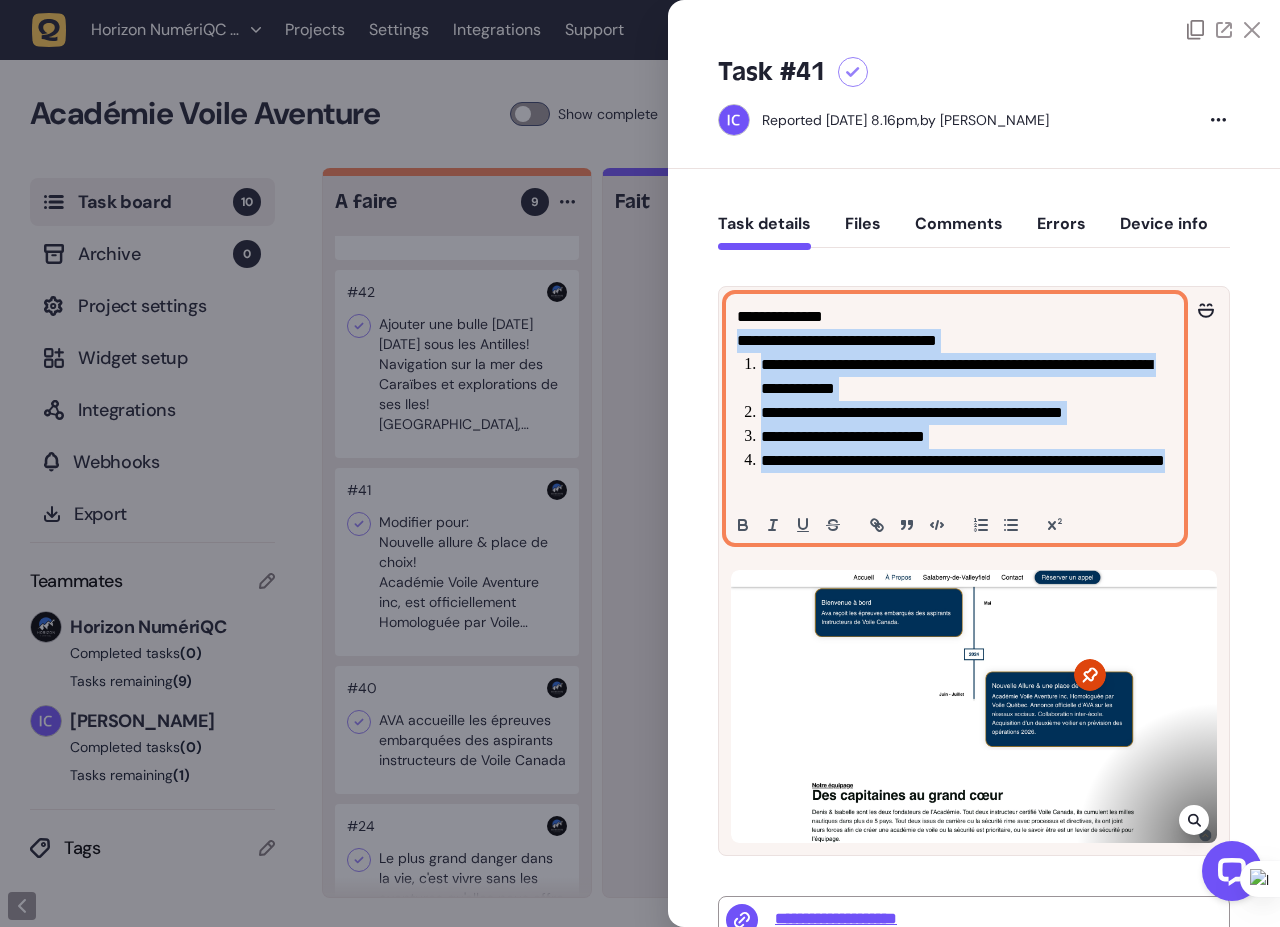 drag, startPoint x: 738, startPoint y: 340, endPoint x: 933, endPoint y: 503, distance: 254.1535 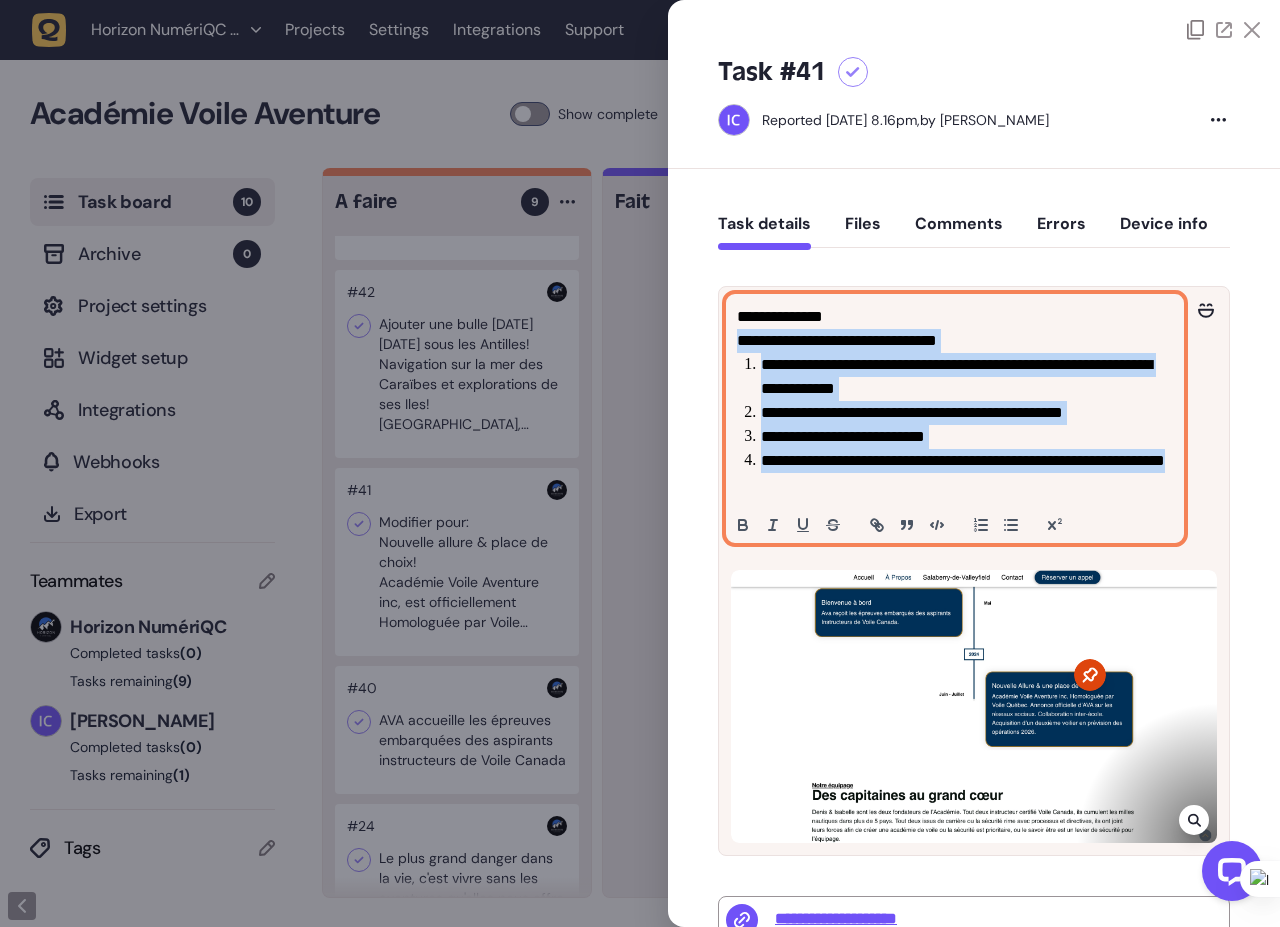click on "**********" 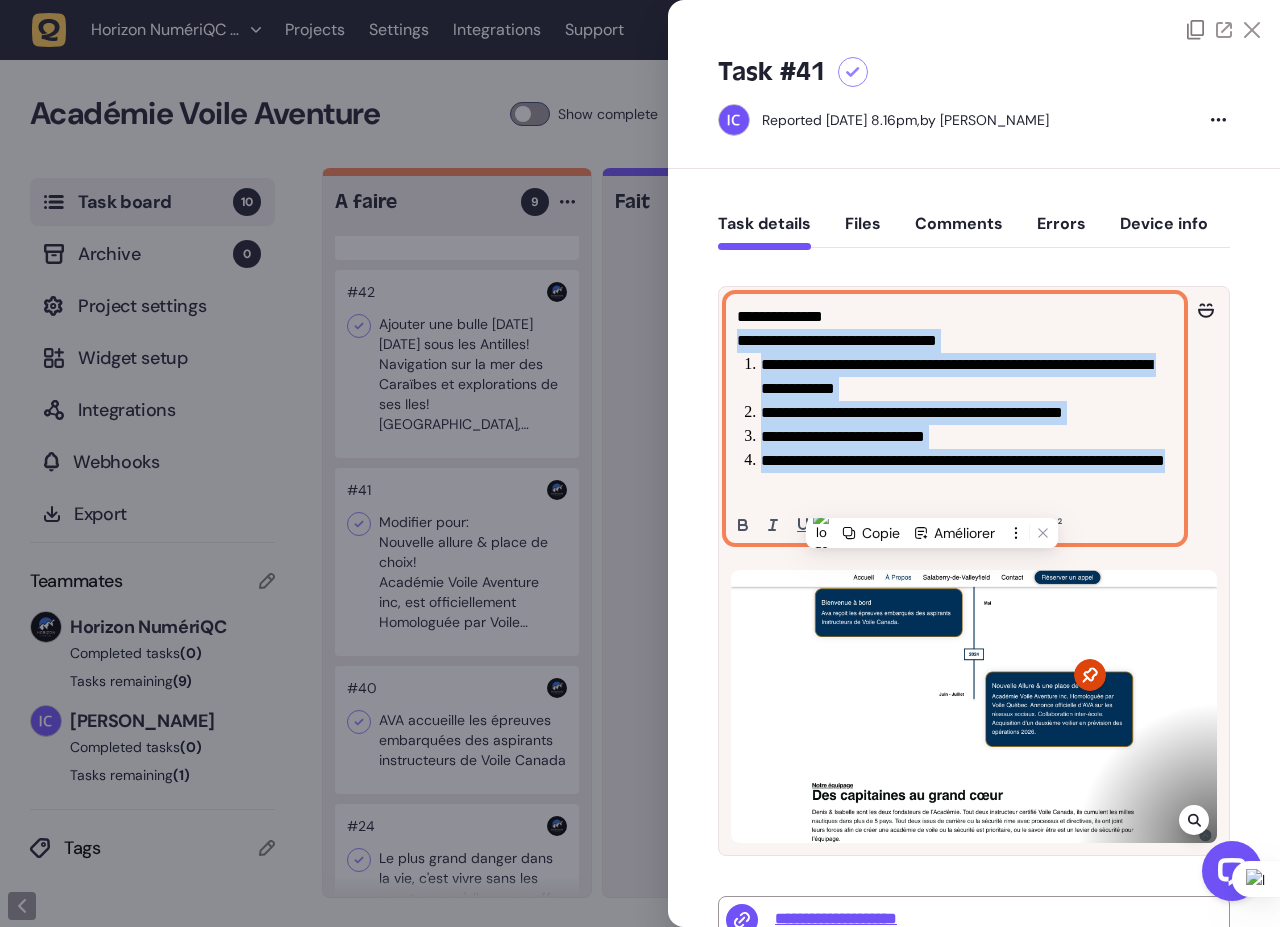 copy on "**********" 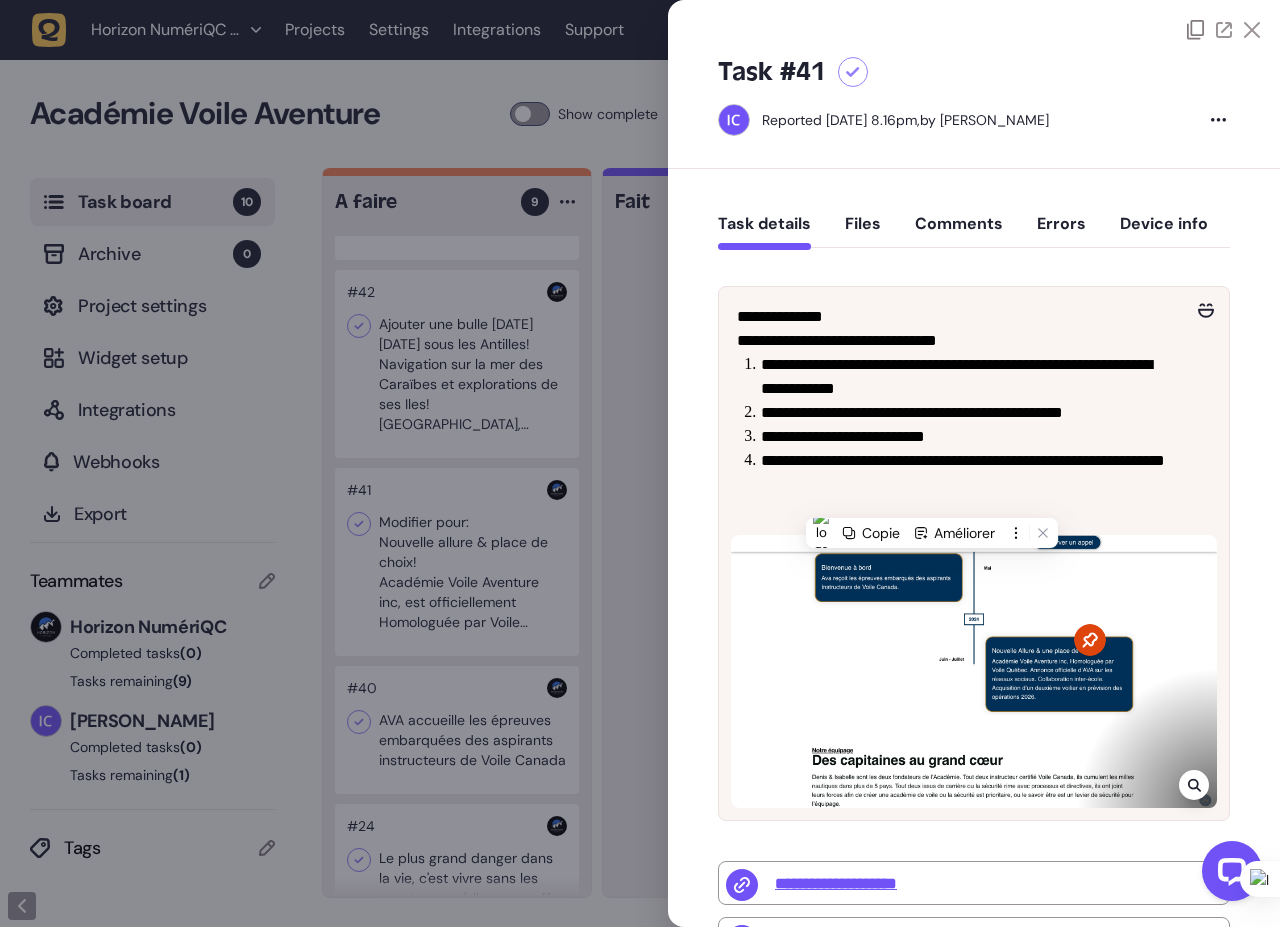 click 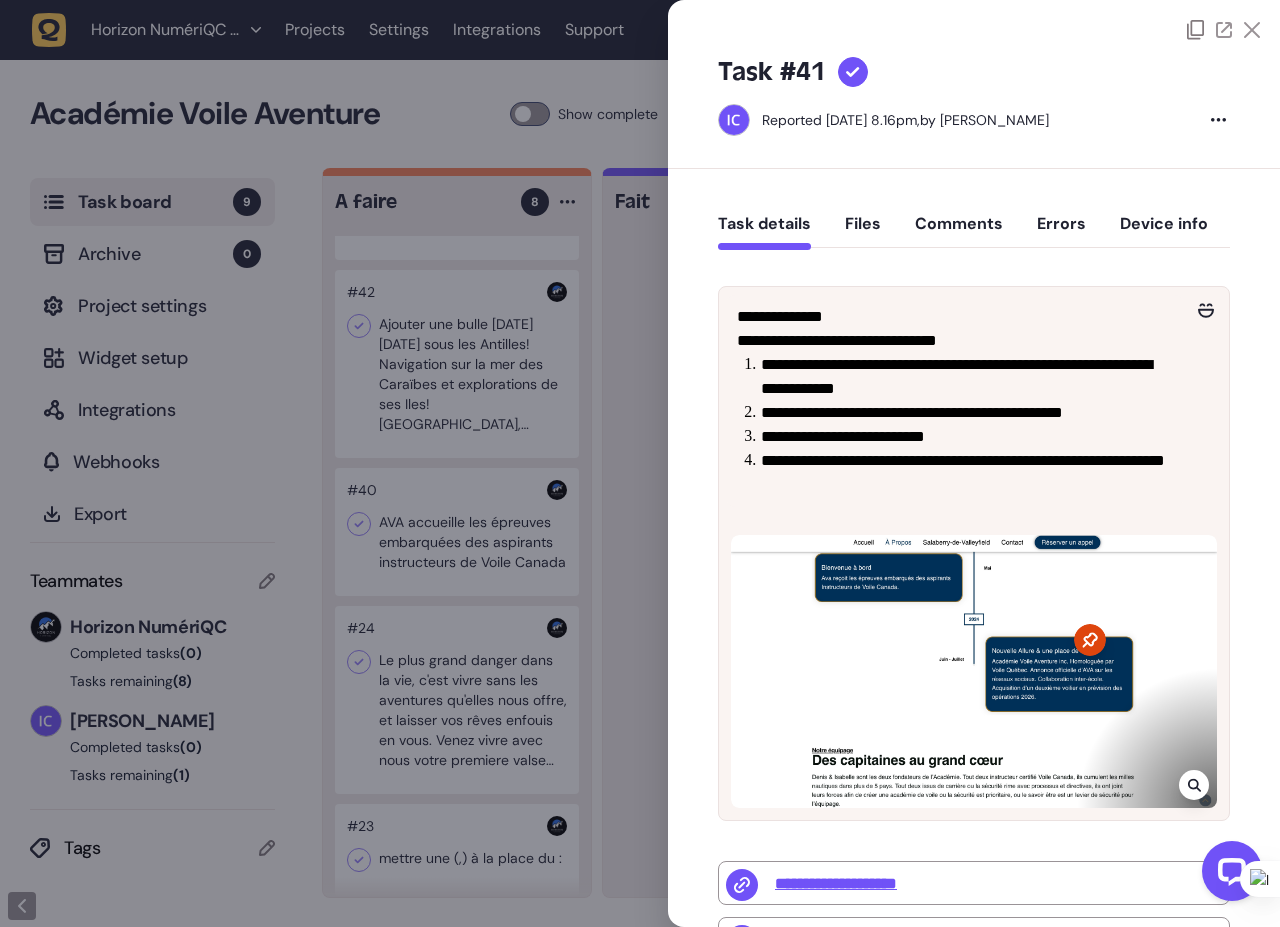 click 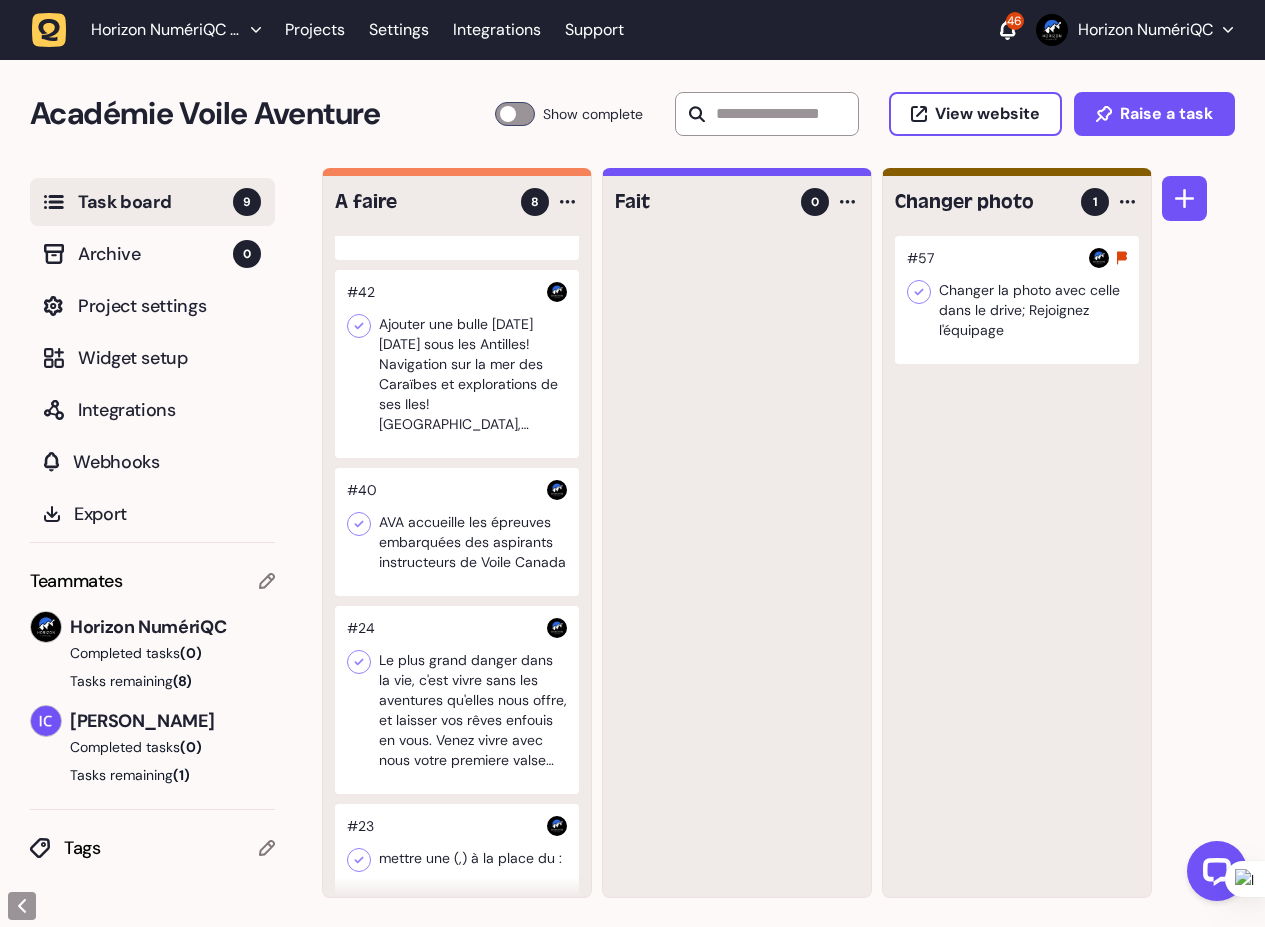 click 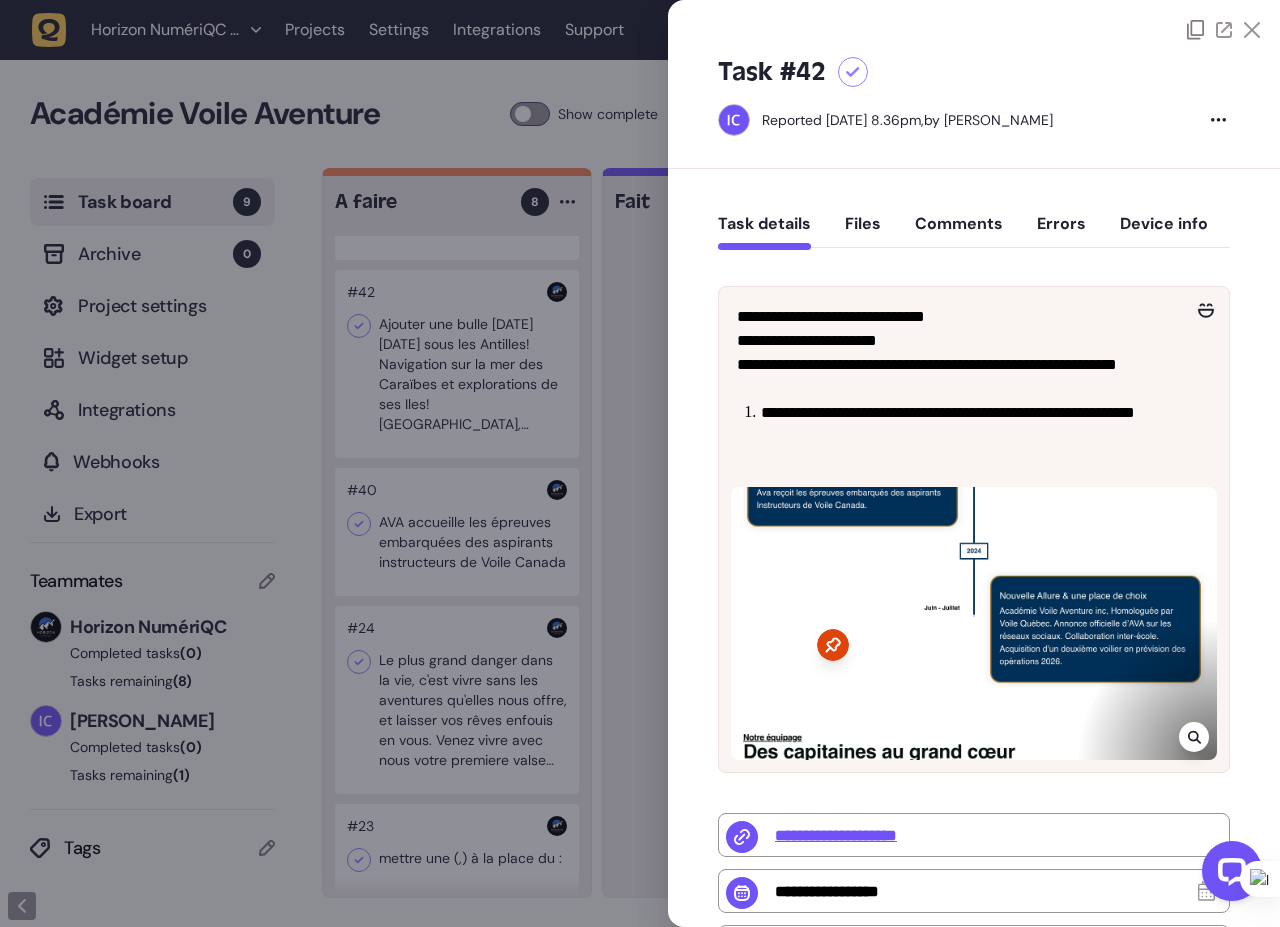 click 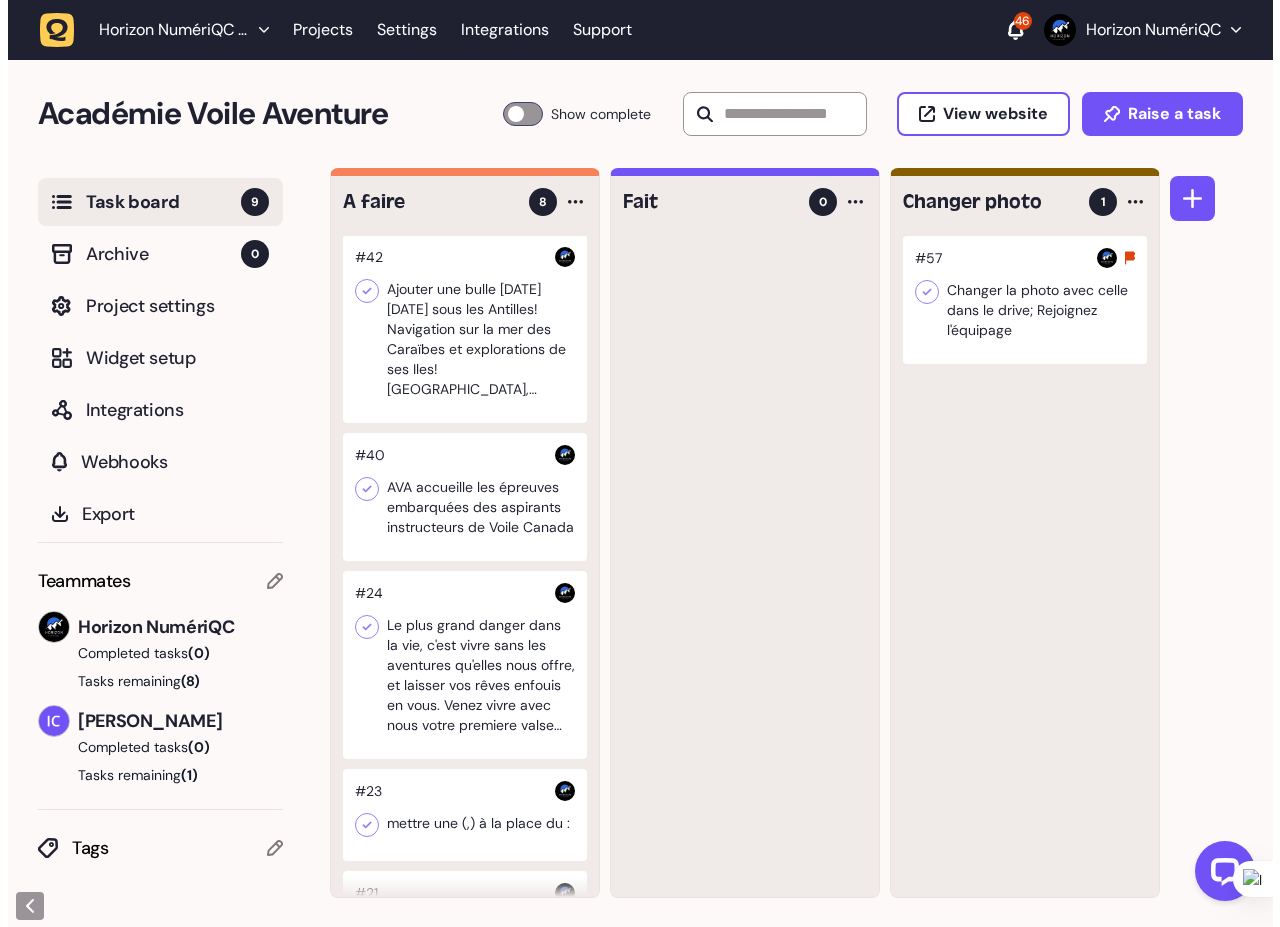 scroll, scrollTop: 673, scrollLeft: 0, axis: vertical 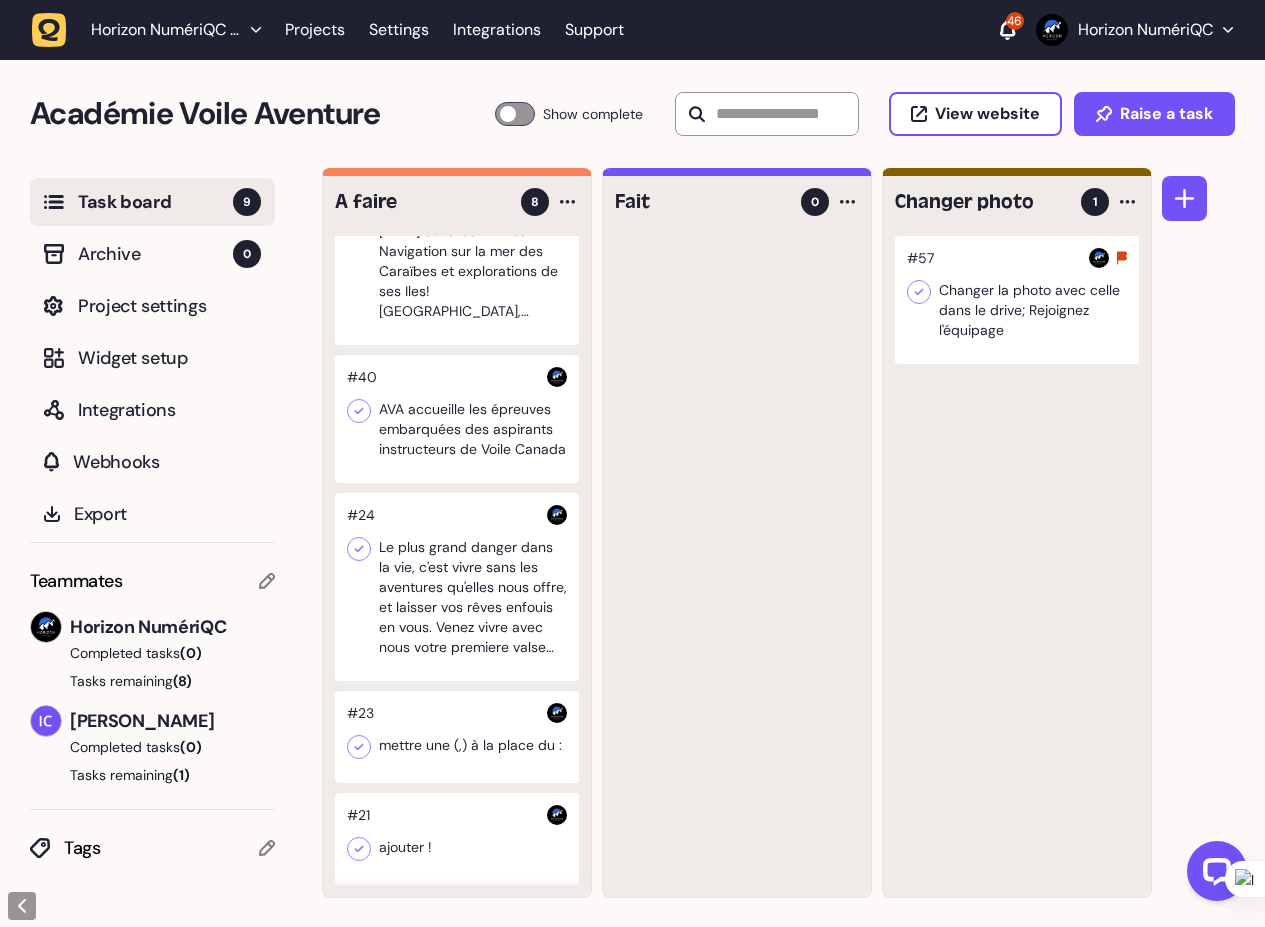 click 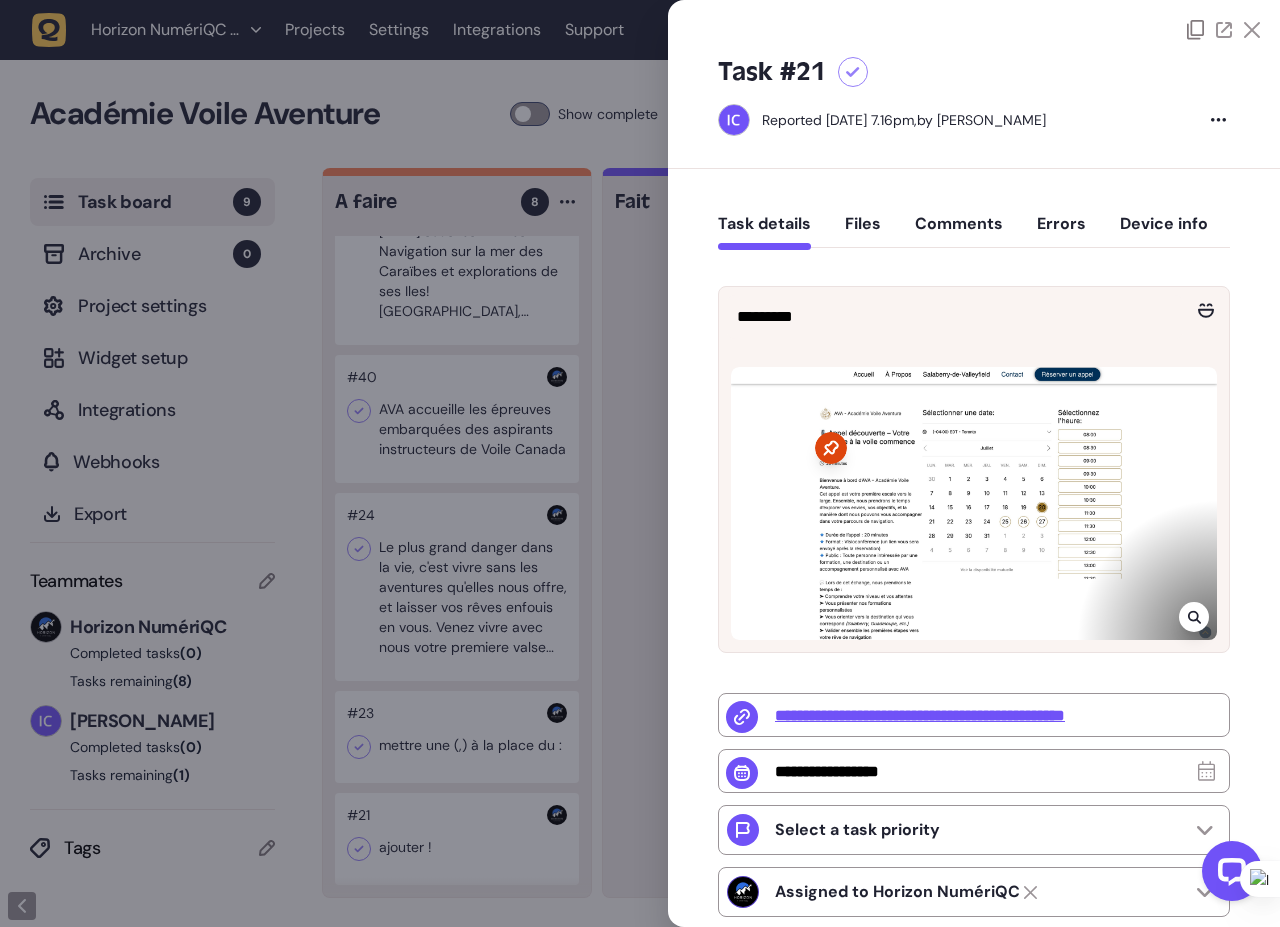 click 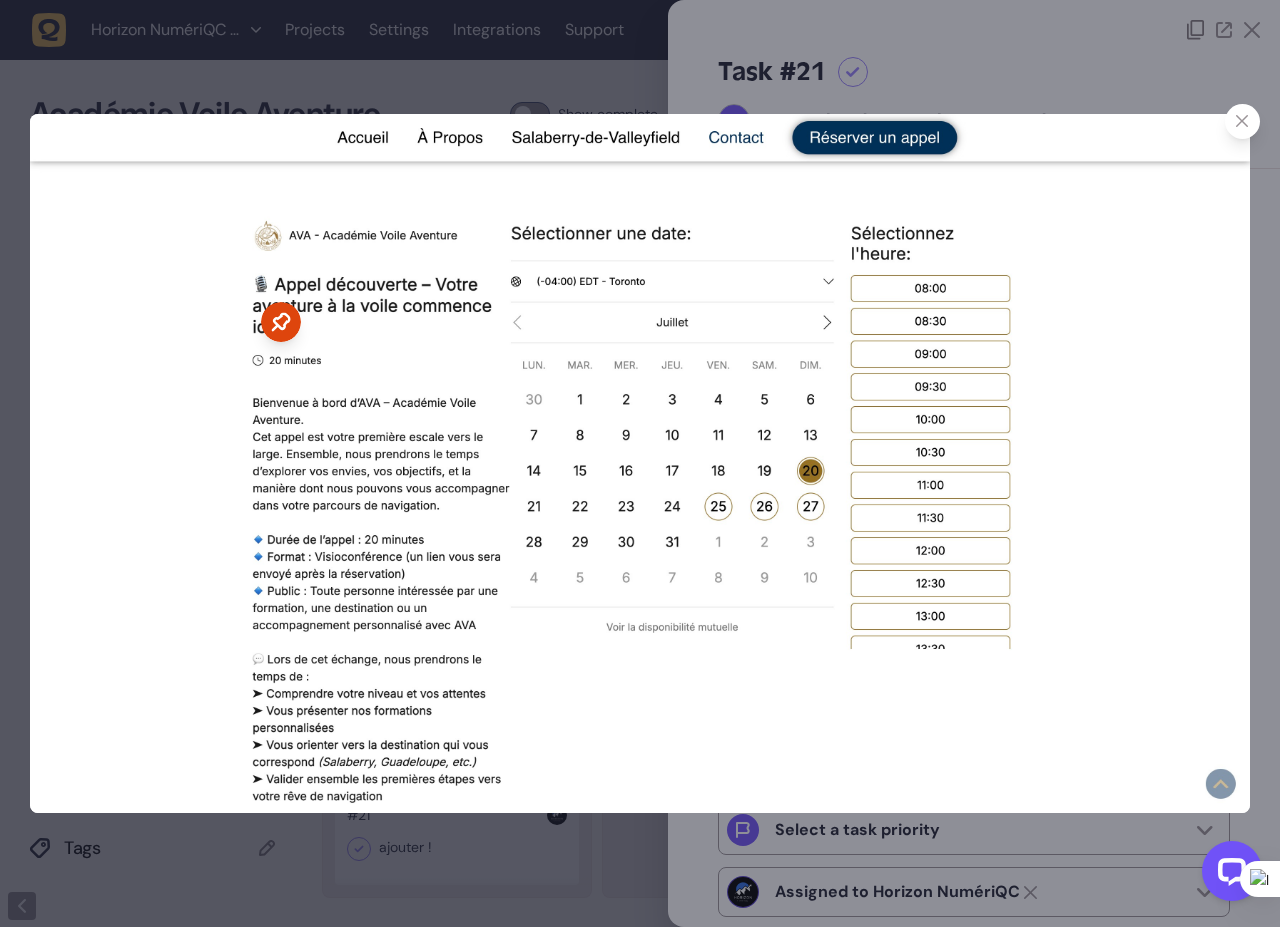 click 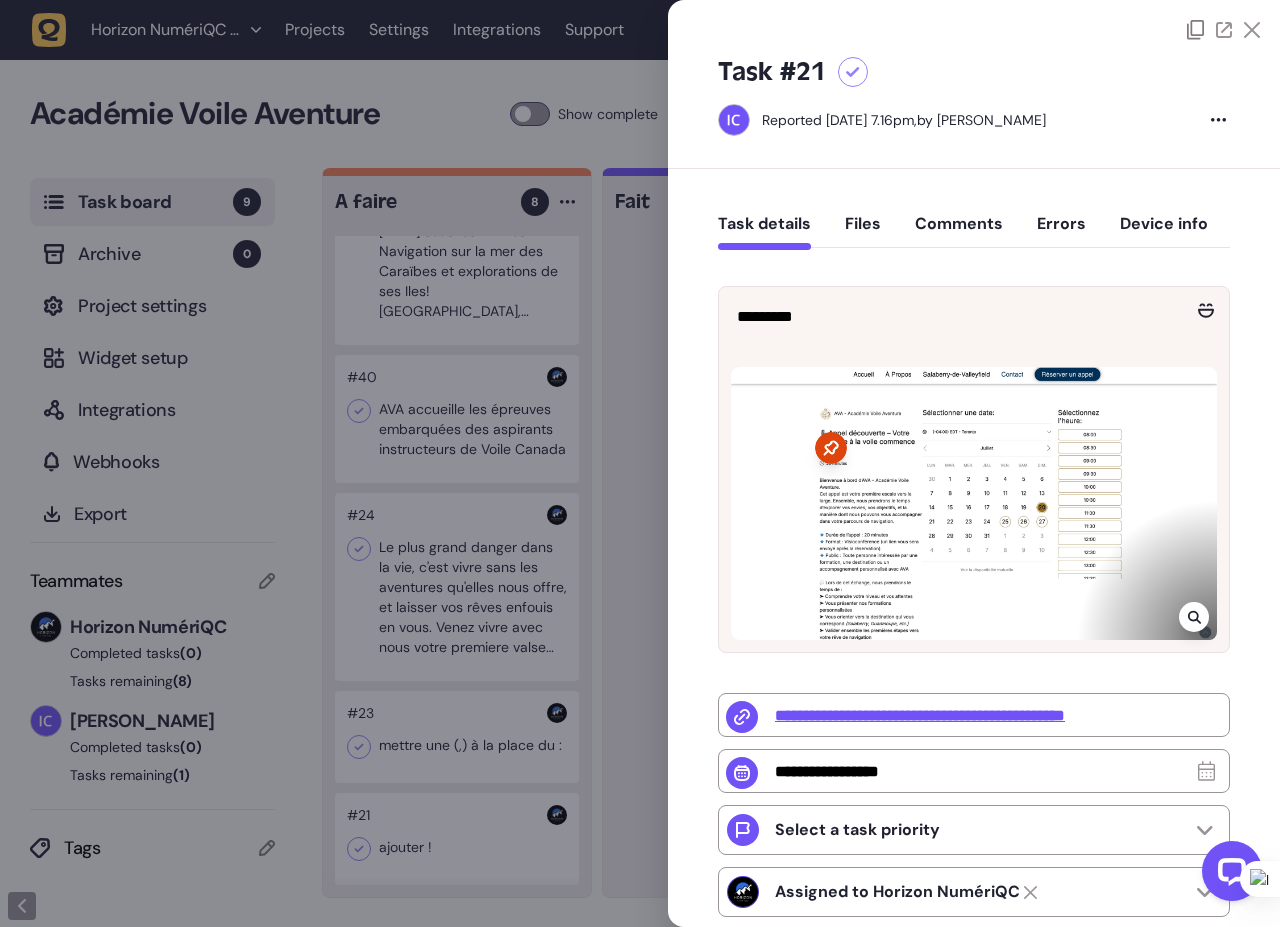 click 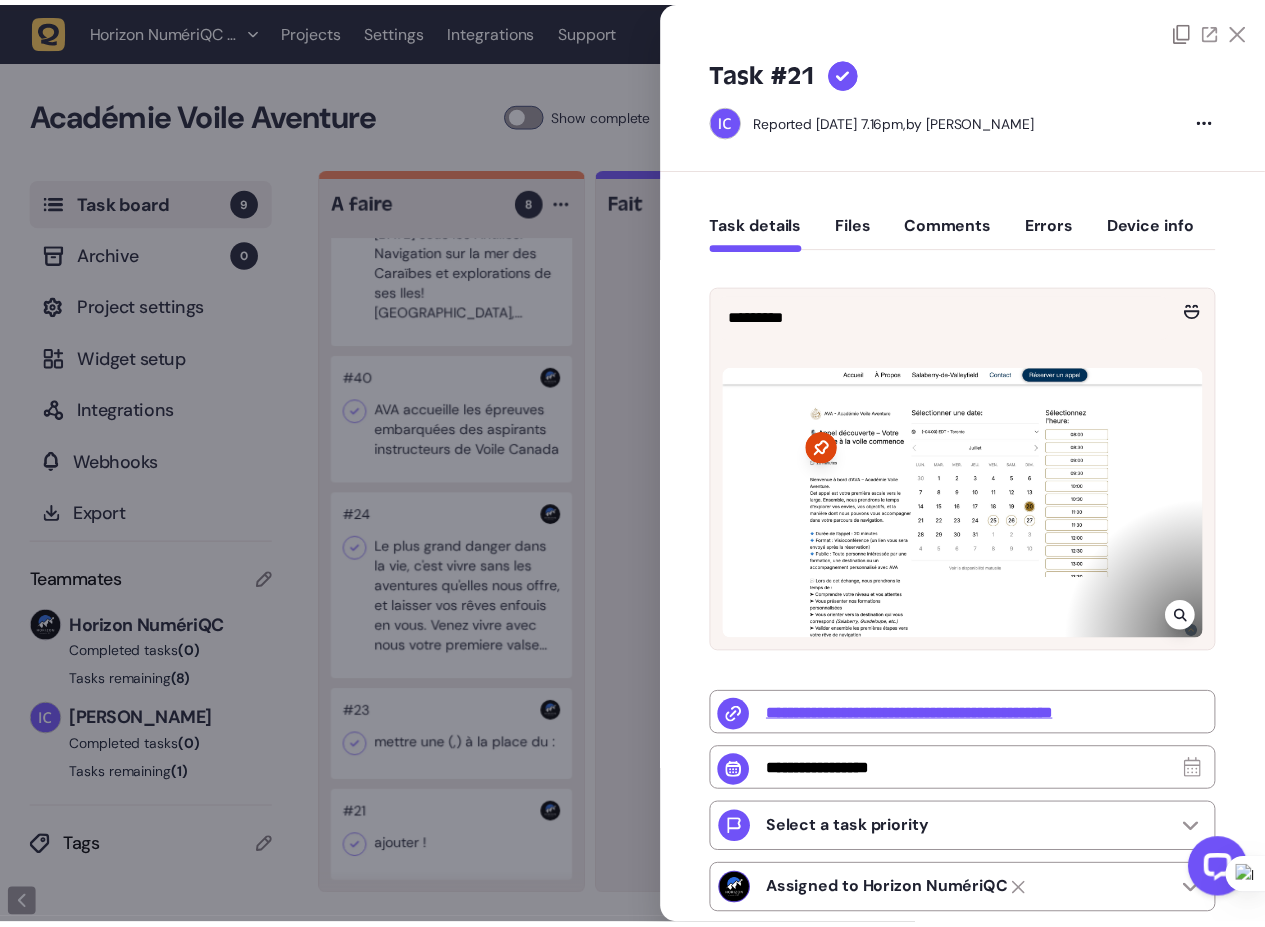 scroll, scrollTop: 571, scrollLeft: 0, axis: vertical 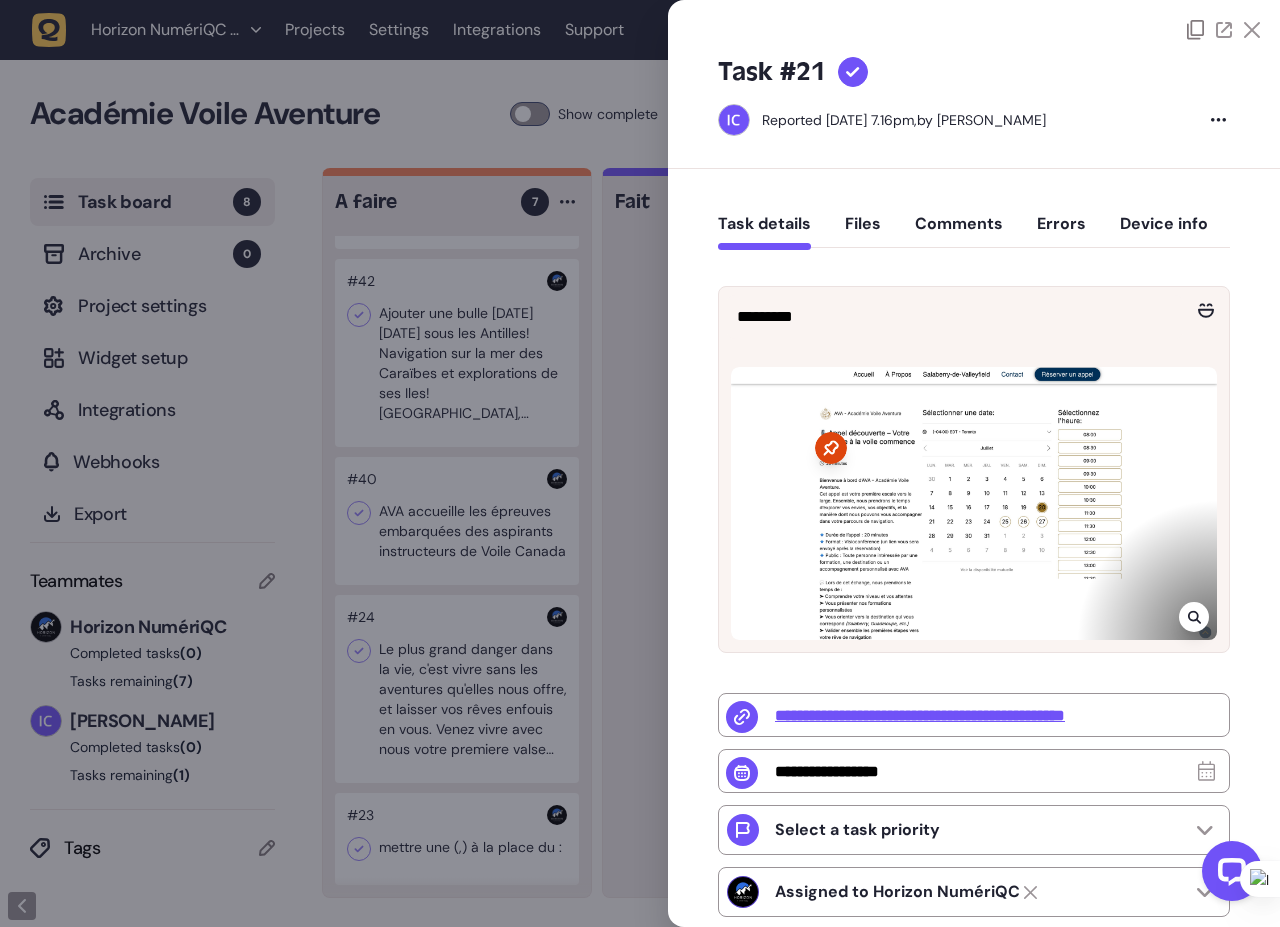 click 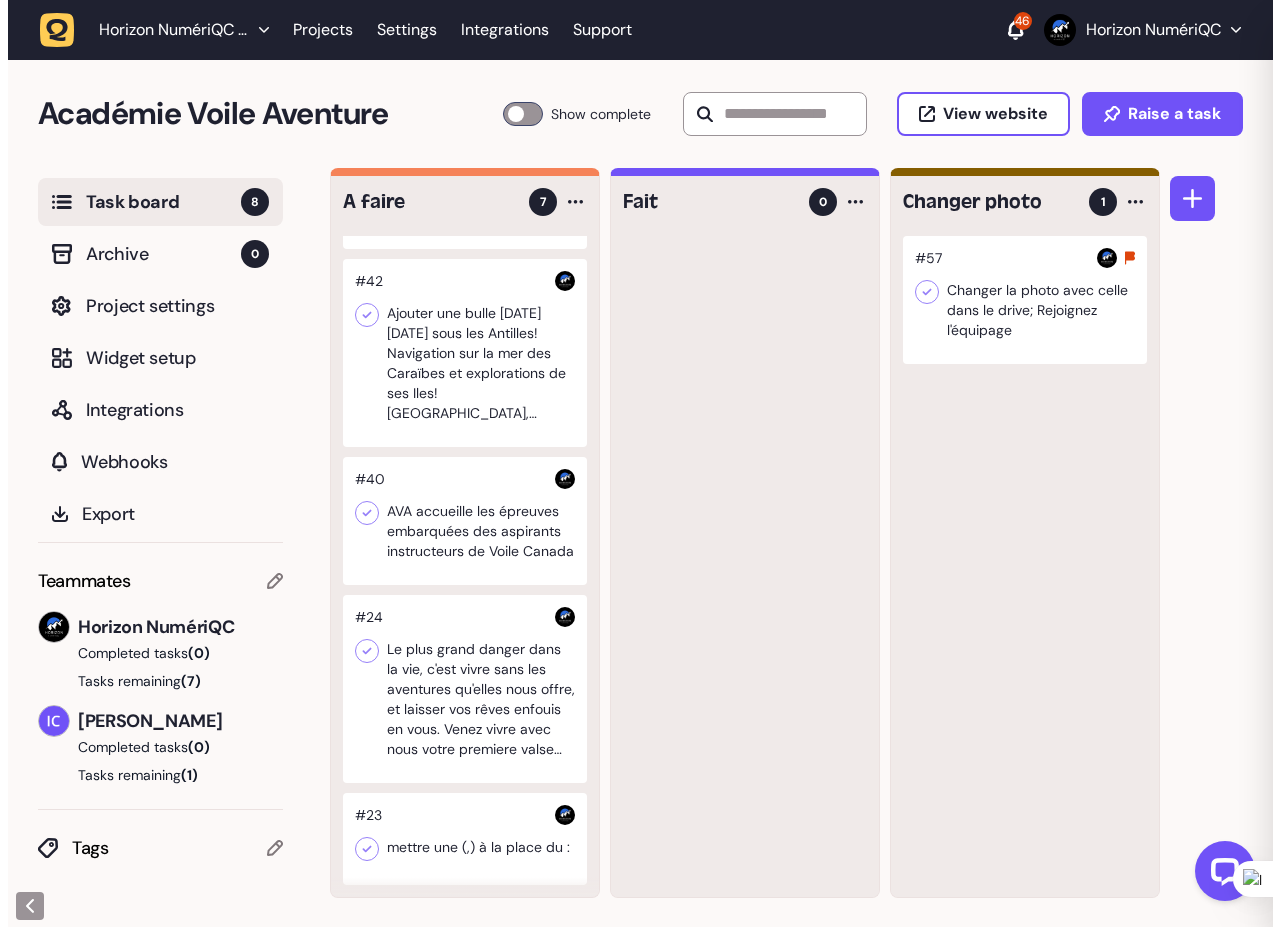 scroll, scrollTop: 1, scrollLeft: 0, axis: vertical 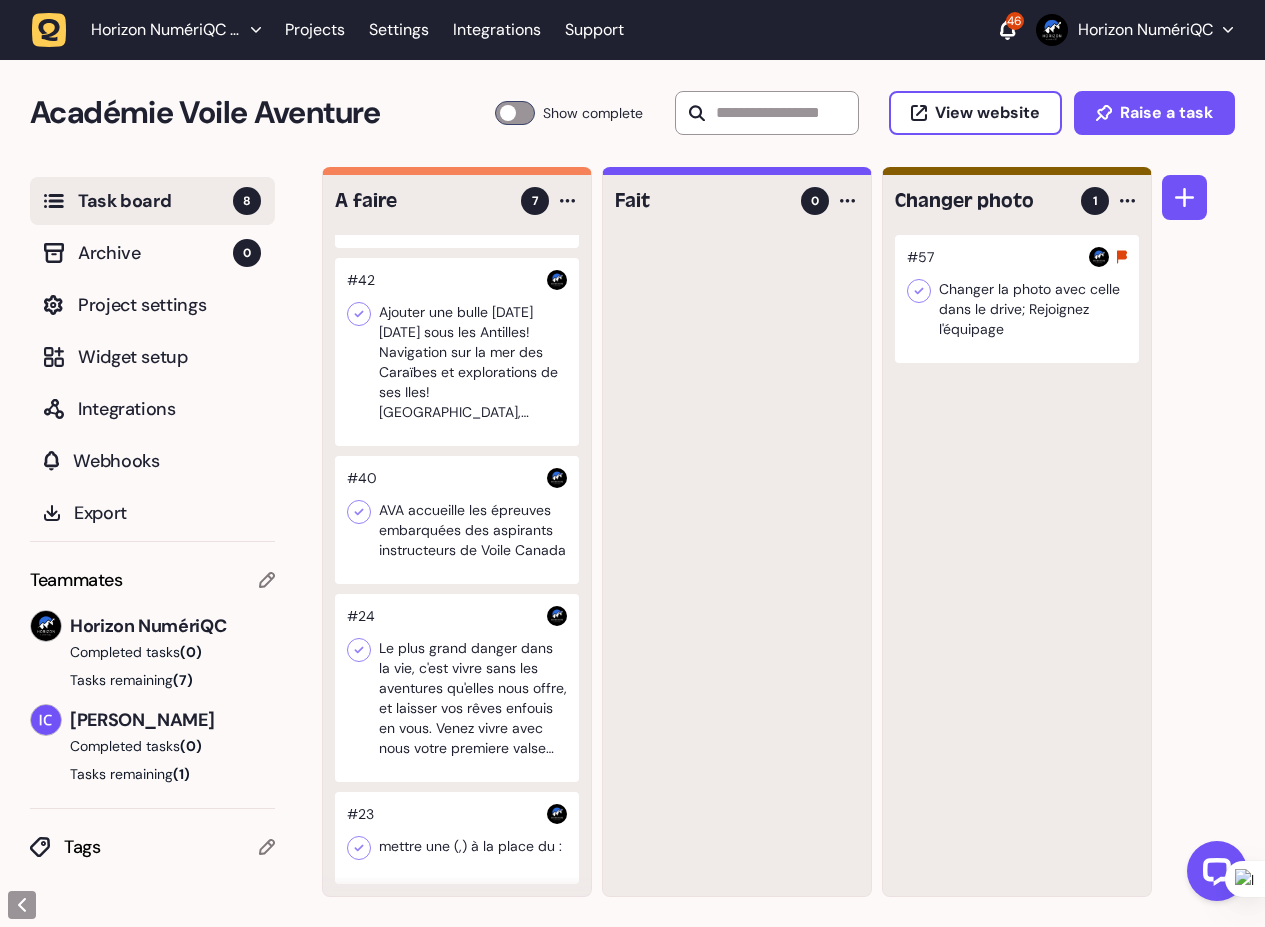 click 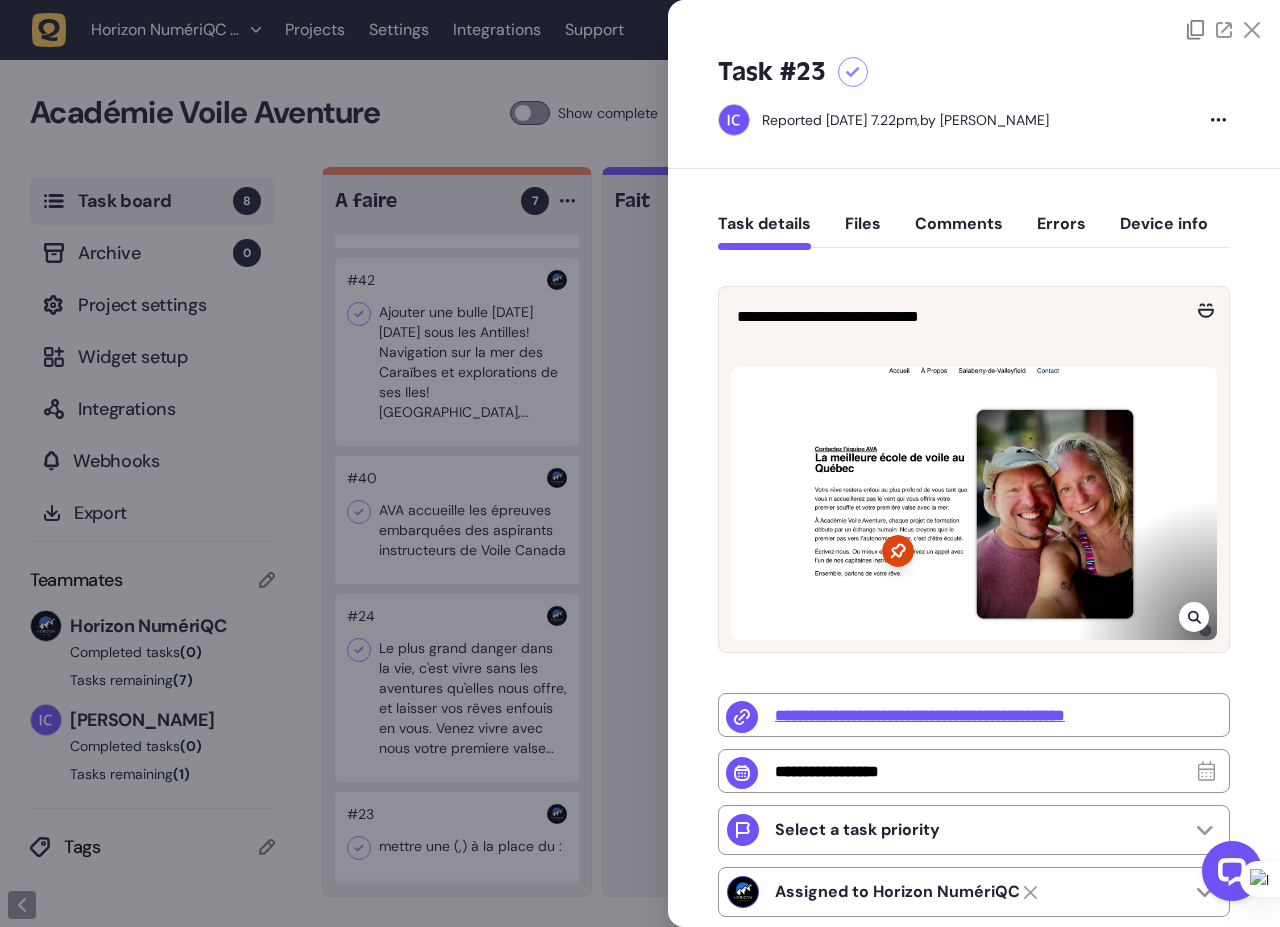 click 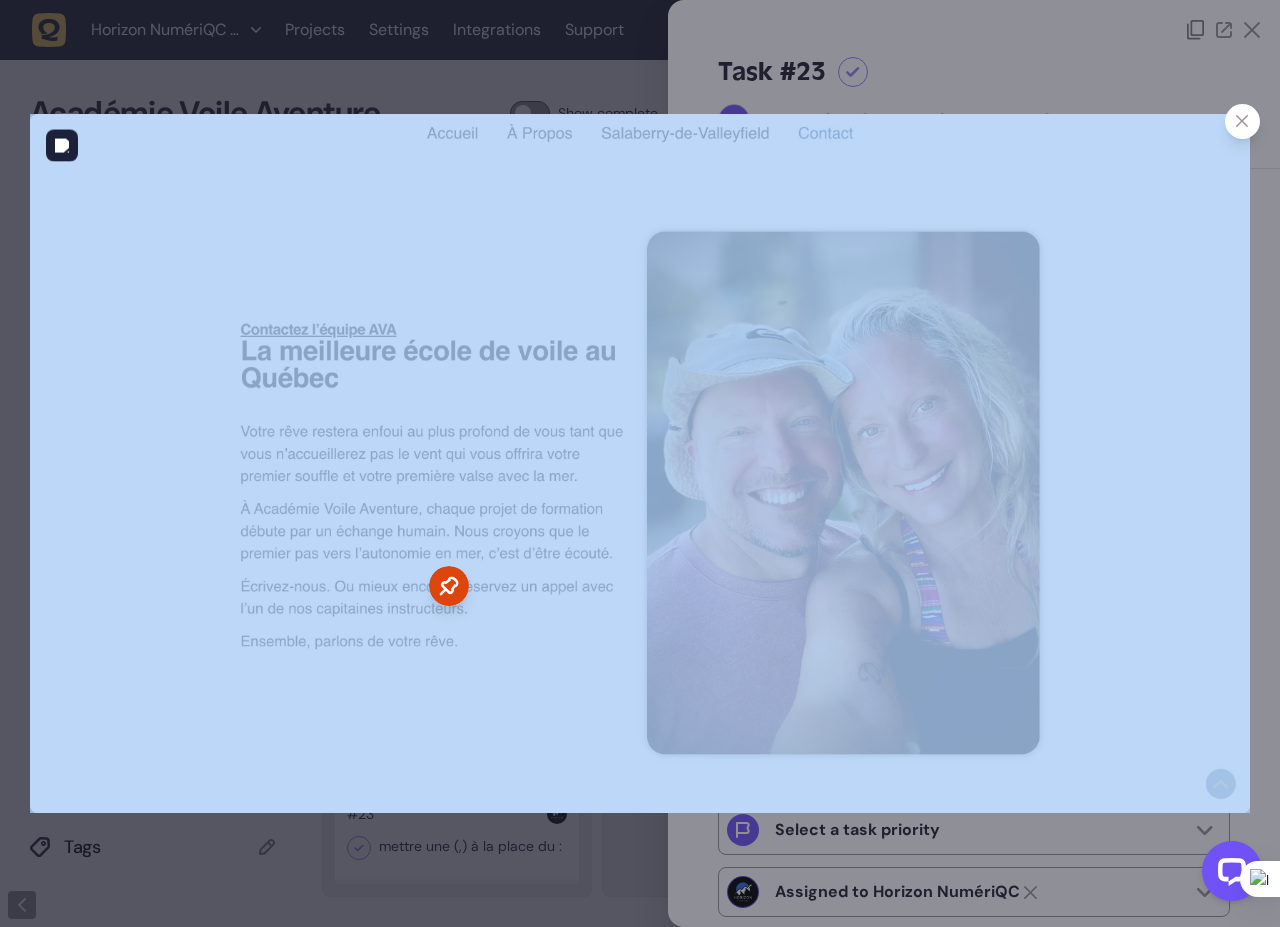 drag, startPoint x: 452, startPoint y: 577, endPoint x: 470, endPoint y: 556, distance: 27.658634 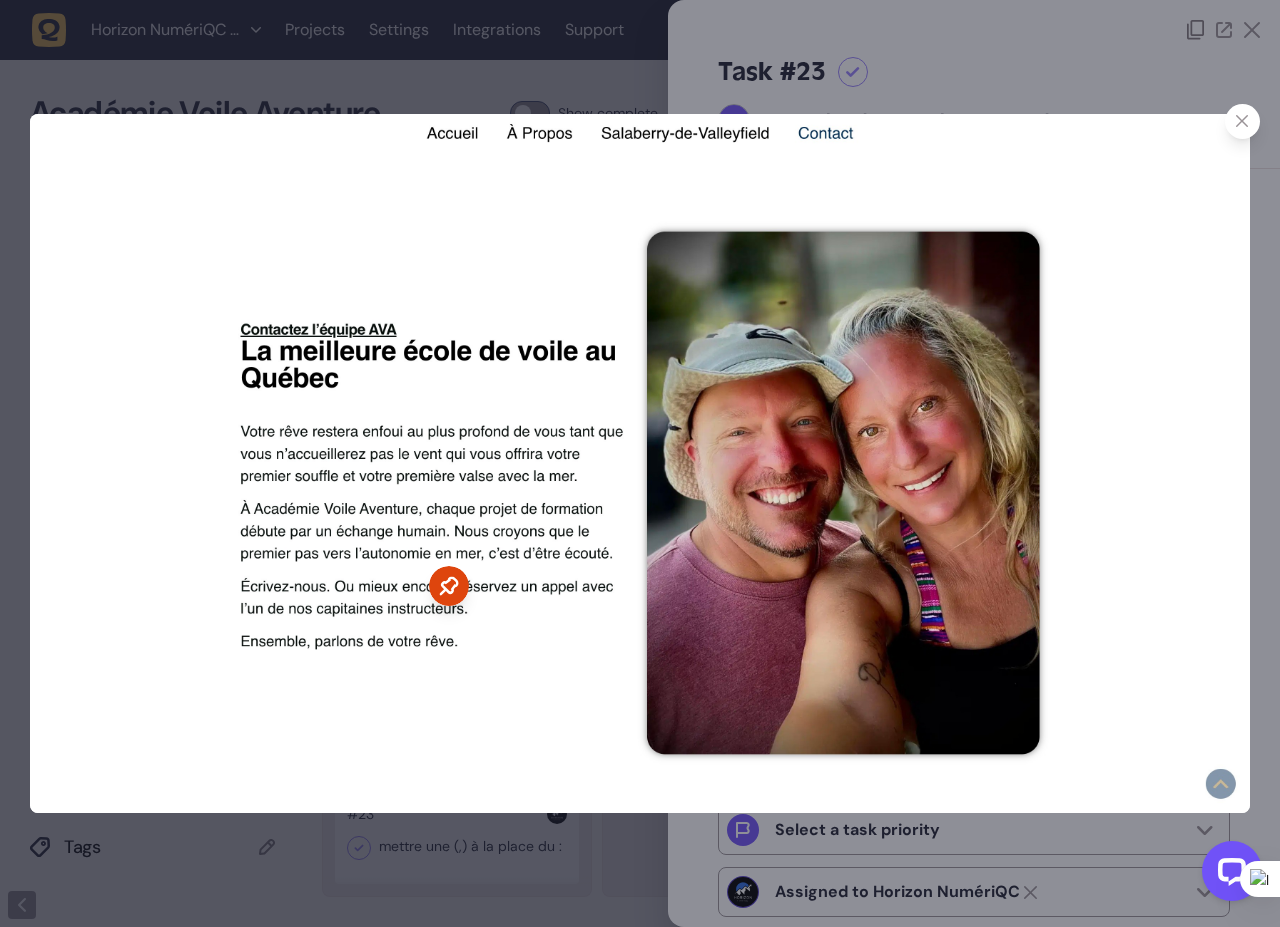 click 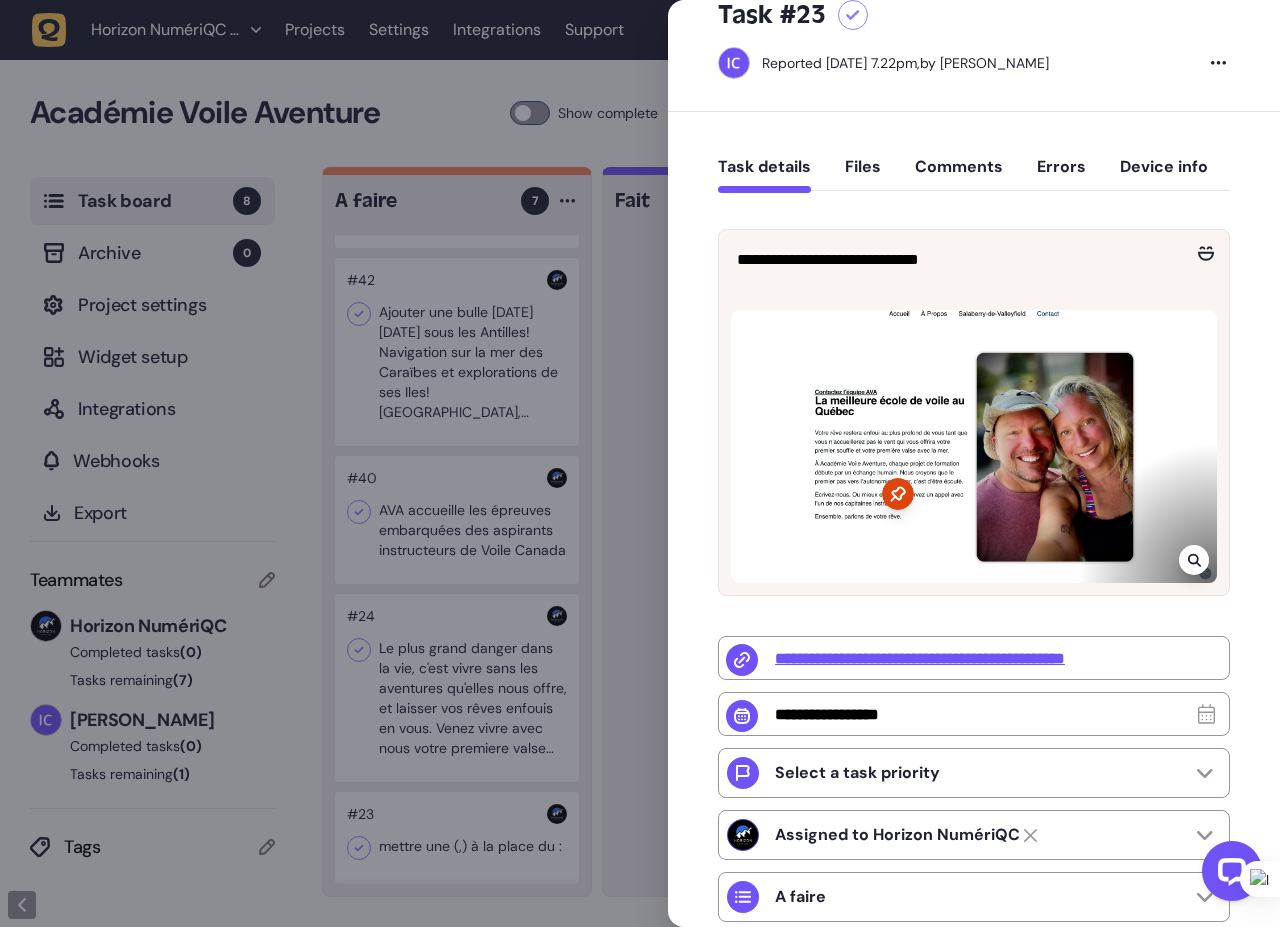 scroll, scrollTop: 296, scrollLeft: 0, axis: vertical 